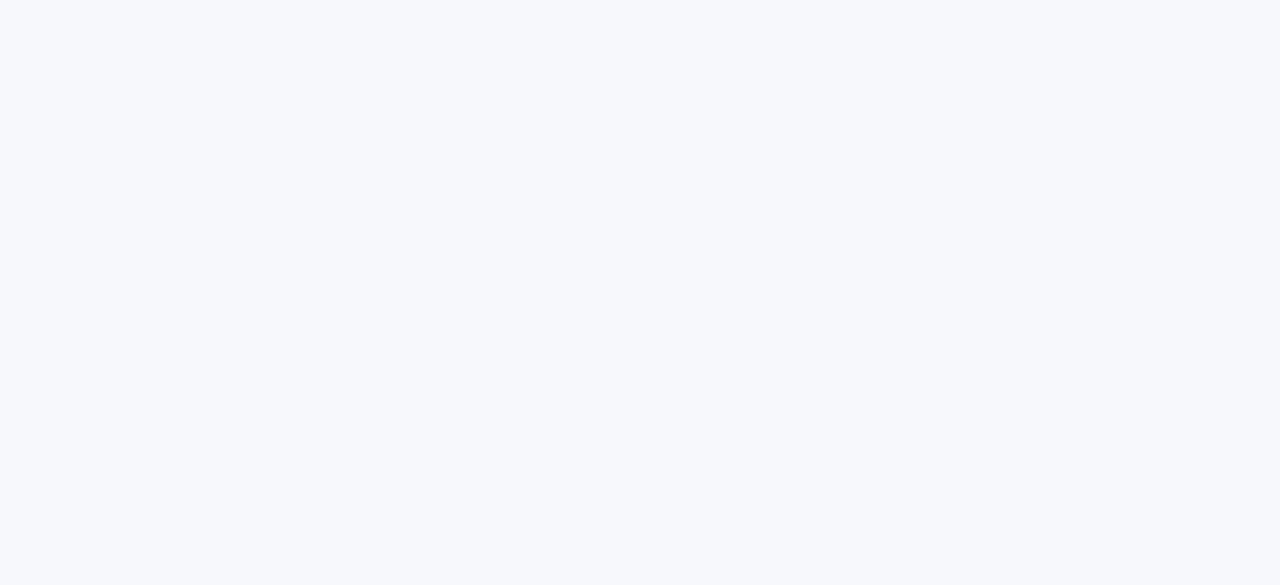 scroll, scrollTop: 0, scrollLeft: 0, axis: both 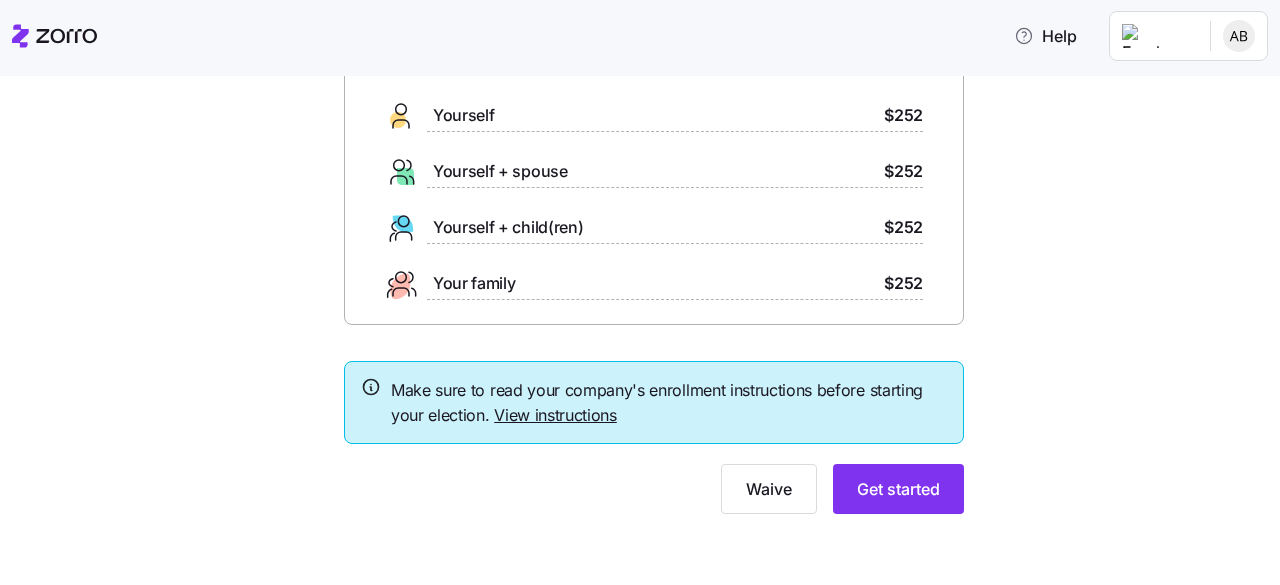 click on "Make sure to read your company's enrollment instructions before starting your election.   View instructions" at bounding box center [669, 403] 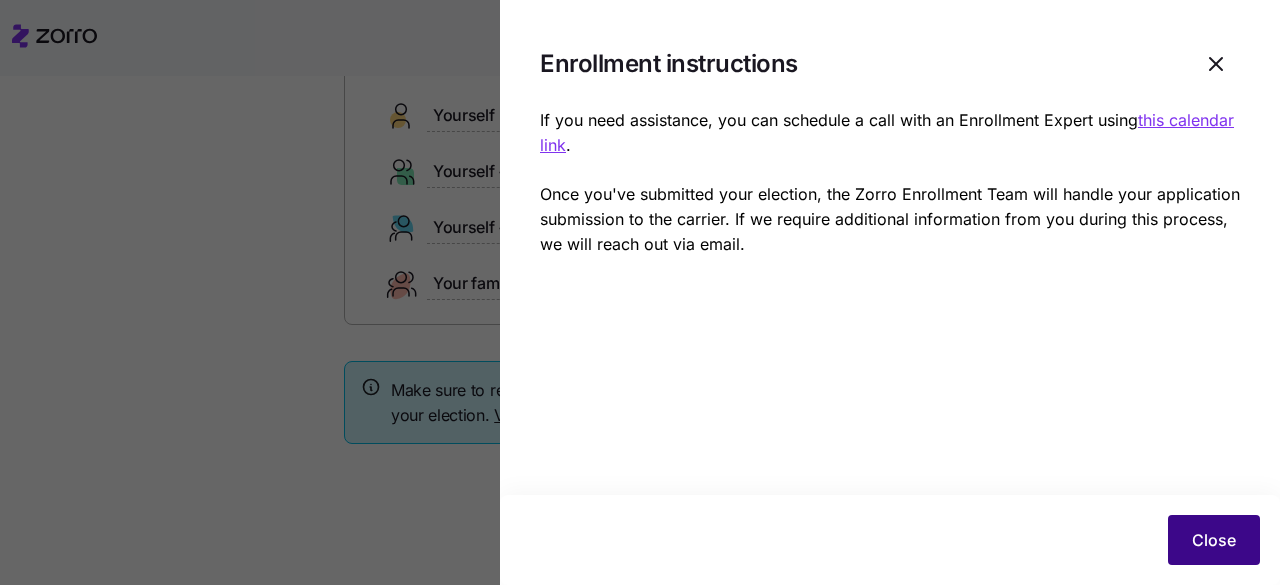 click on "Close" at bounding box center [1214, 540] 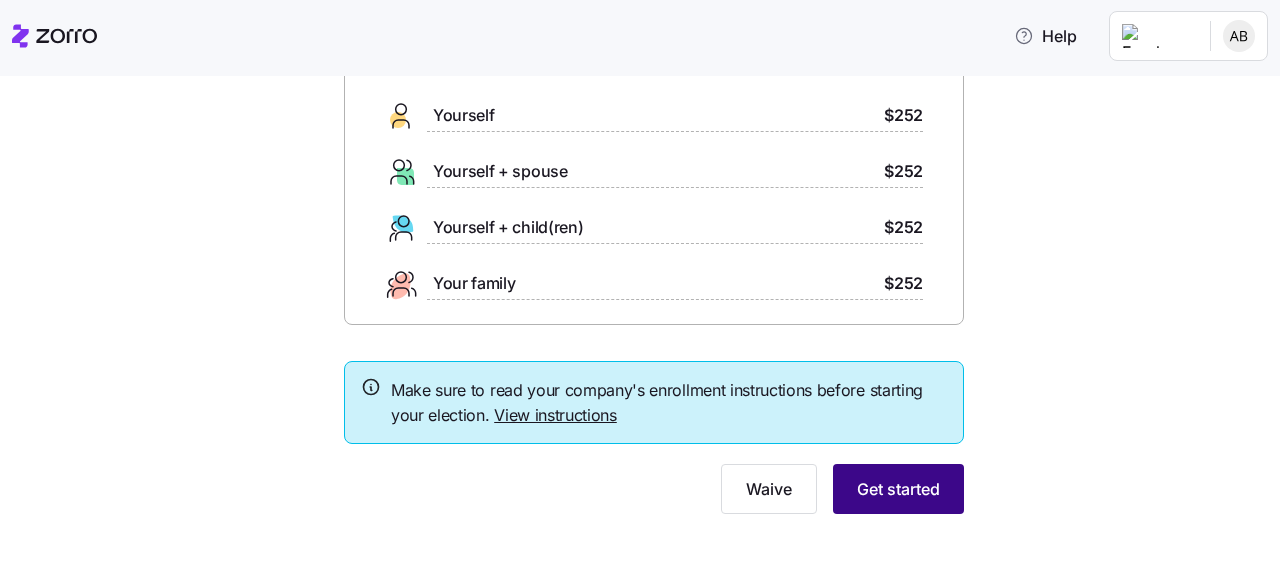 click on "Get started" at bounding box center (898, 489) 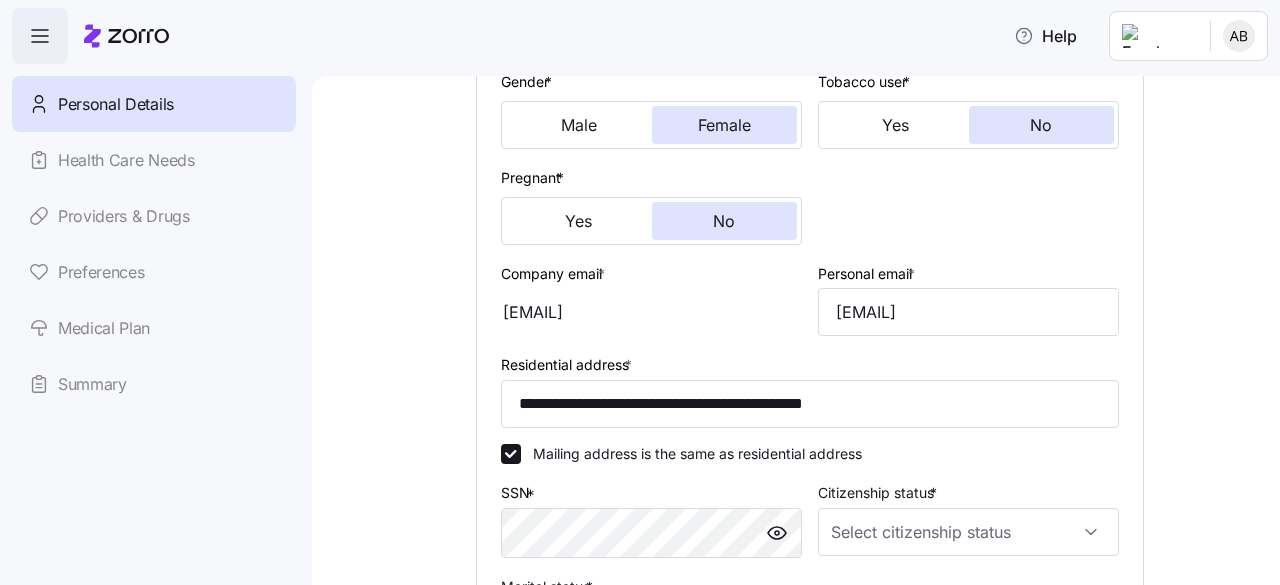 scroll, scrollTop: 500, scrollLeft: 0, axis: vertical 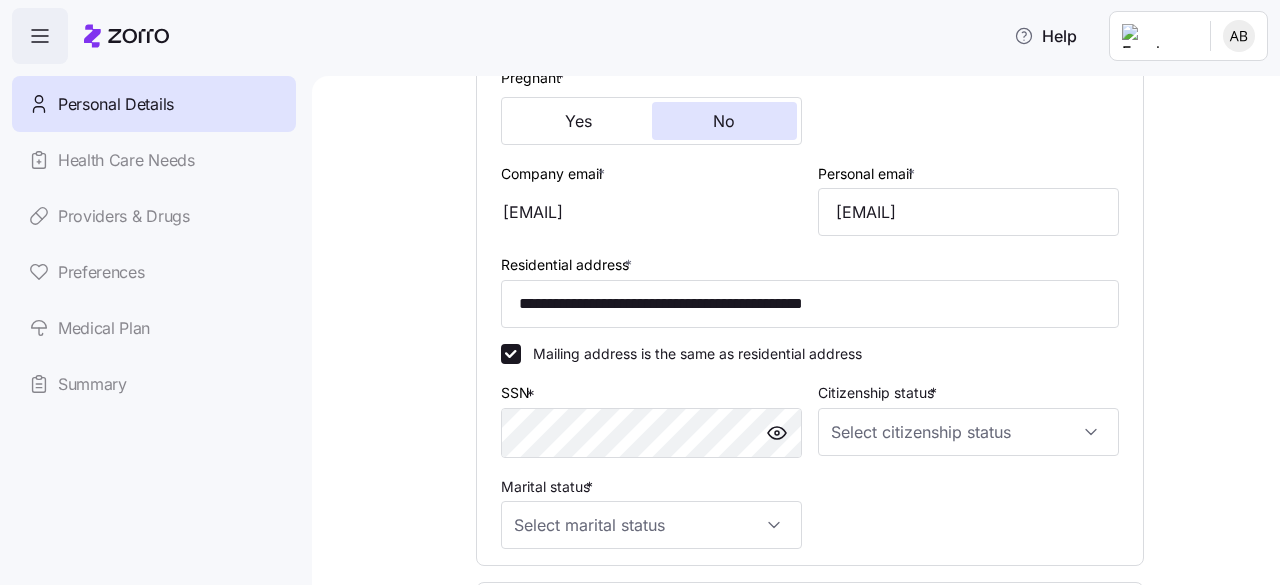 click at bounding box center [777, 433] 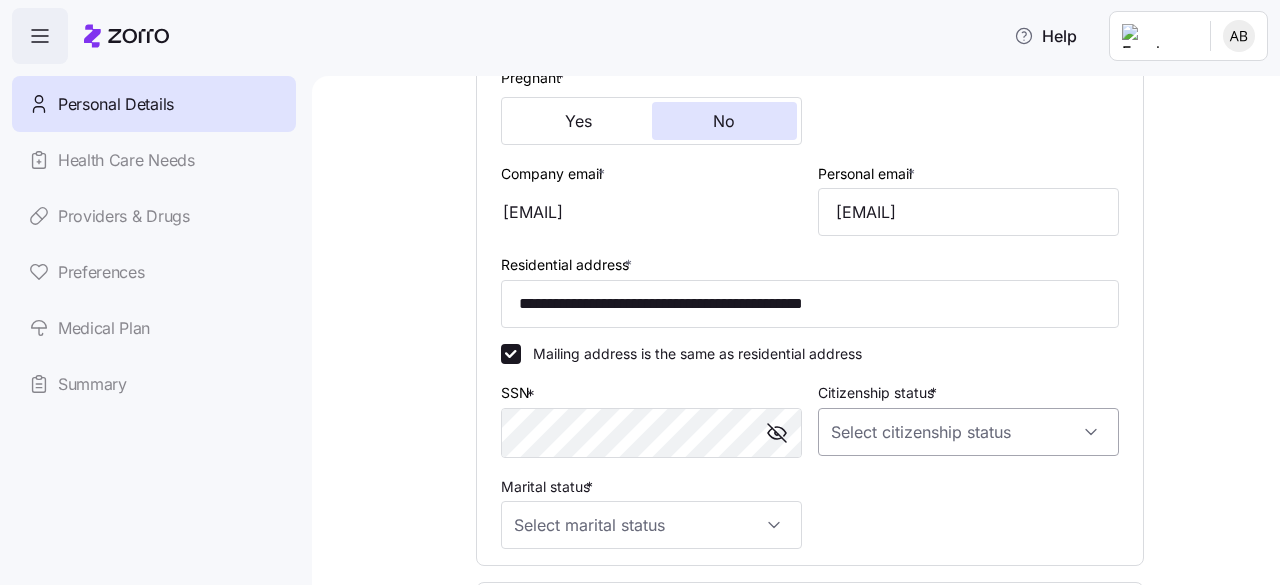 click on "Citizenship status  *" at bounding box center [968, 432] 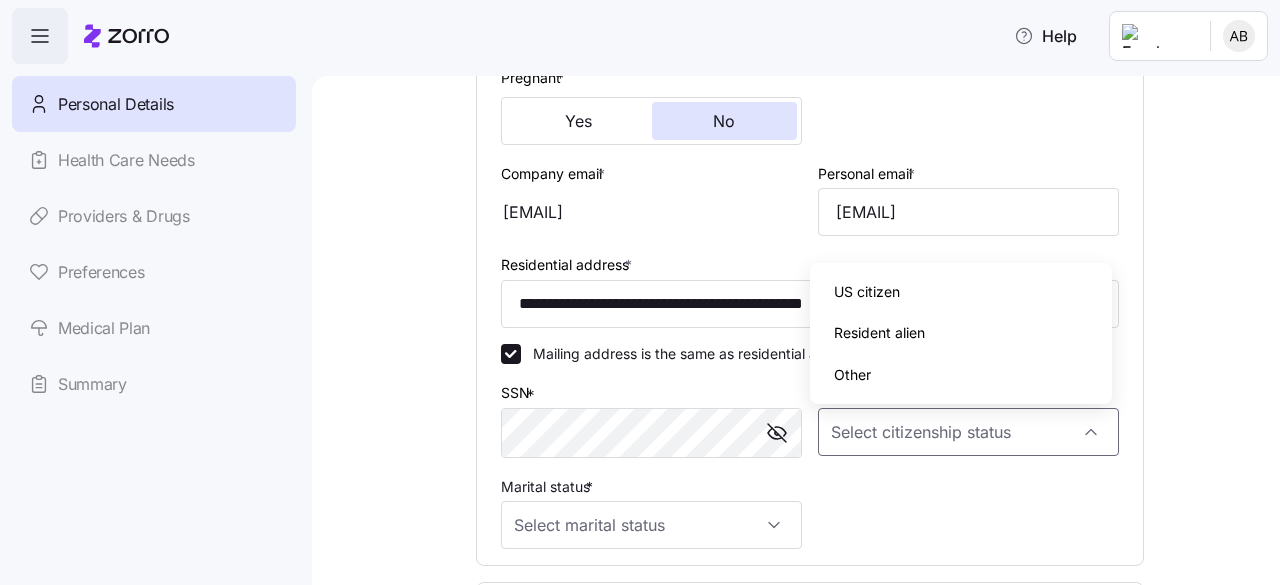 click on "US citizen" at bounding box center (867, 292) 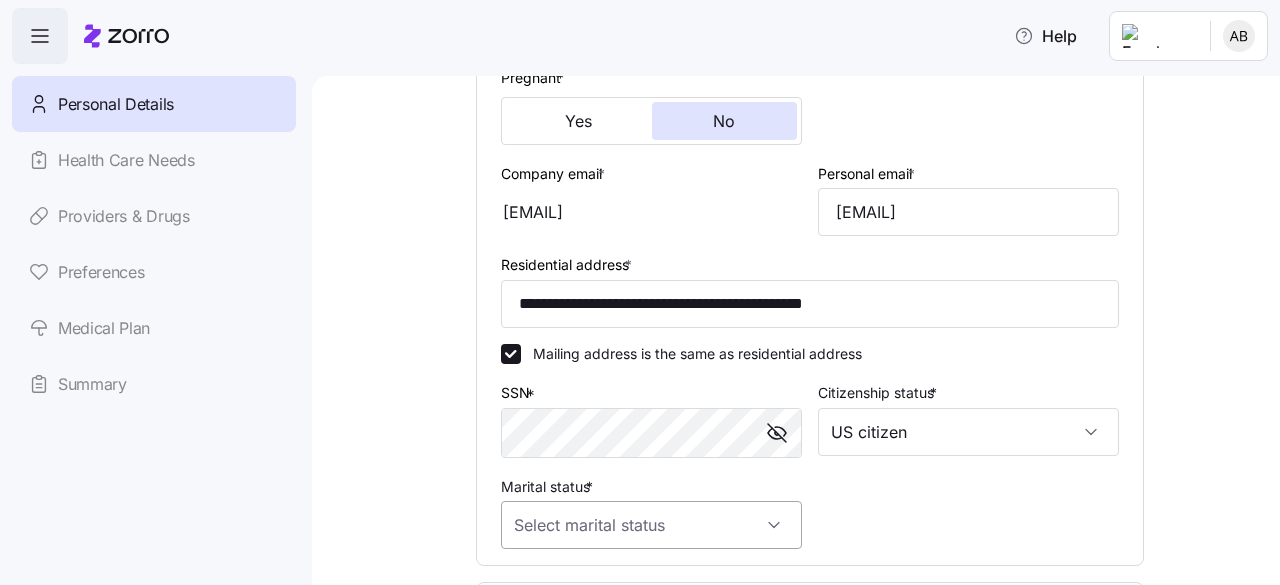 click on "Marital status  *" at bounding box center [651, 525] 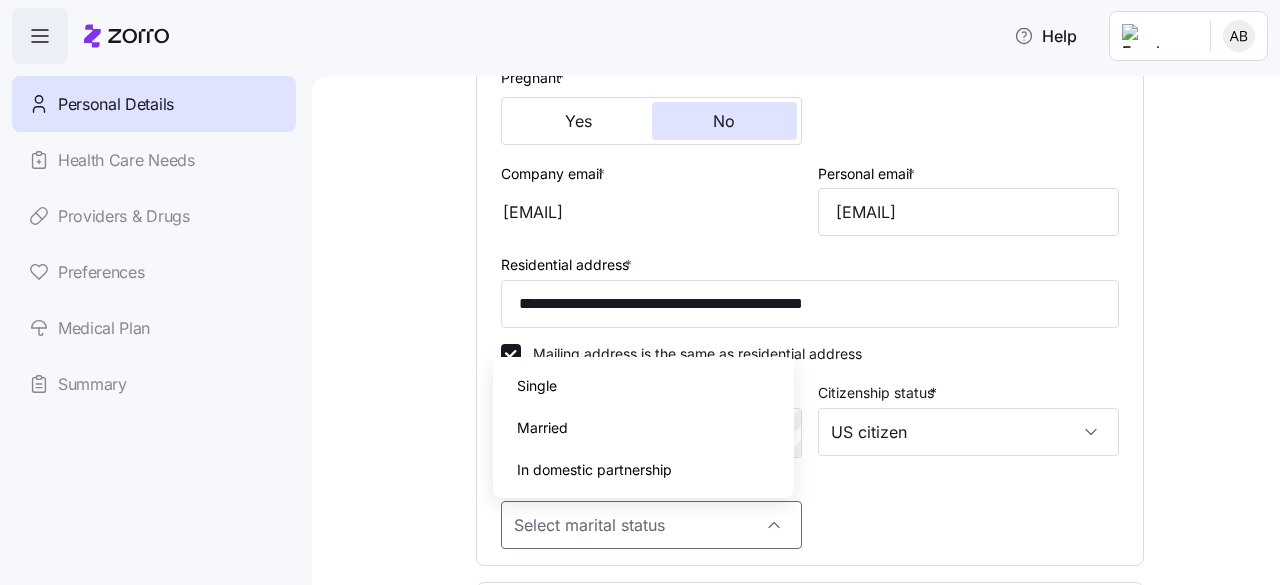 click on "Single" at bounding box center (643, 386) 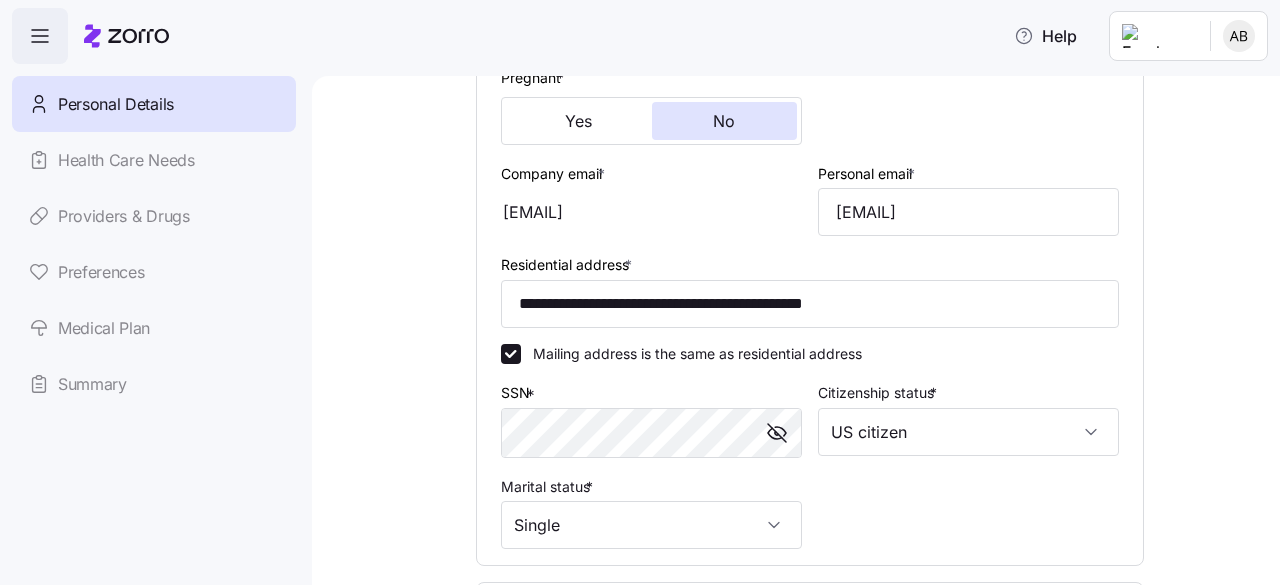click on "First name  * [FIRST] Last name  * [LAST] Date of birth  * [DATE] Phone* [PHONE] Gender  * Male Female Tobacco user  * Yes No Pregnant  * Yes No Company email  * [EMAIL] Personal email  * [EMAIL] Residential address  * [ADDRESS] Mailing address is the same as residential address SSN  * Citizenship status  * US citizen Marital status  * Single" at bounding box center (810, 168) 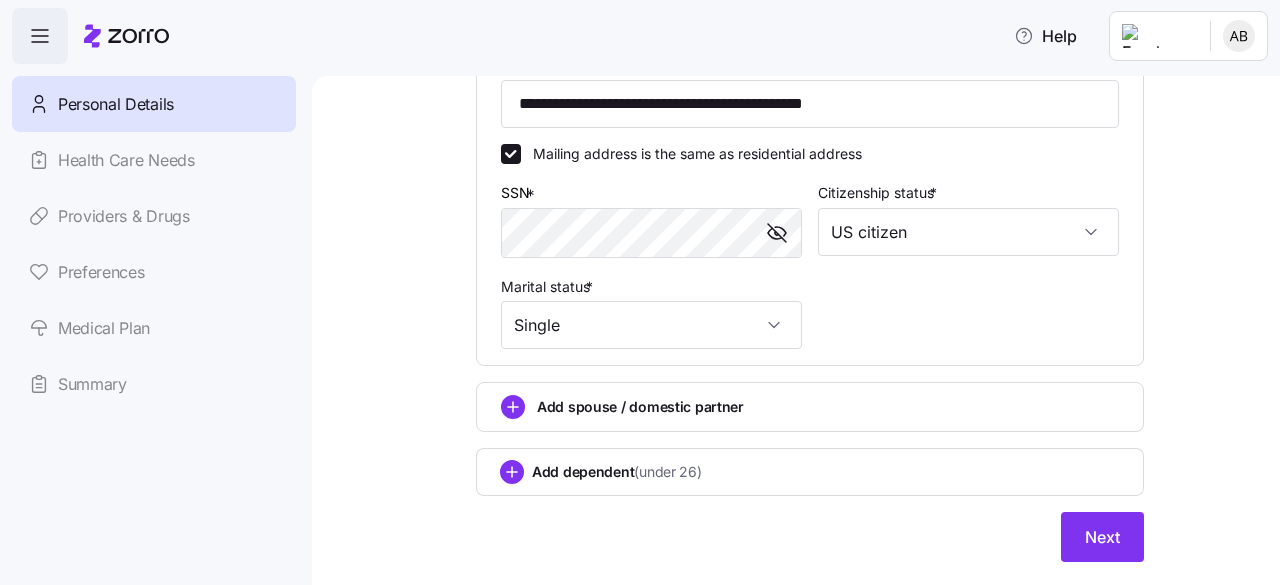 click on "Add dependent  (under 26)" at bounding box center [810, 472] 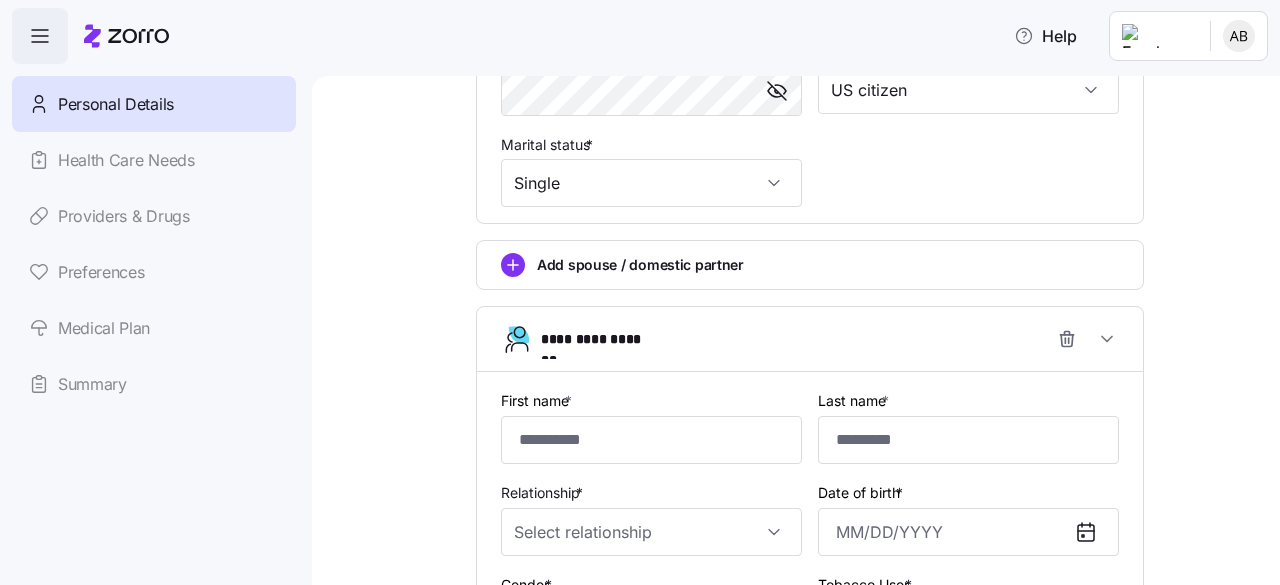 scroll, scrollTop: 818, scrollLeft: 0, axis: vertical 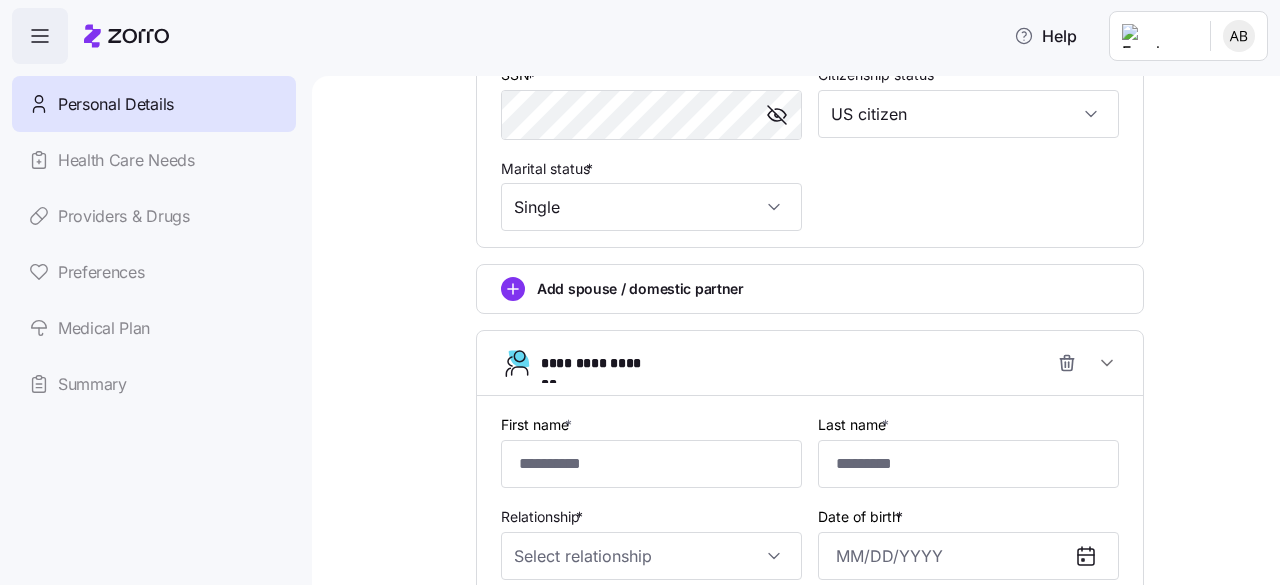 click 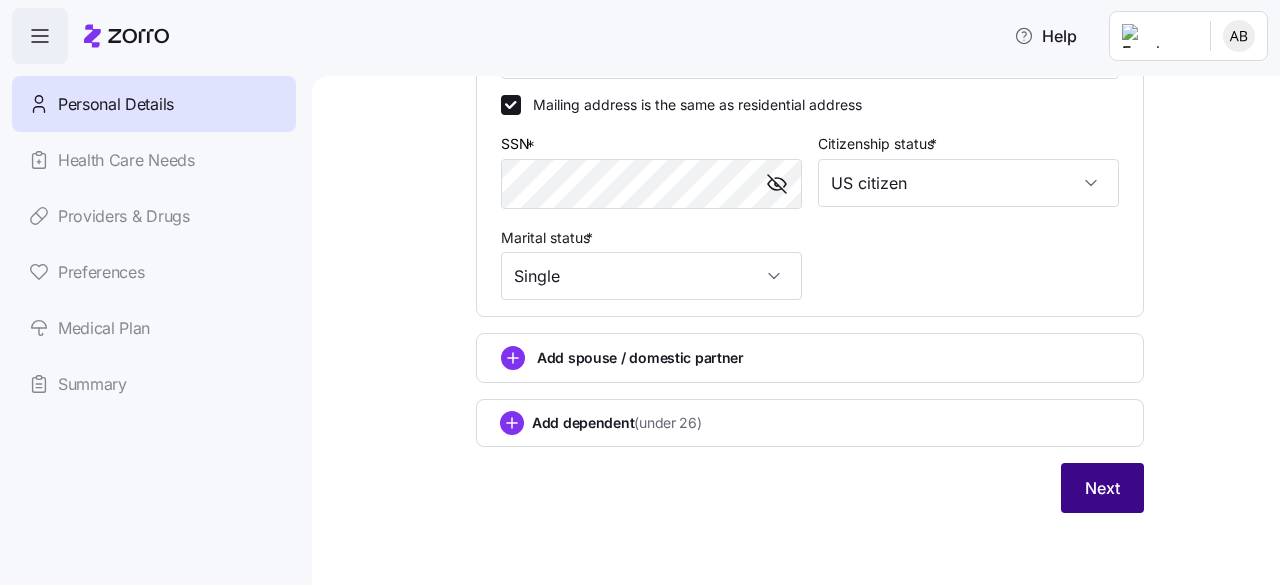 click on "Next" at bounding box center [1102, 488] 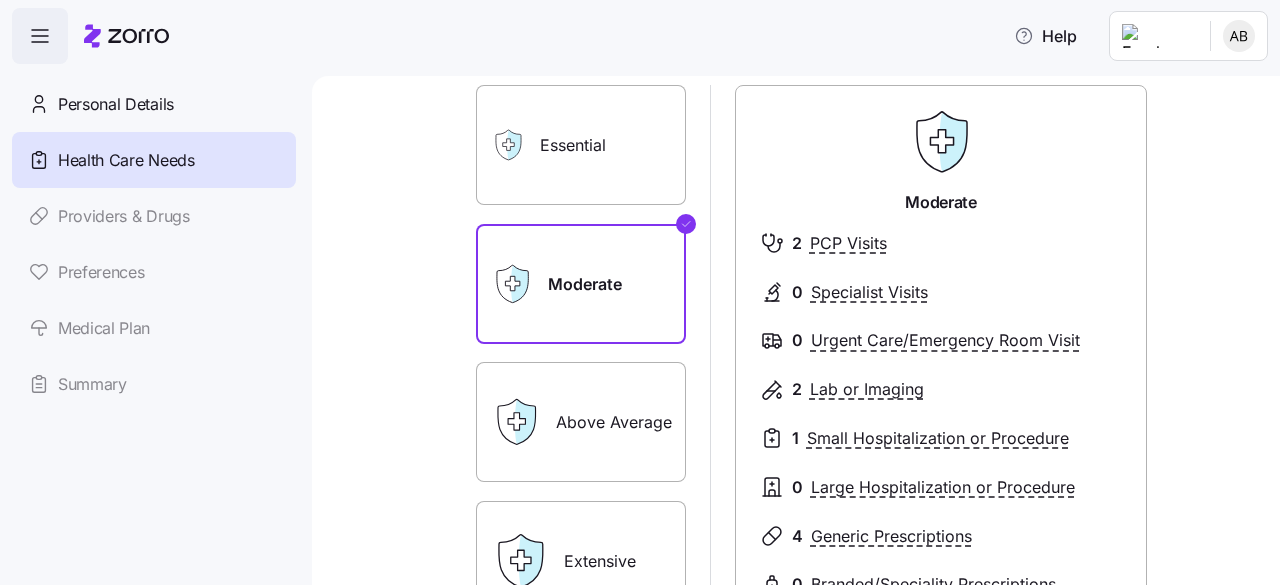 scroll, scrollTop: 100, scrollLeft: 0, axis: vertical 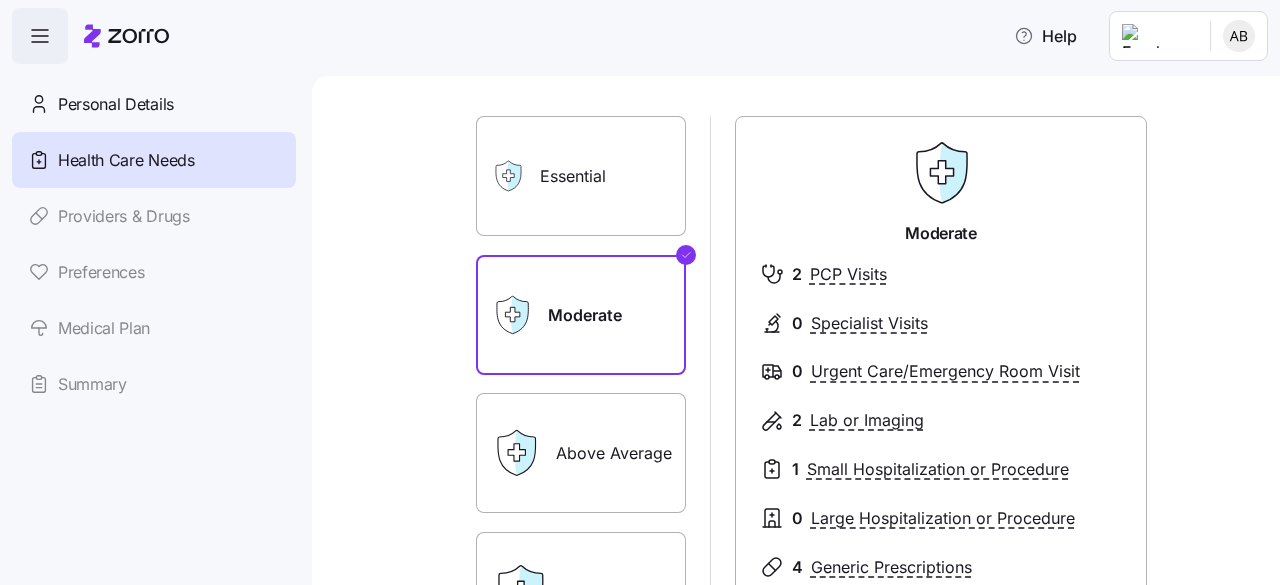 click on "Essential" at bounding box center (581, 176) 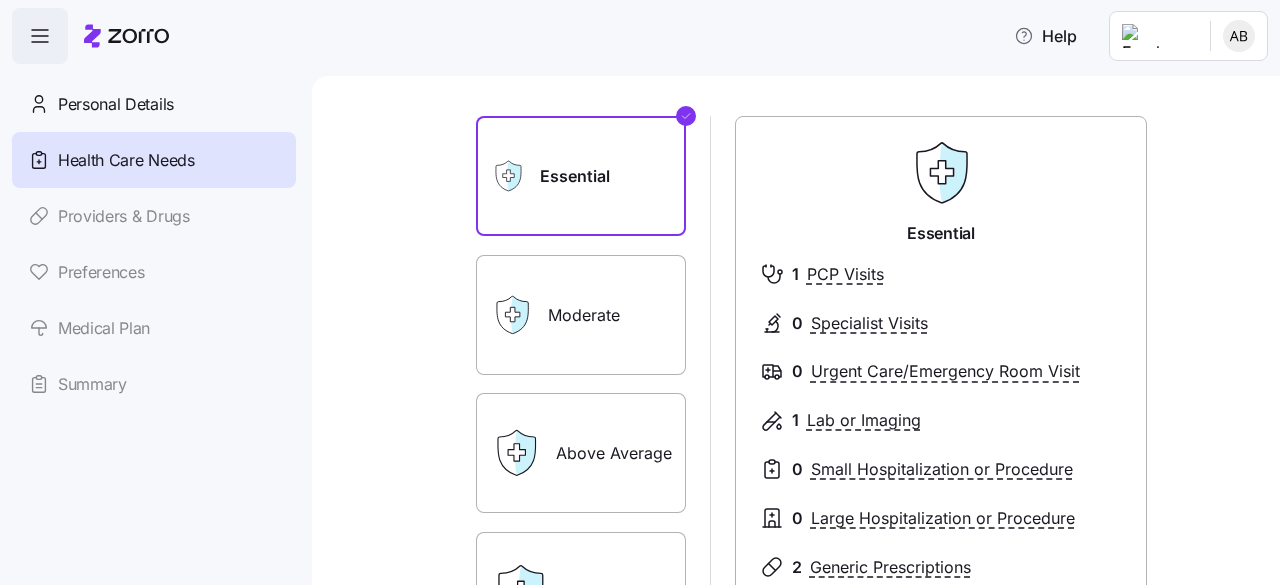 click on "Moderate" at bounding box center [581, 315] 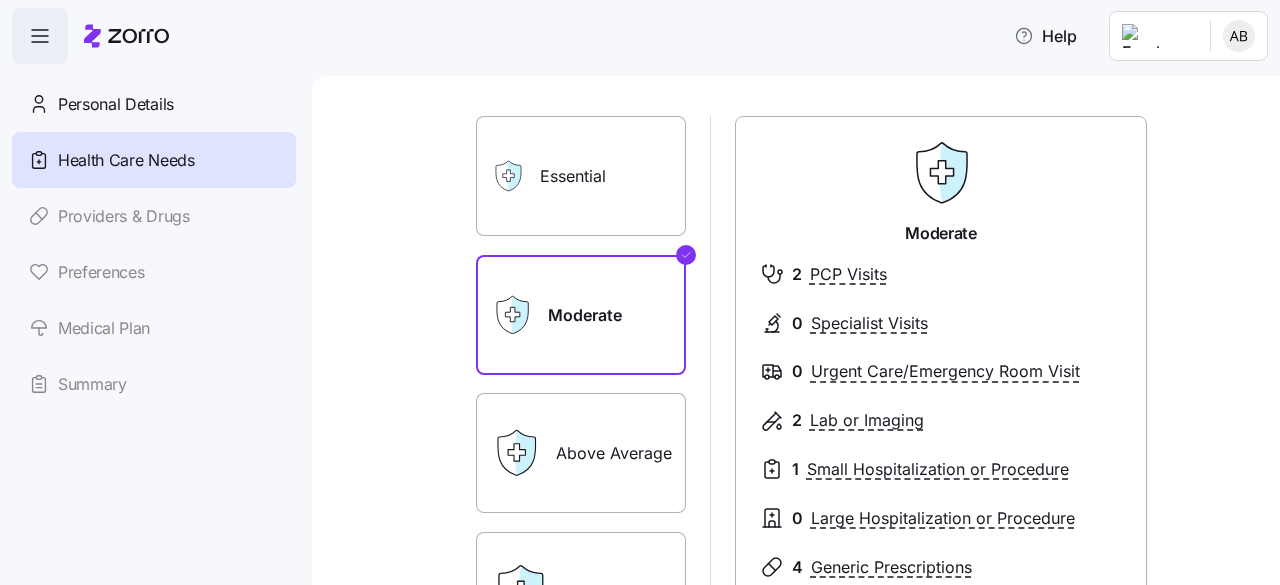 click on "Above Average" at bounding box center [581, 453] 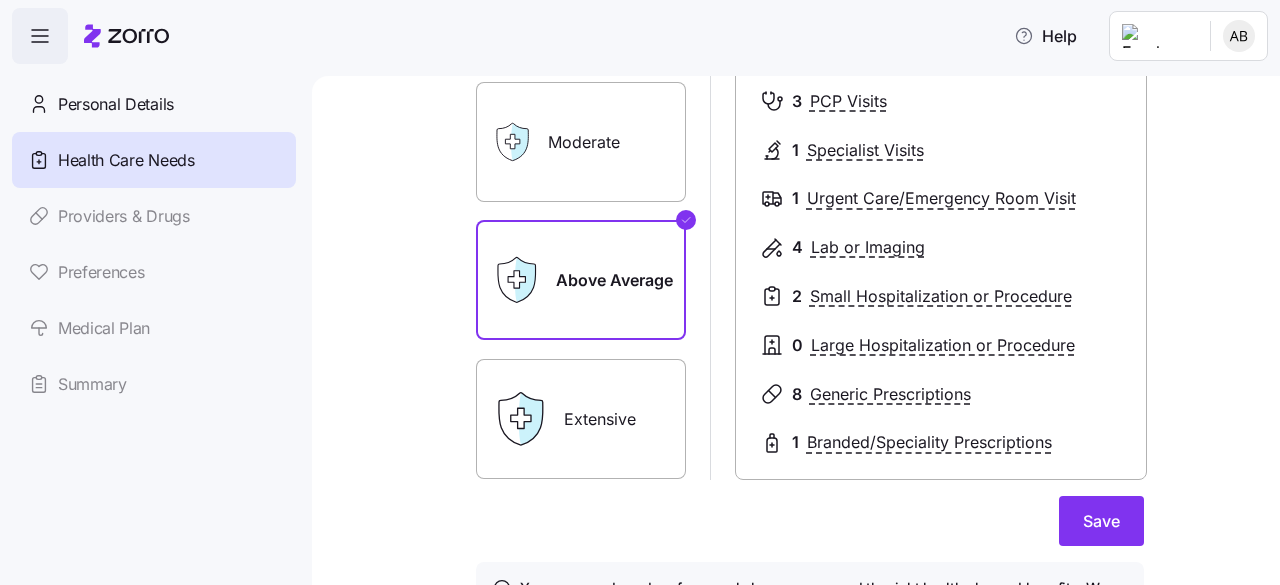 scroll, scrollTop: 300, scrollLeft: 0, axis: vertical 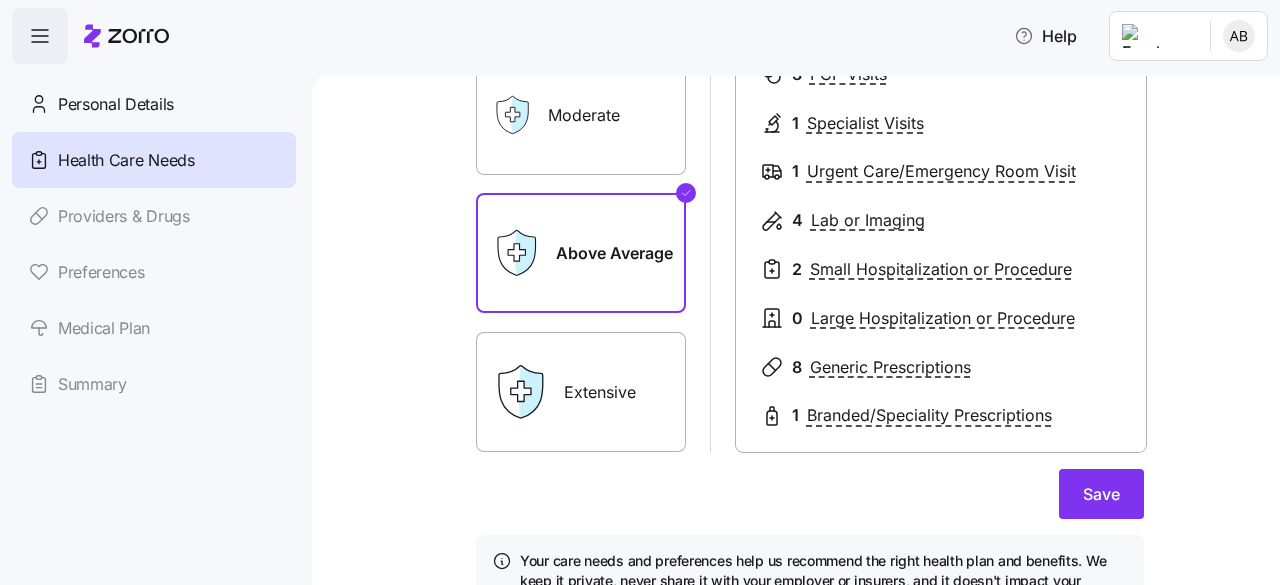 click on "Extensive" at bounding box center [581, 392] 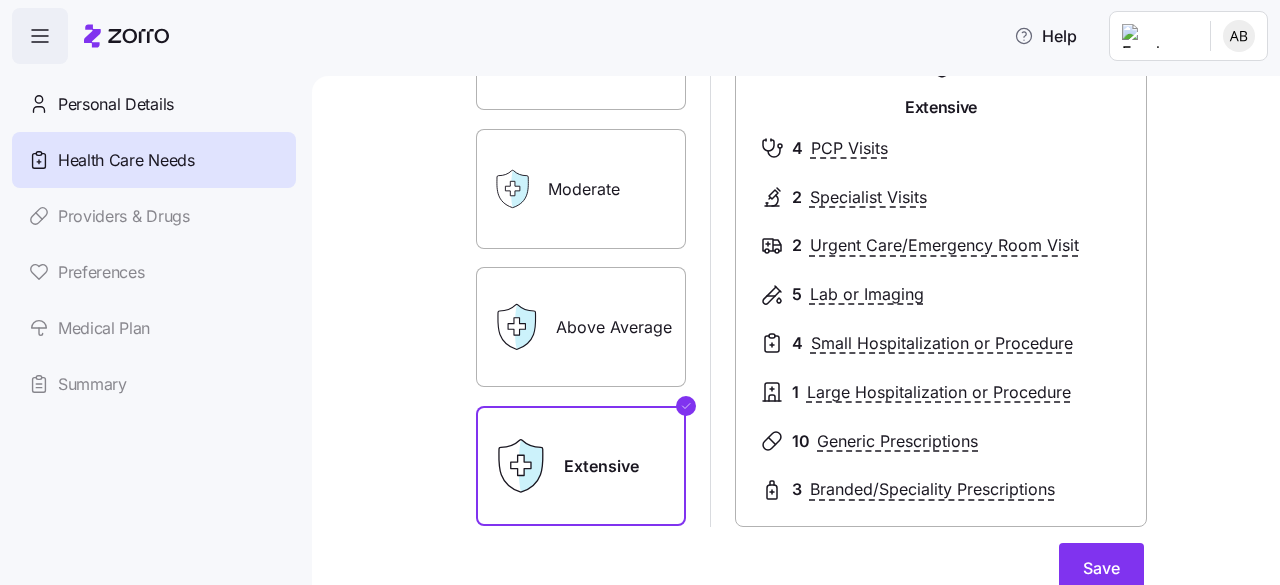 scroll, scrollTop: 200, scrollLeft: 0, axis: vertical 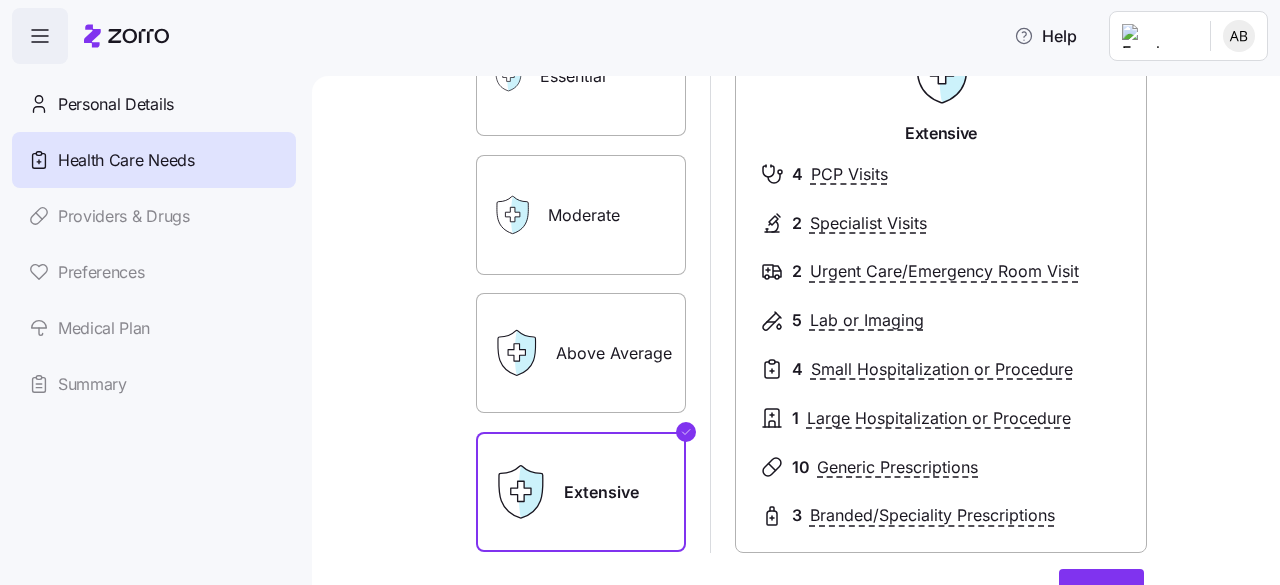click on "Above Average" at bounding box center (581, 353) 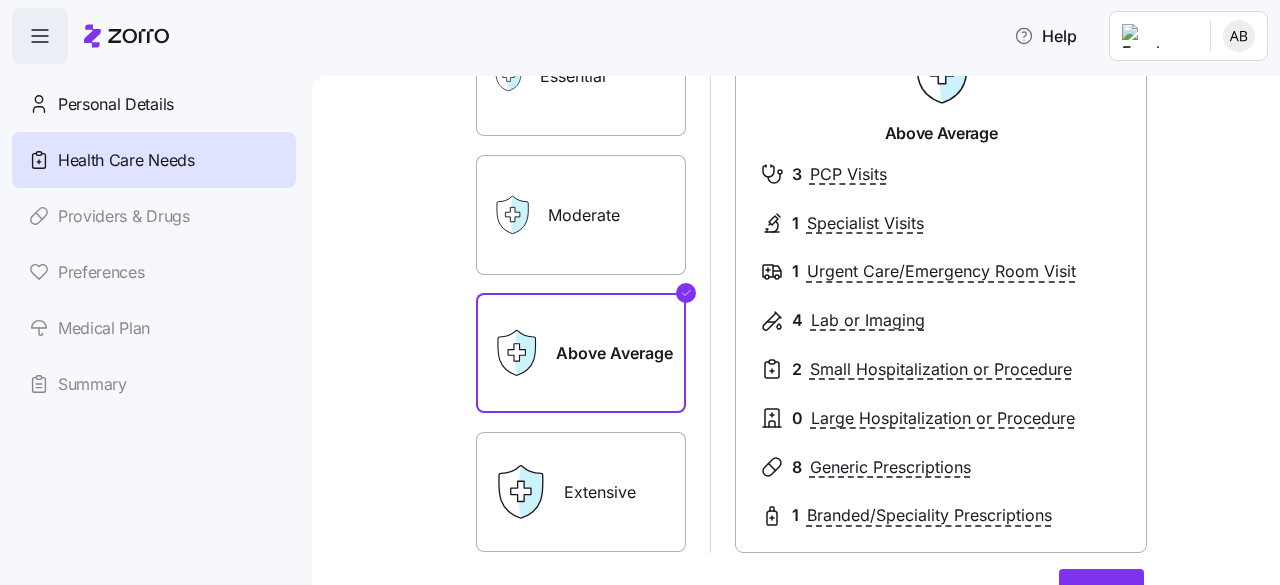 scroll, scrollTop: 0, scrollLeft: 0, axis: both 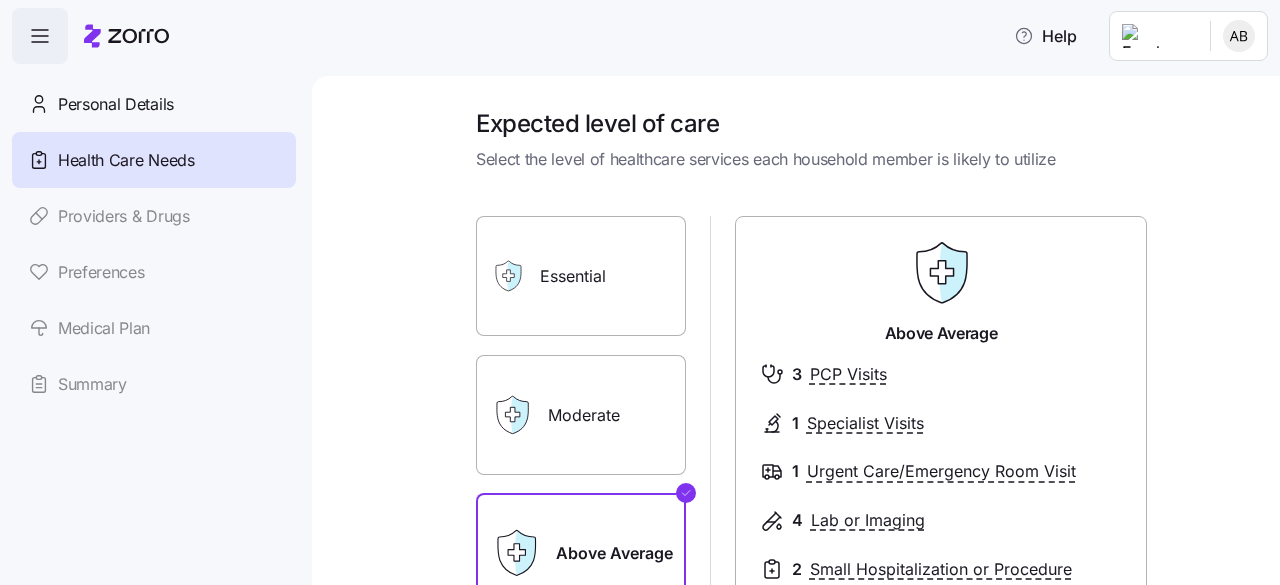click on "Moderate" at bounding box center (581, 415) 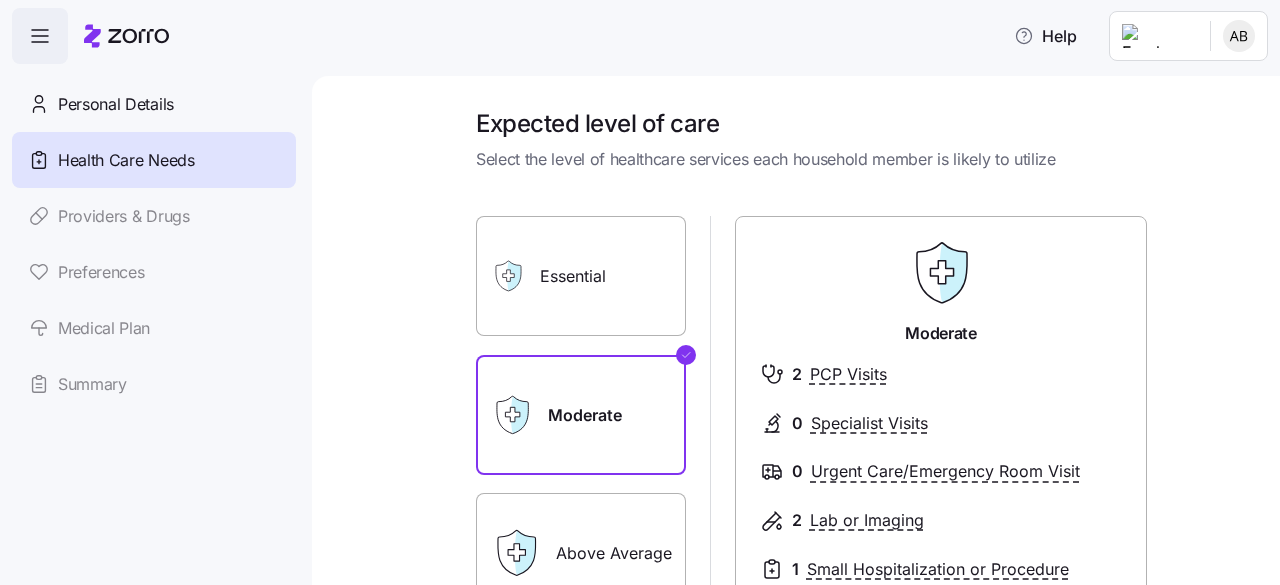 scroll, scrollTop: 200, scrollLeft: 0, axis: vertical 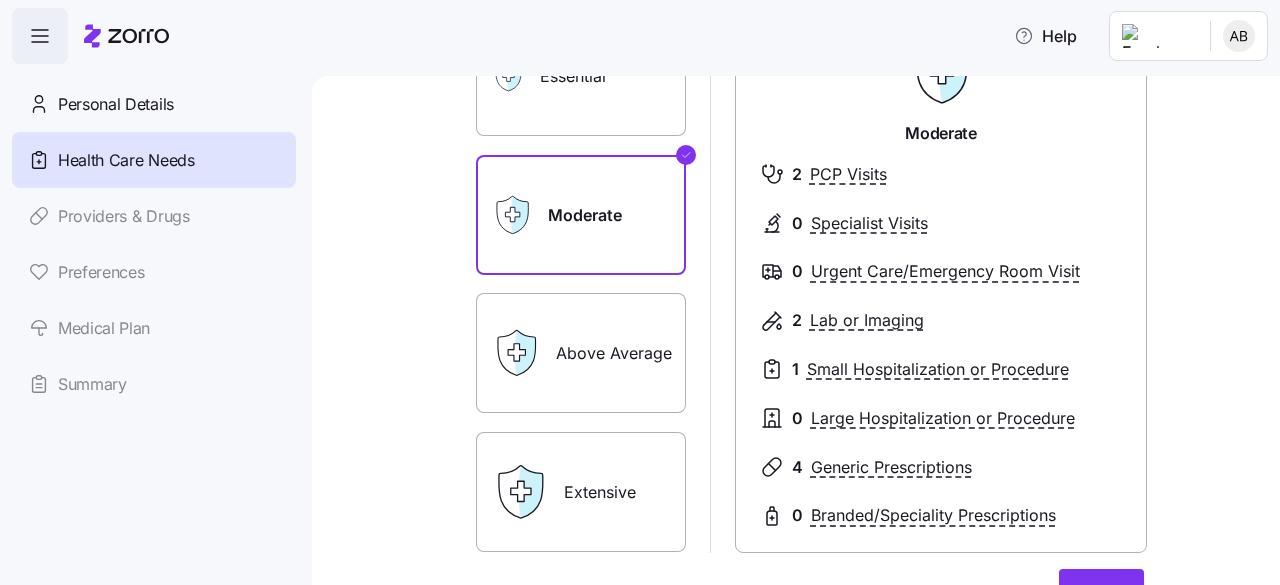 click on "Essential" at bounding box center [581, 76] 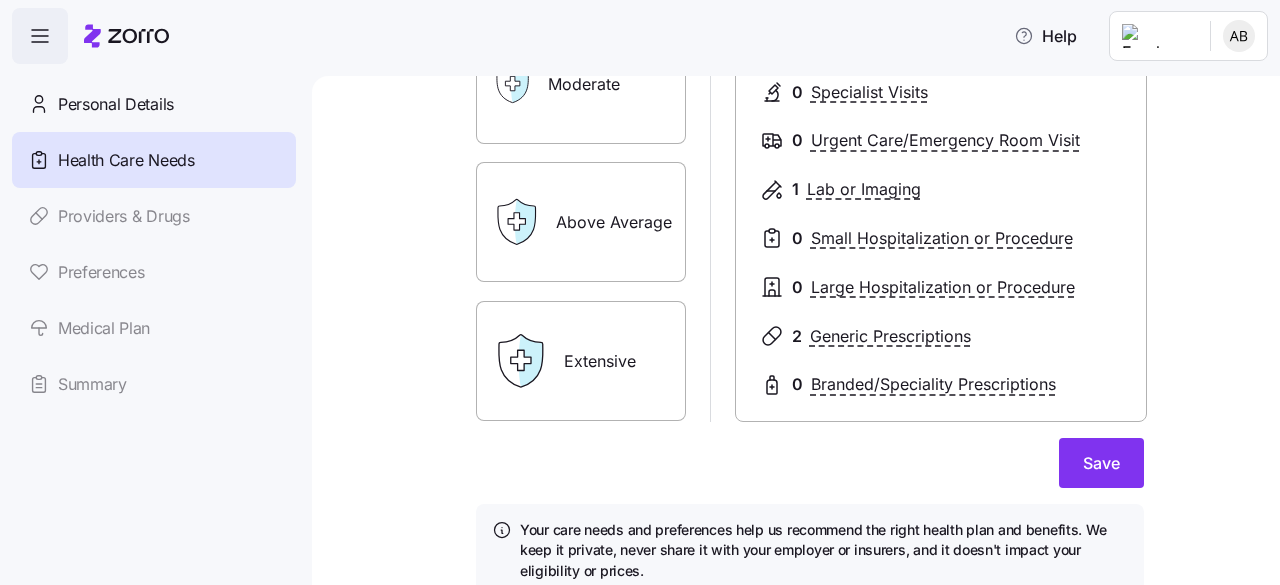 scroll, scrollTop: 414, scrollLeft: 0, axis: vertical 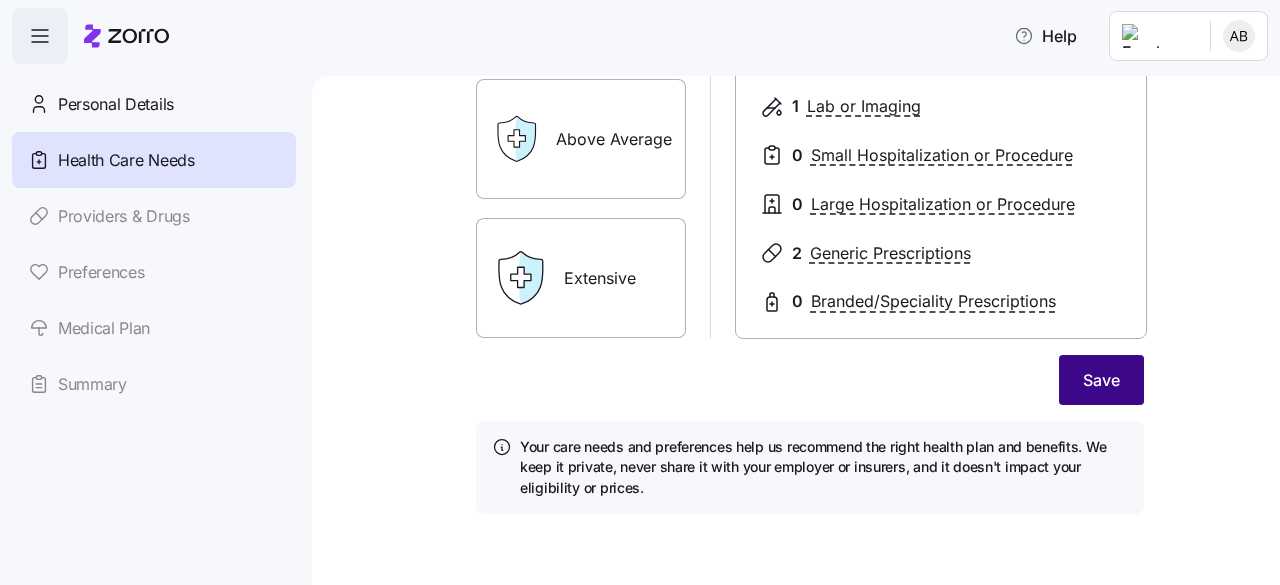 click on "Save" at bounding box center (1101, 380) 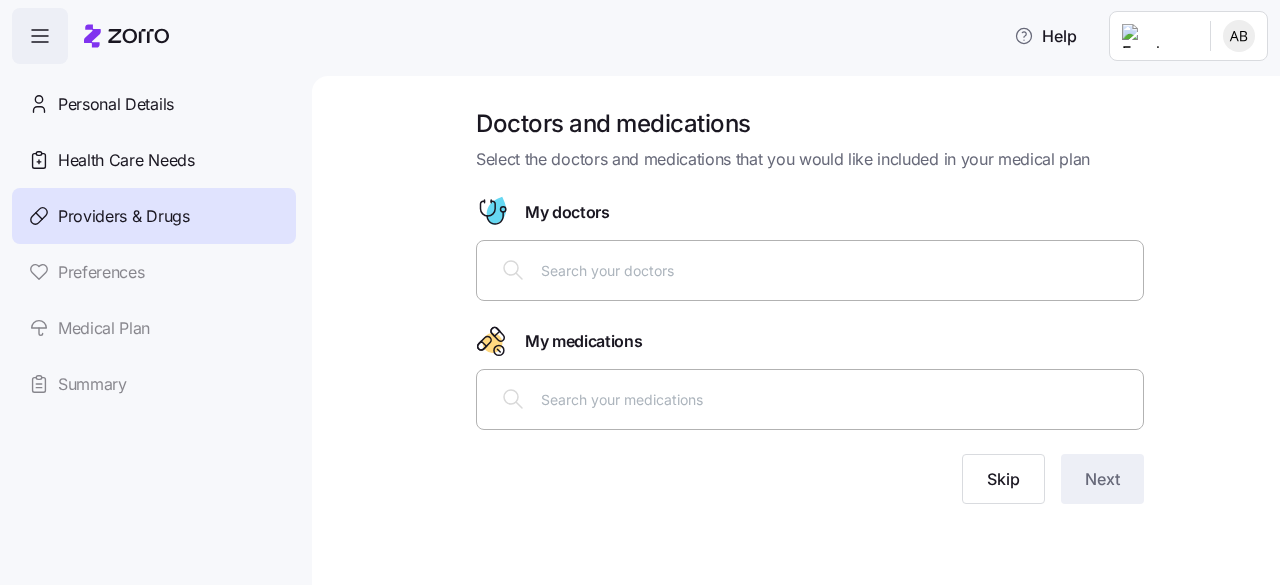 click at bounding box center [810, 270] 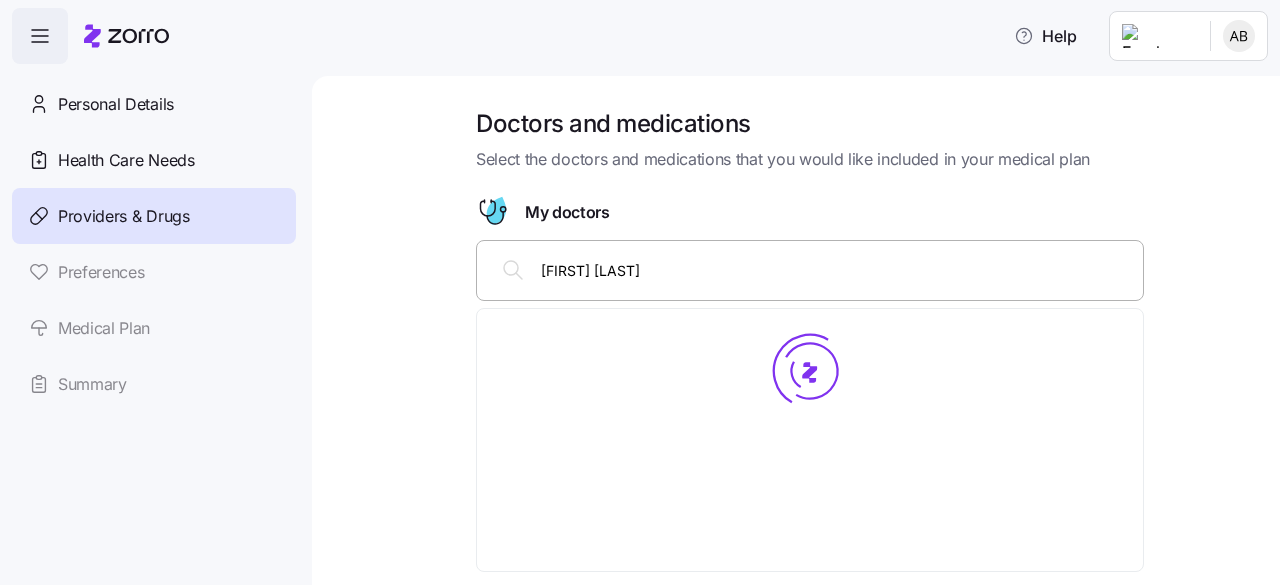 type on "[FIRST] [LAST]" 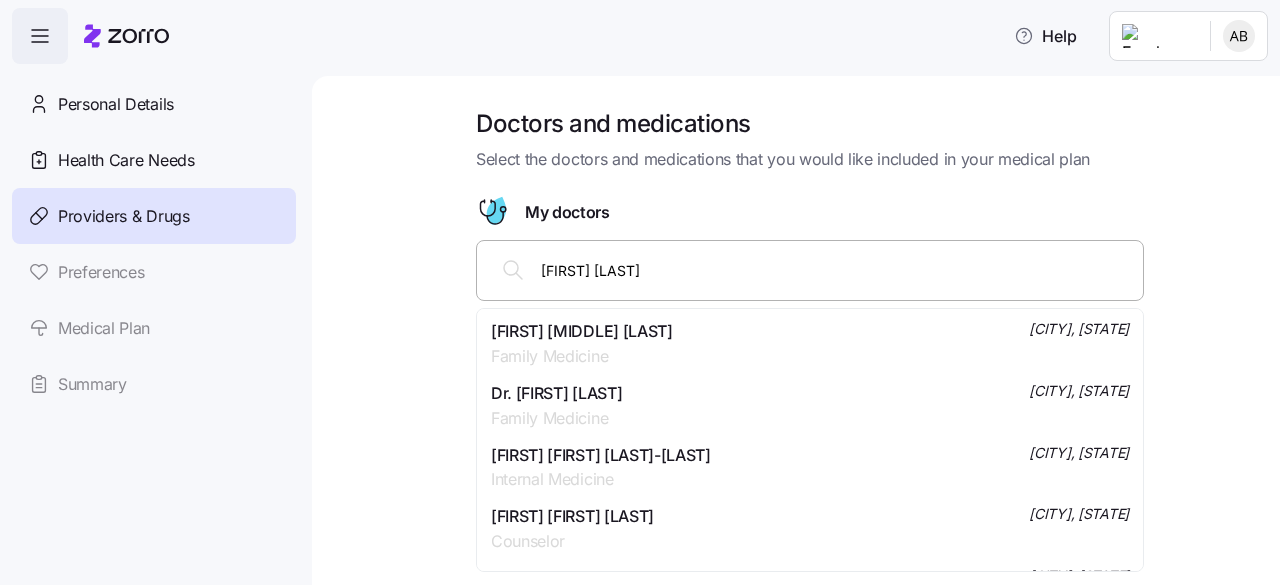 click on "[FIRST] [LAST] [LAST] [TITLE] [CITY], [STATE]" at bounding box center [810, 344] 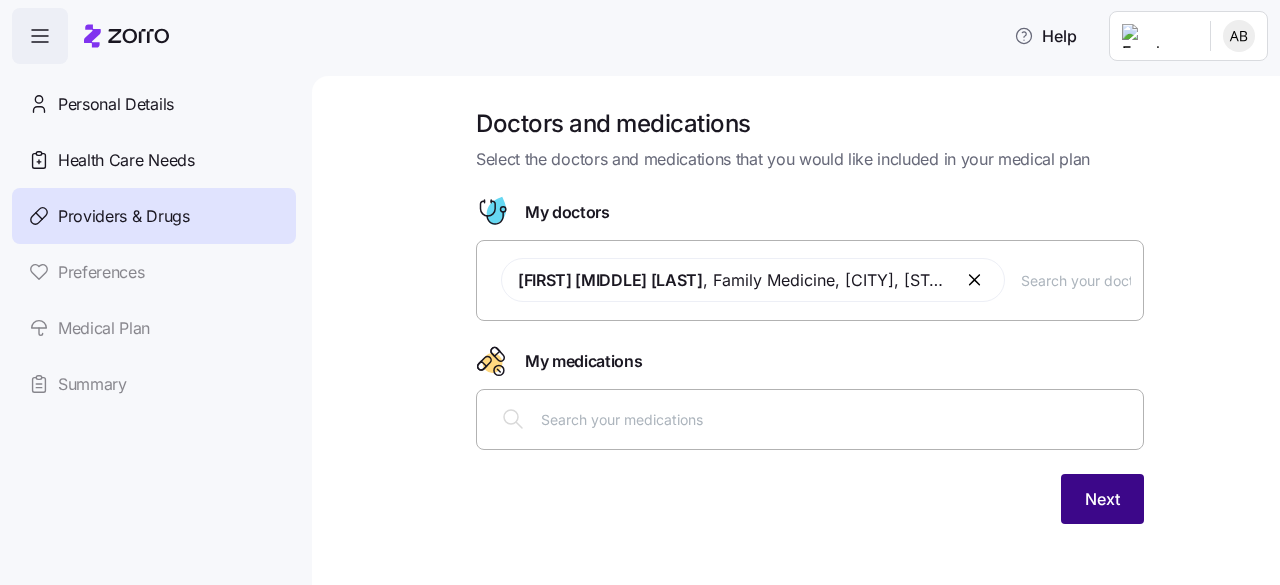 click on "Next" at bounding box center (1102, 499) 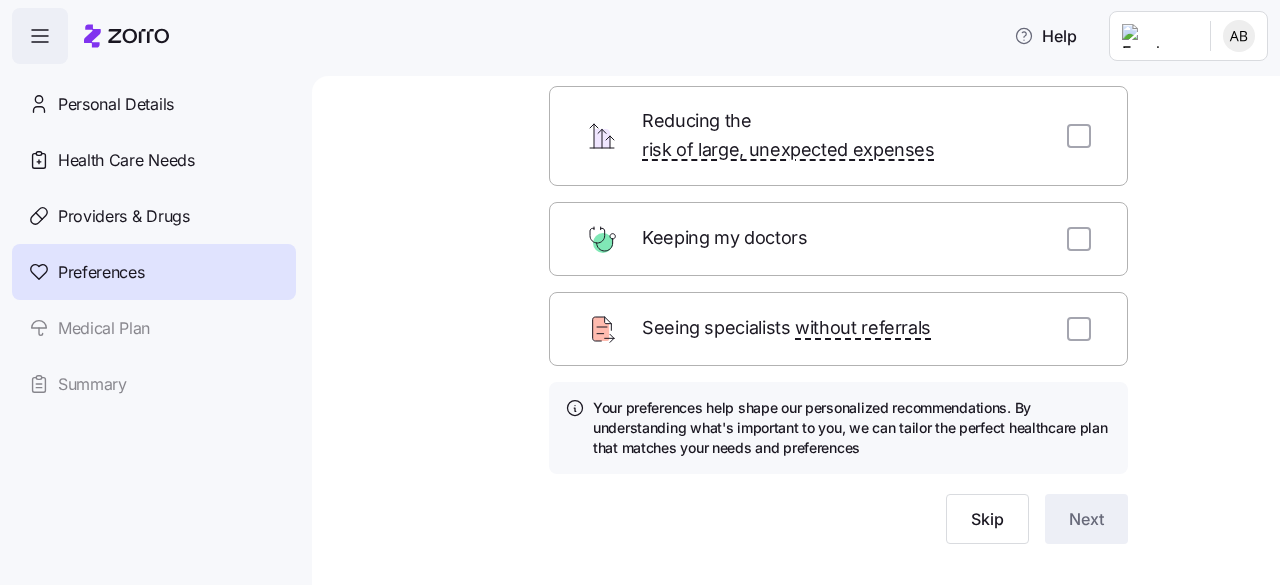 scroll, scrollTop: 226, scrollLeft: 0, axis: vertical 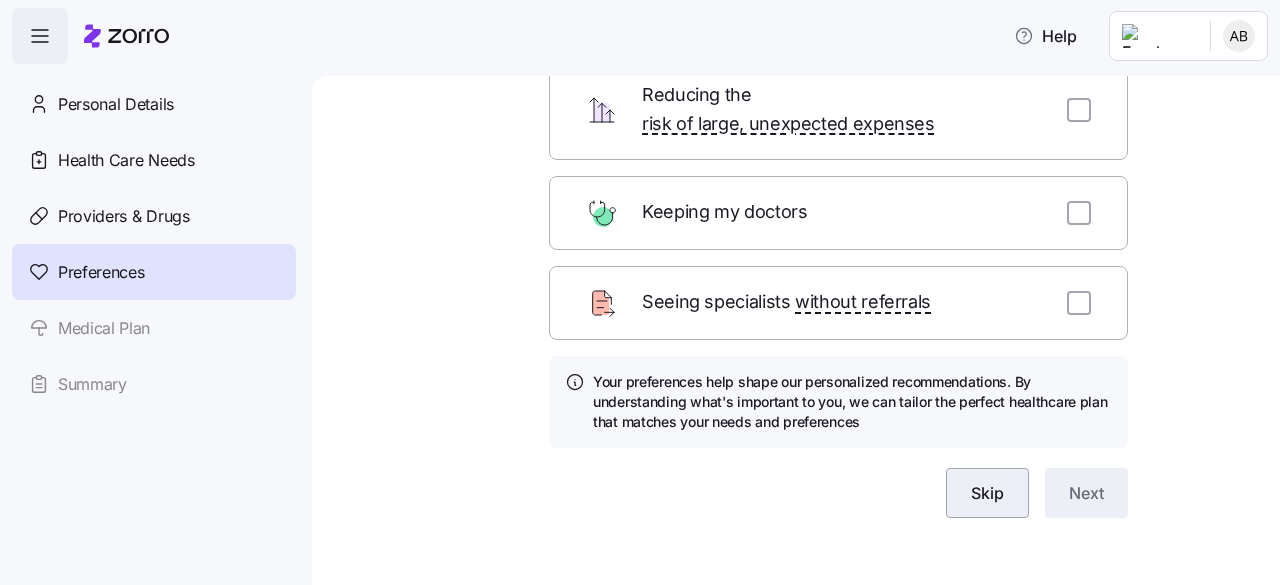 click on "Skip" at bounding box center [987, 493] 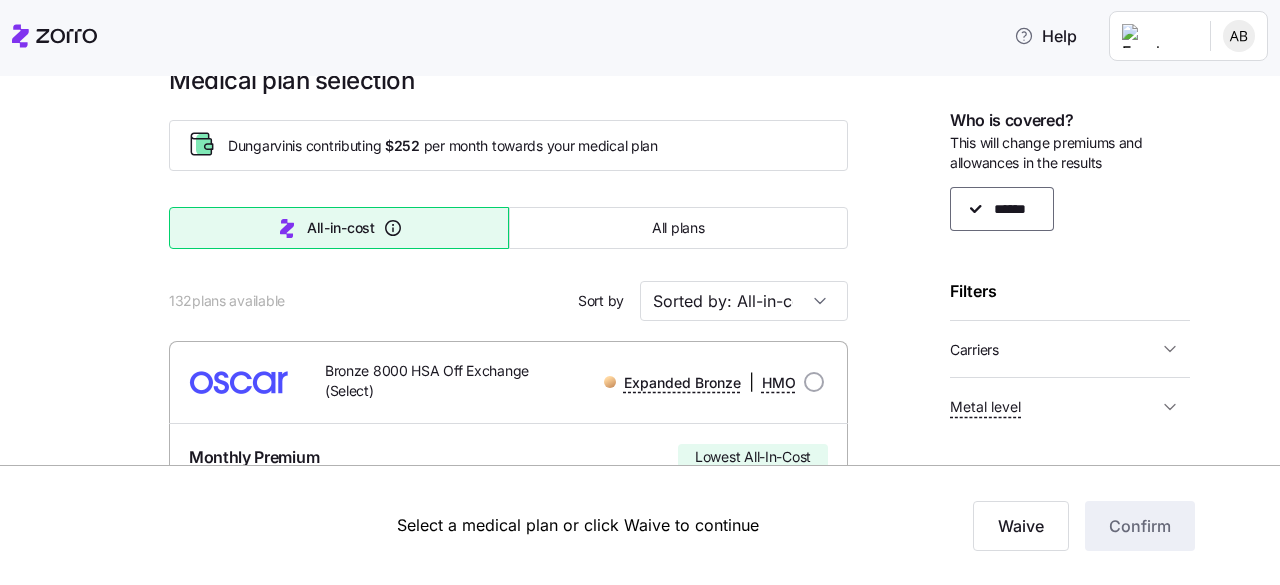 scroll, scrollTop: 0, scrollLeft: 0, axis: both 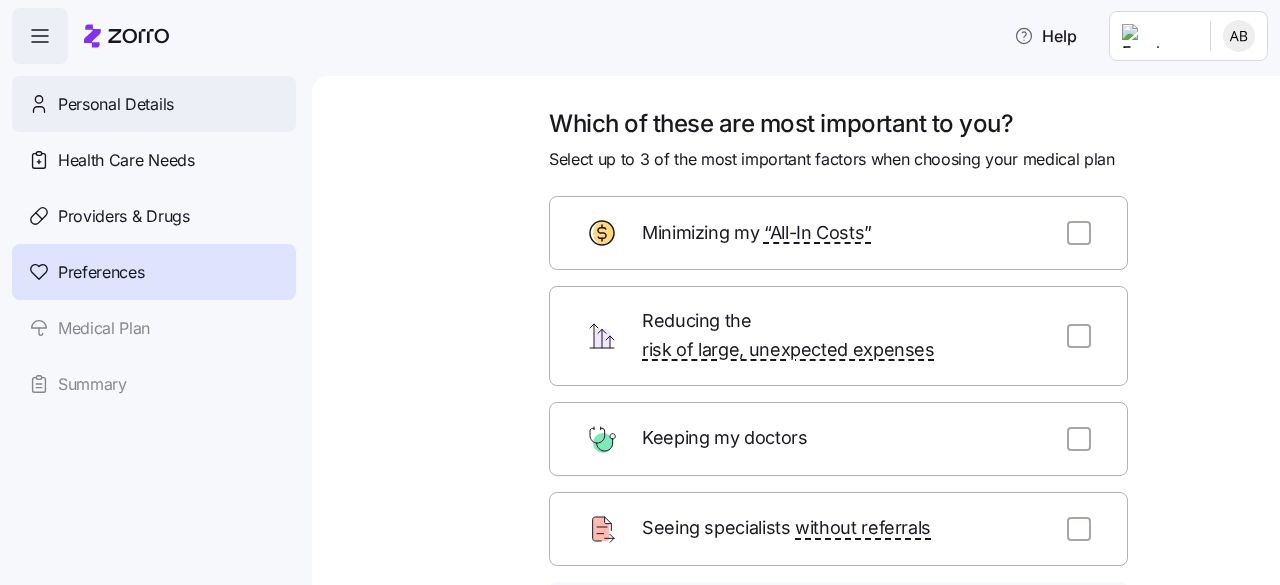click on "Personal Details" at bounding box center [116, 104] 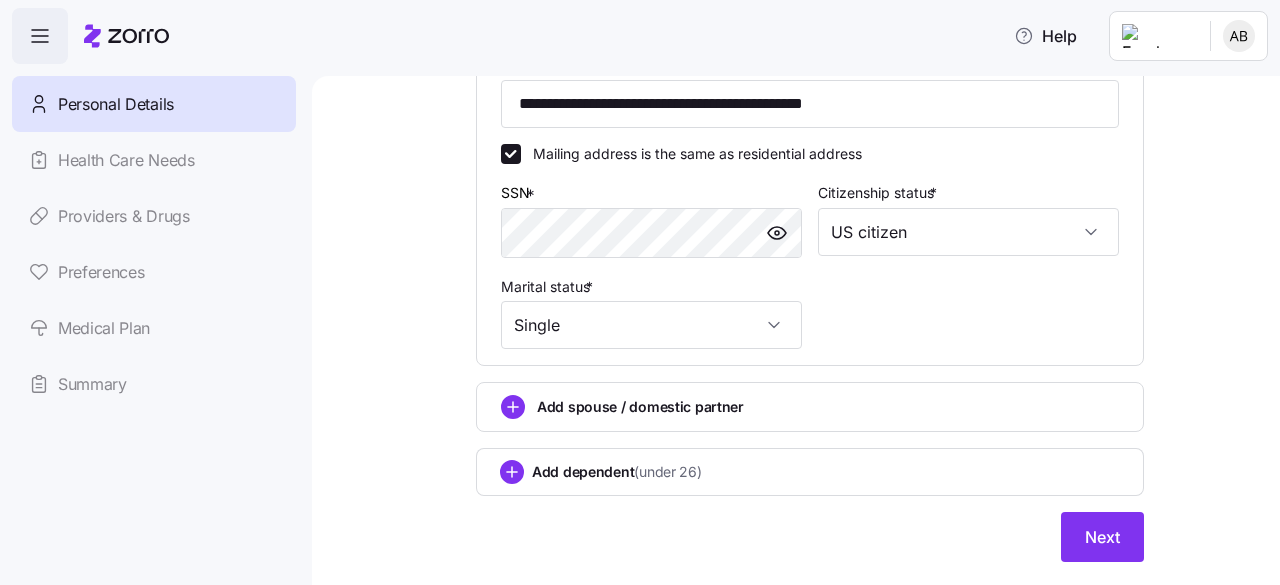 scroll, scrollTop: 752, scrollLeft: 0, axis: vertical 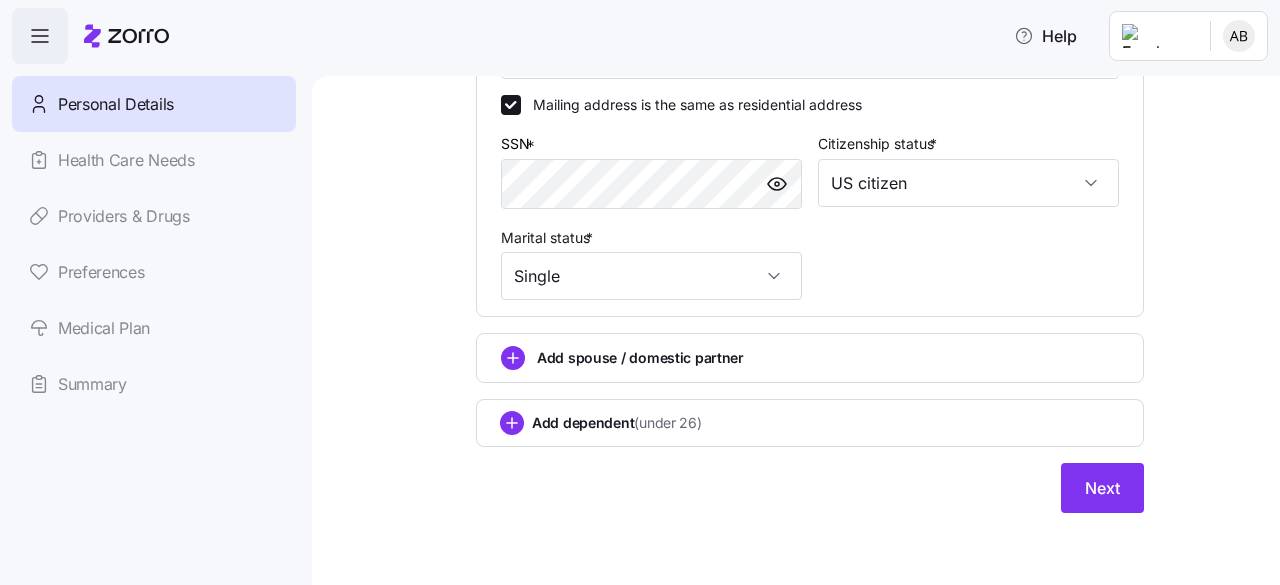 click on "Add dependent  (under 26)" at bounding box center [617, 423] 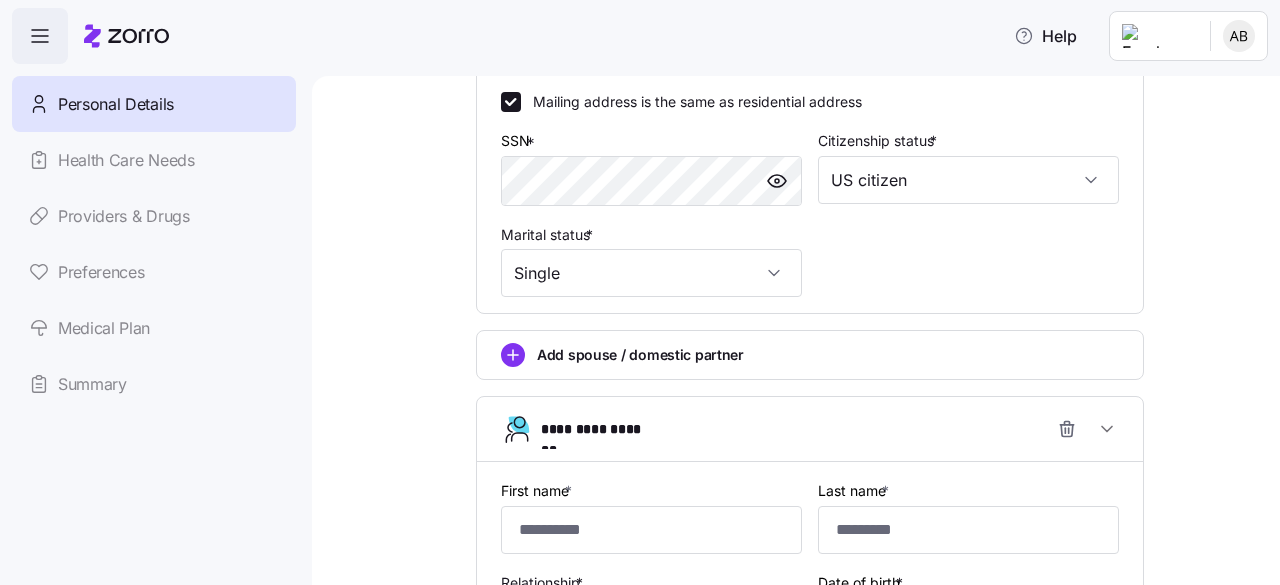 scroll, scrollTop: 852, scrollLeft: 0, axis: vertical 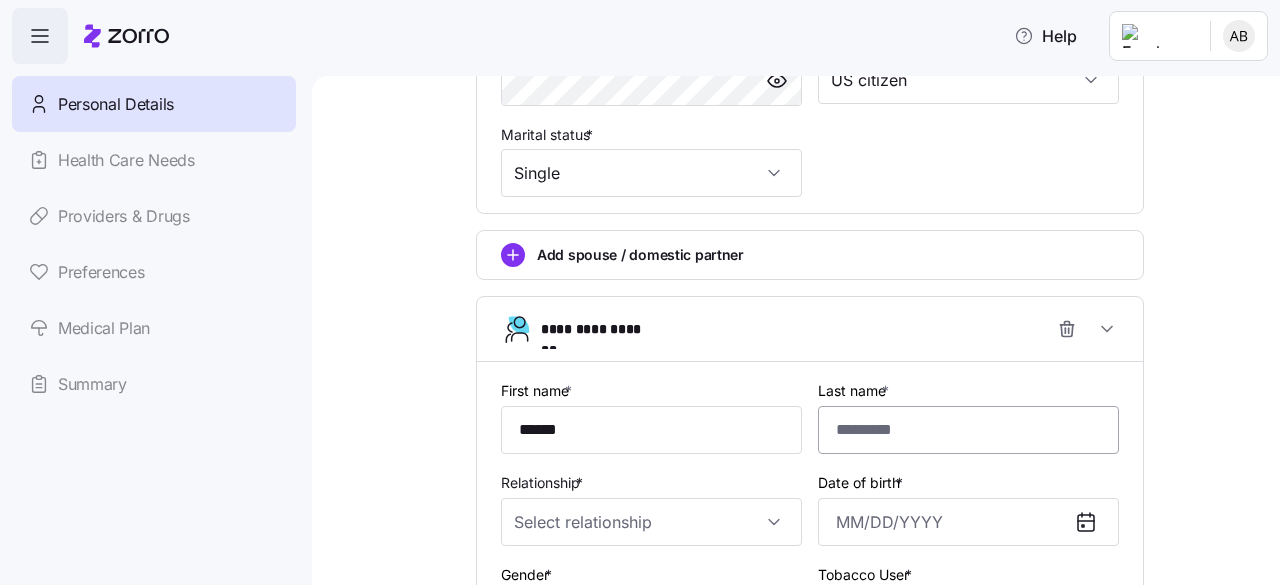 type on "******" 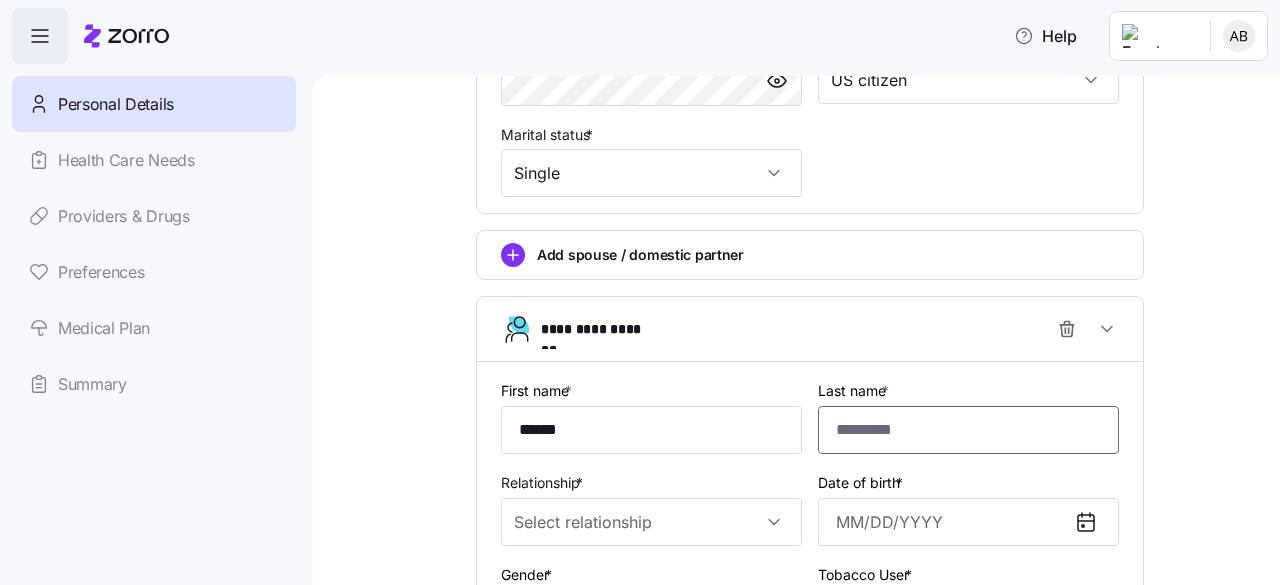 click on "Last name  *" at bounding box center (968, 430) 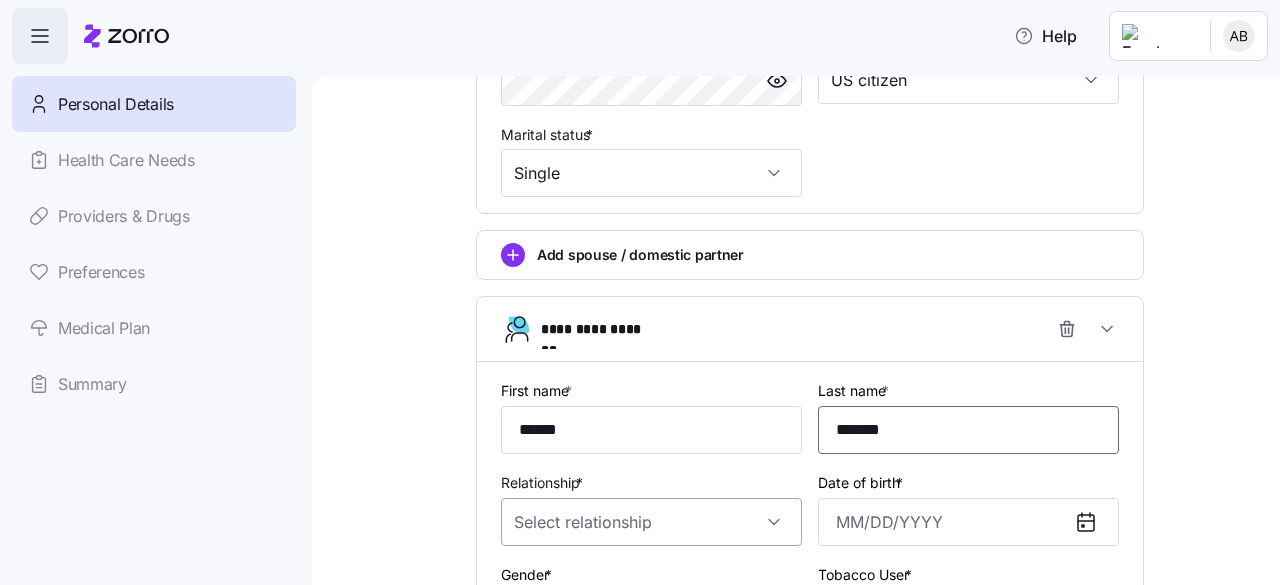 type on "*******" 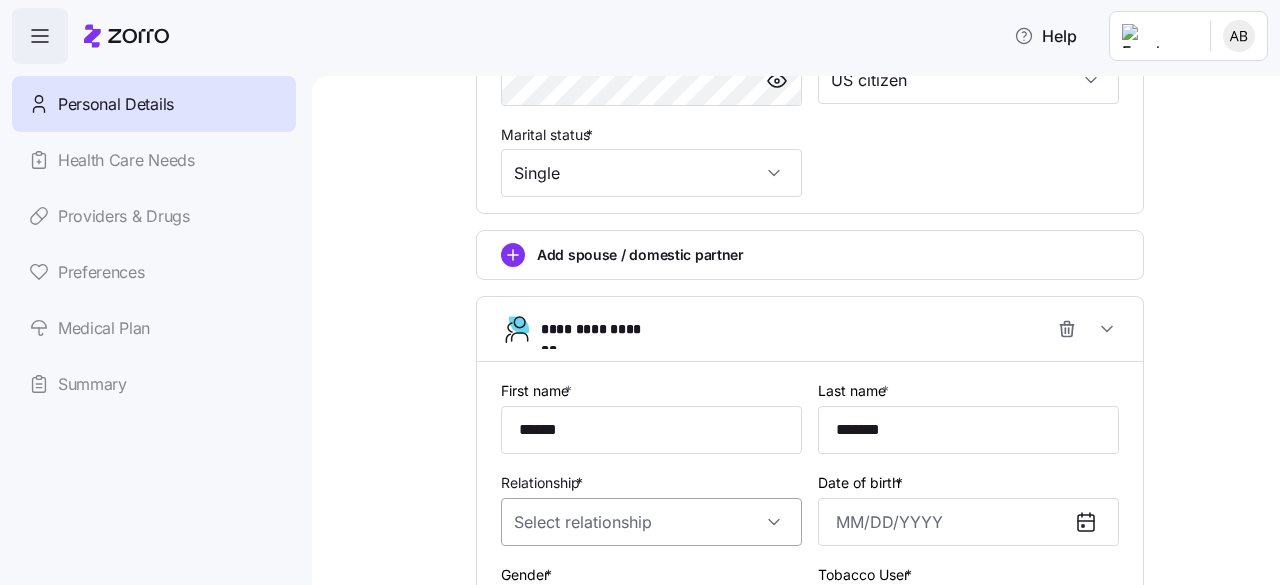 click on "Relationship  *" at bounding box center [651, 522] 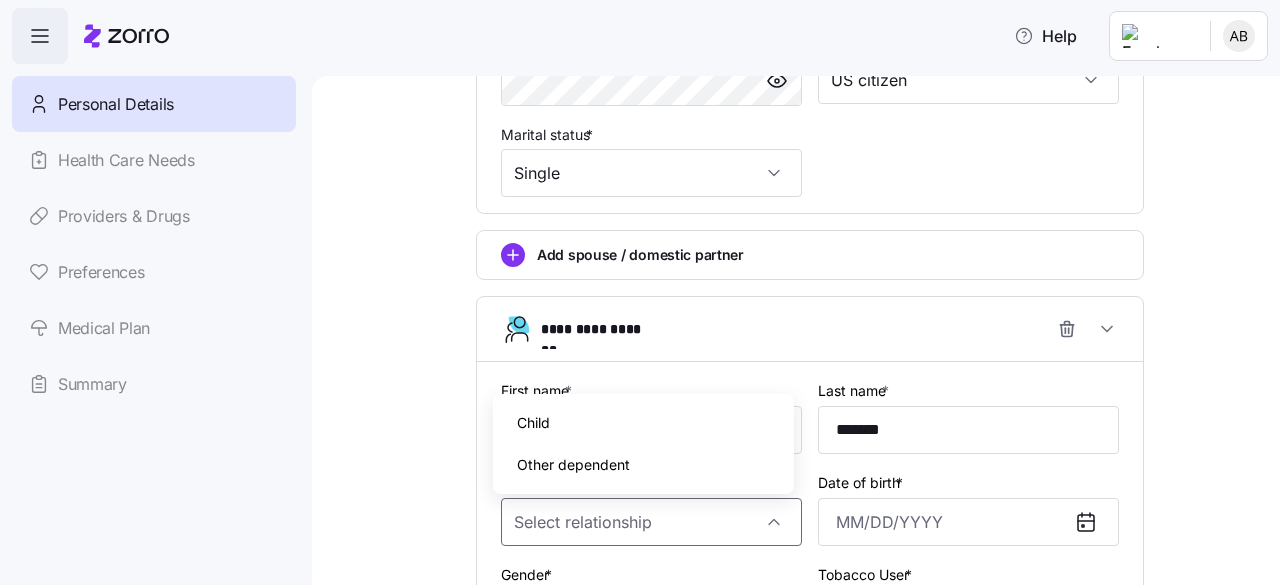 click on "Child" at bounding box center (643, 423) 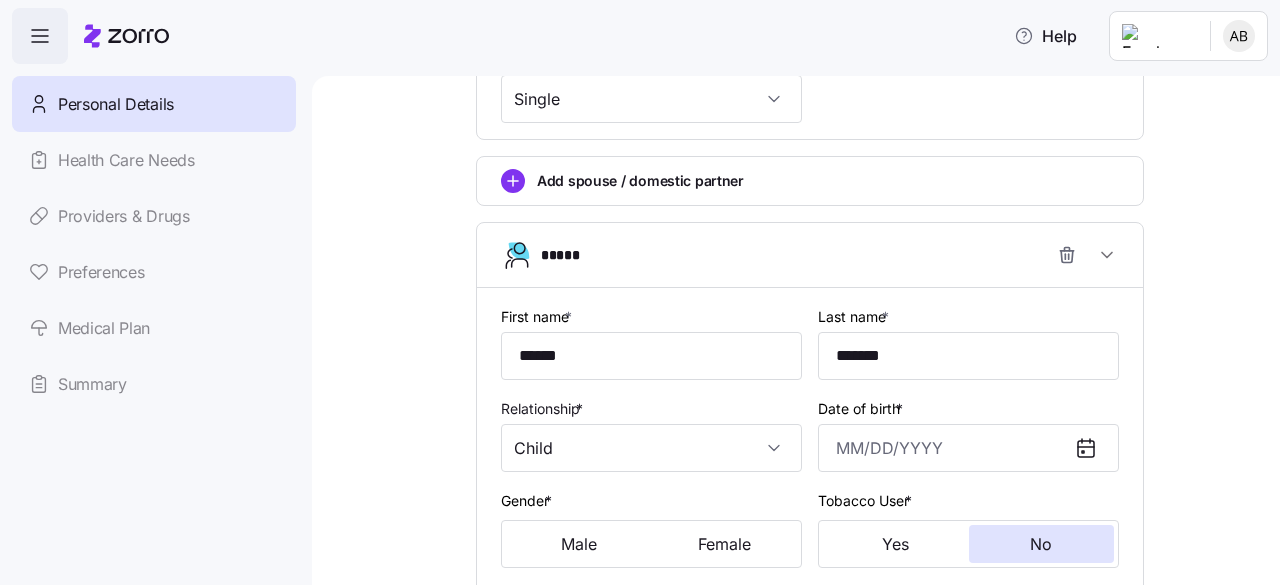 scroll, scrollTop: 952, scrollLeft: 0, axis: vertical 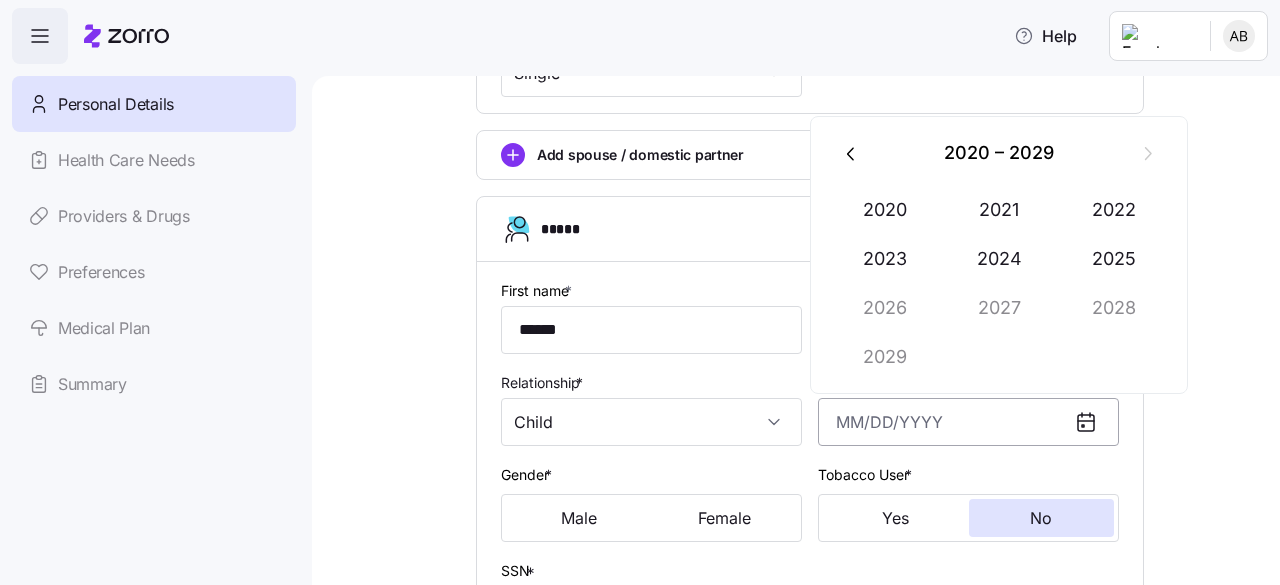click on "Date of birth  *" at bounding box center (968, 422) 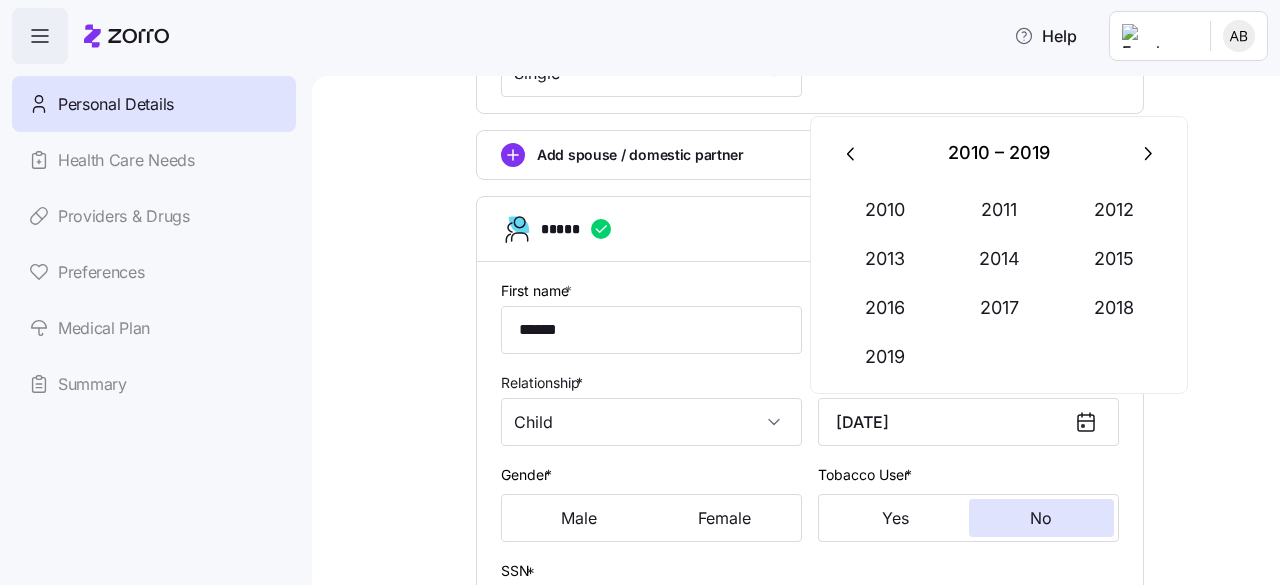 type on "[DATE]" 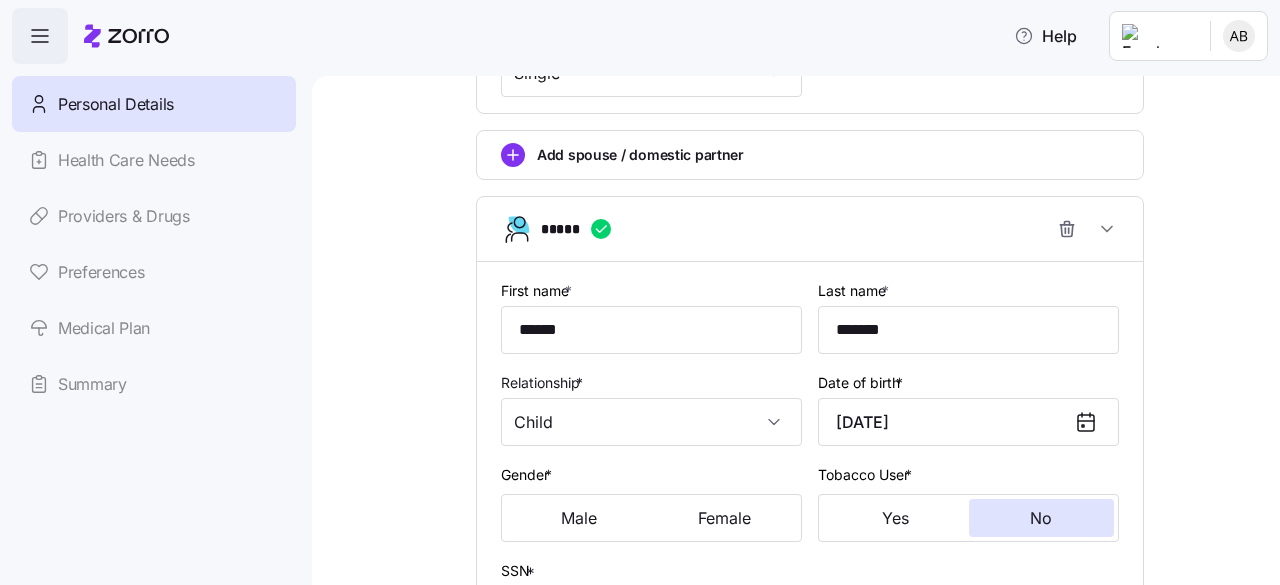 click on "Household information Add the family members that you want to include in your ICHRA You First name  * [FIRST] Last name  * [LAST] Date of birth  * [DATE] Phone* ([AREA]) [PHONE] Gender  * Male Female Tobacco user  * Yes No Pregnant  * Yes No Company email  * [EMAIL] Personal email  * [EMAIL] Residential address  * [ADDRESS] Mailing address is the same as residential address SSN  * [SSN] Citizenship status  * US citizen Marital status  * Single Add spouse / domestic partner ***** First name  * [FIRST] Last name  * [LAST] Relationship  * Child Date of birth  * [DATE] Gender  * Male Female Tobacco User  * Yes No SSN  * [SSN] Residential address  * [ADDRESS] Add dependent  (under 26) Next" at bounding box center (810, 27) 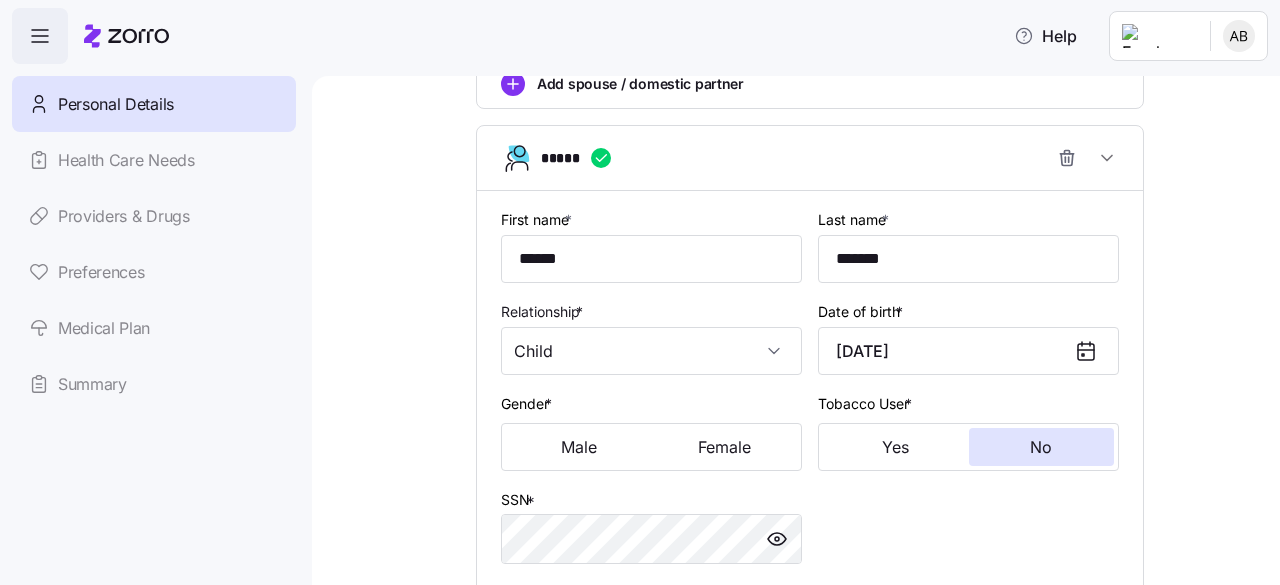 scroll, scrollTop: 1052, scrollLeft: 0, axis: vertical 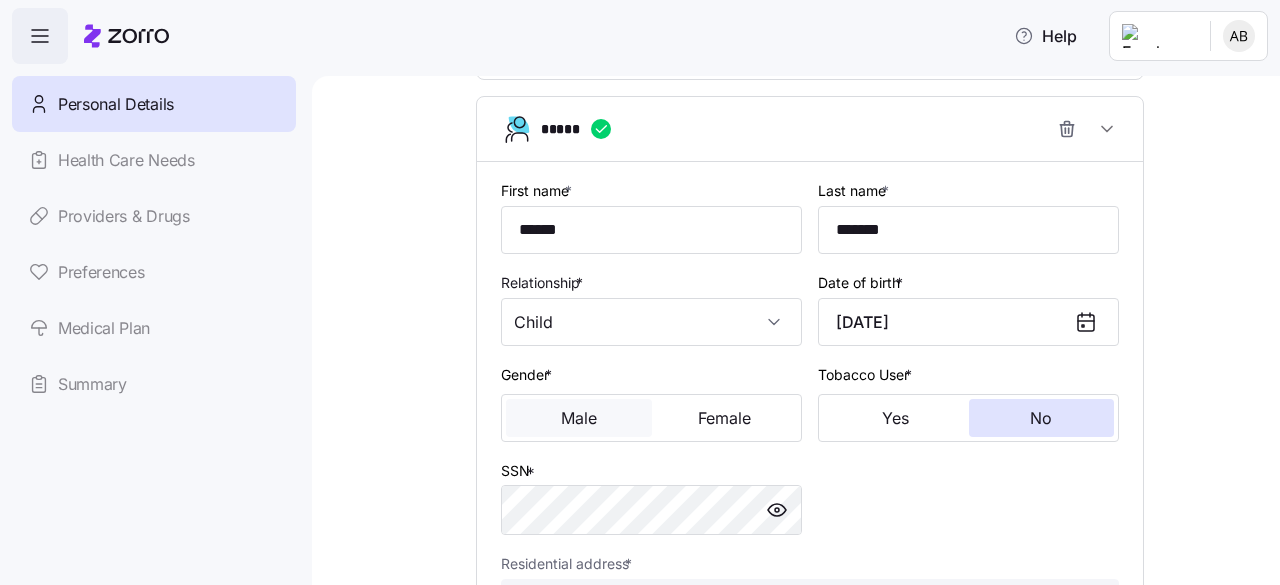 click on "Male" at bounding box center [579, 418] 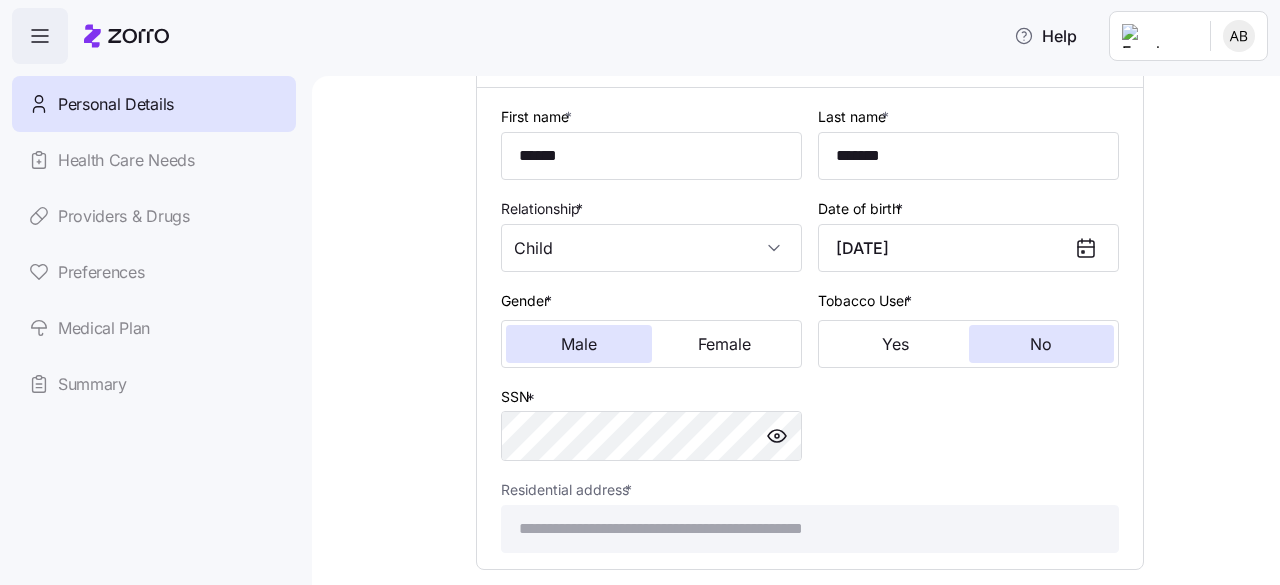 scroll, scrollTop: 1152, scrollLeft: 0, axis: vertical 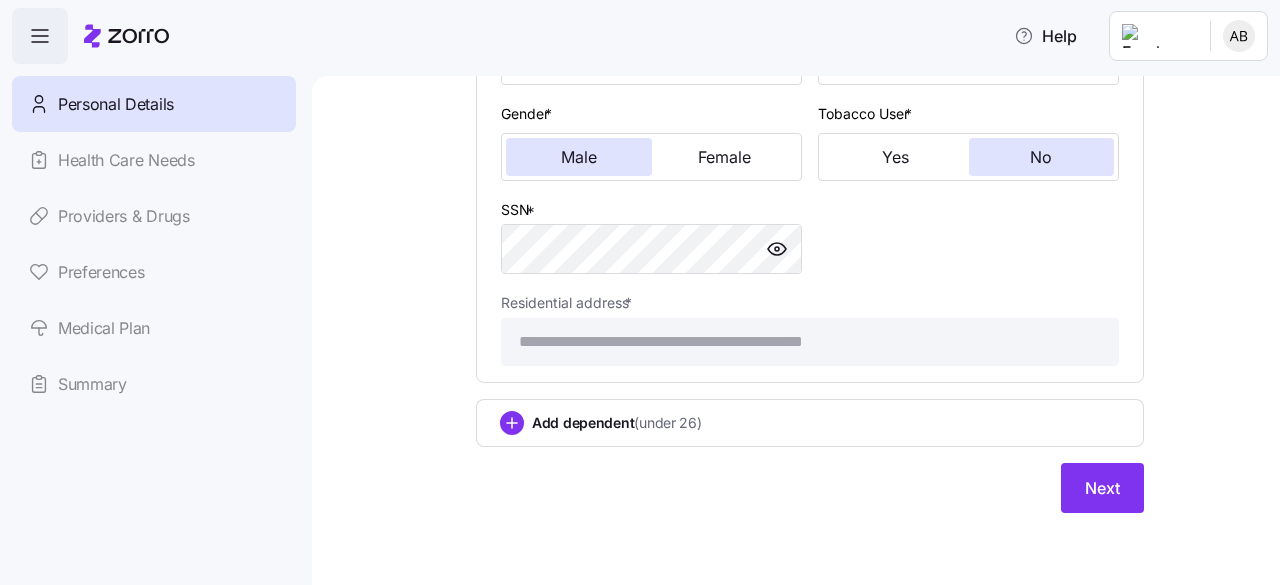 click on "Add dependent  (under 26)" at bounding box center (810, 423) 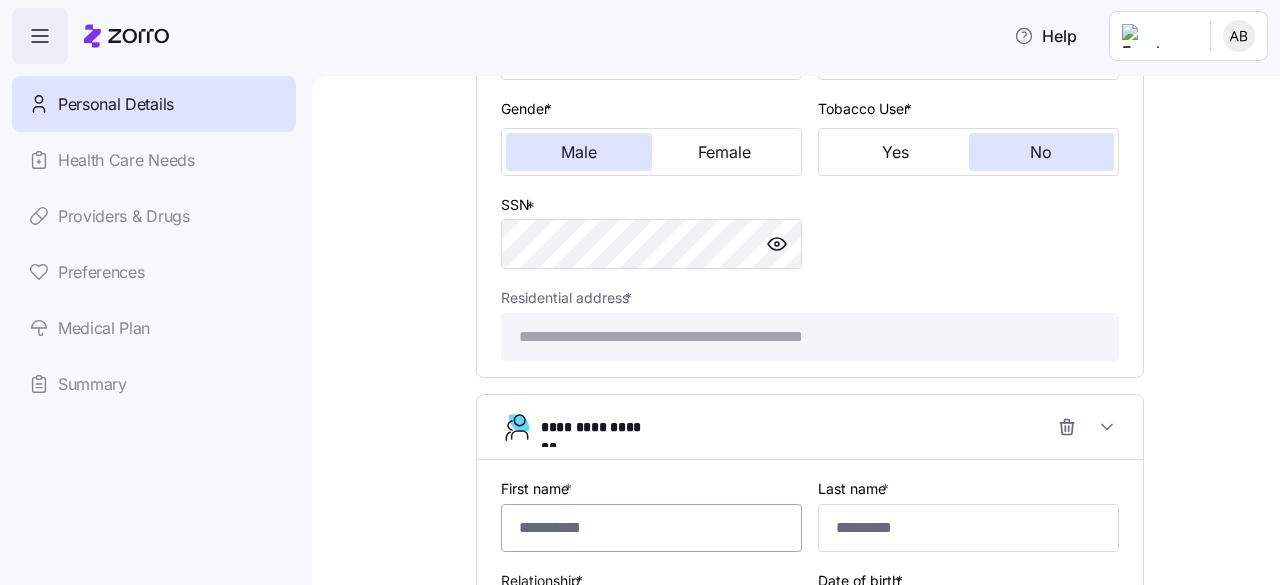 click on "First name  *" at bounding box center (651, 528) 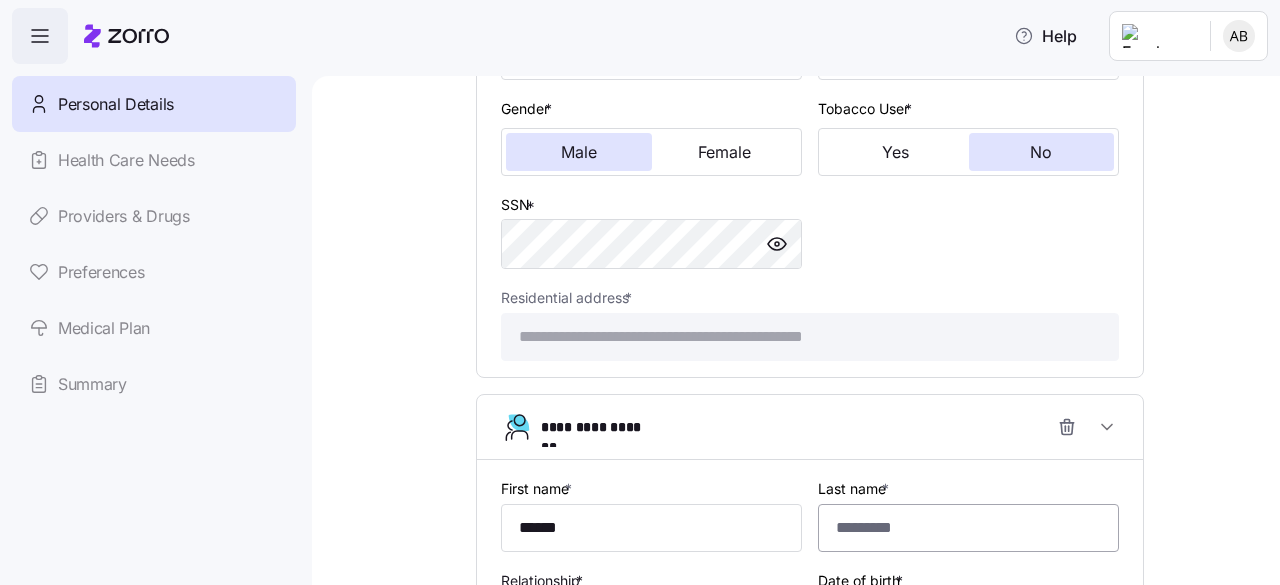 type on "******" 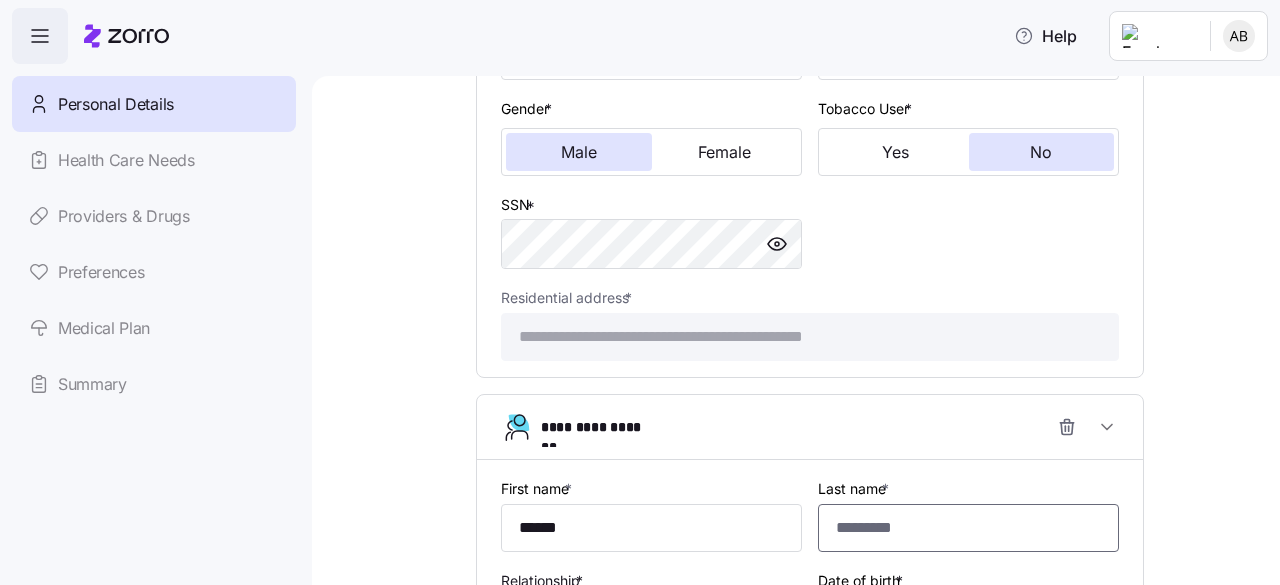 click on "Last name  *" at bounding box center (968, 528) 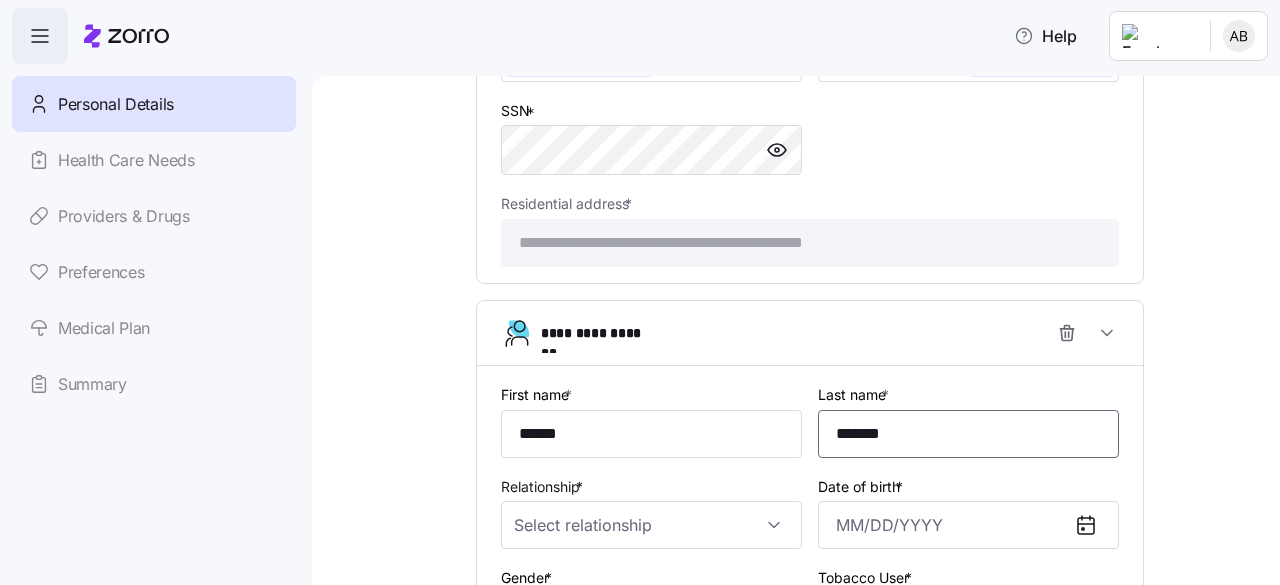 scroll, scrollTop: 1518, scrollLeft: 0, axis: vertical 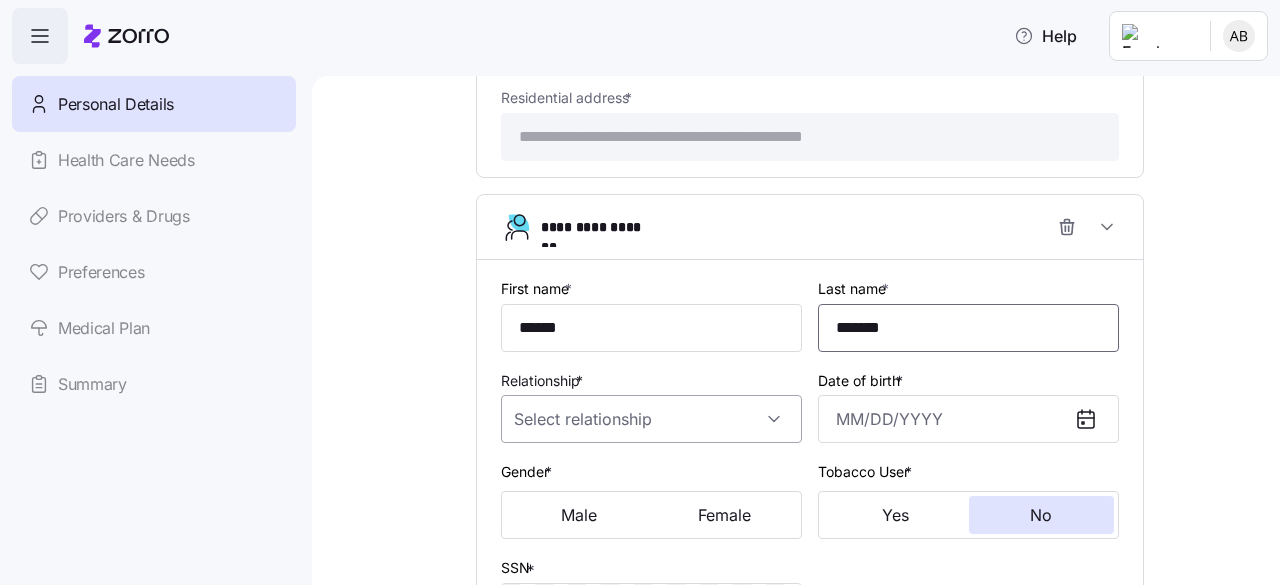 type on "*******" 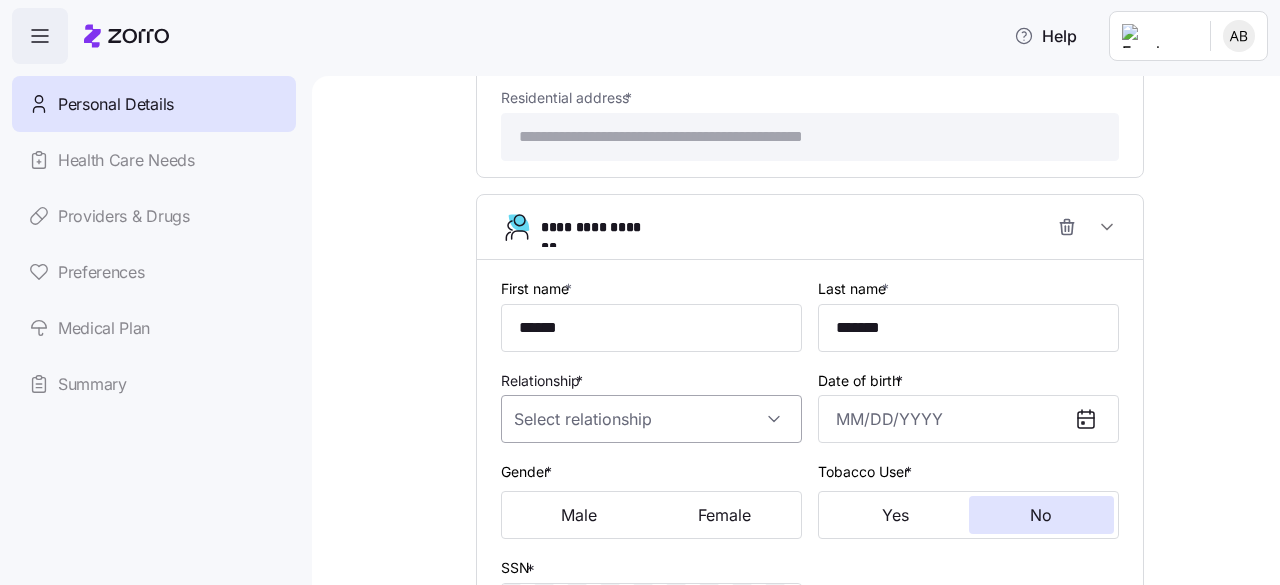 click on "Relationship  *" at bounding box center [651, 419] 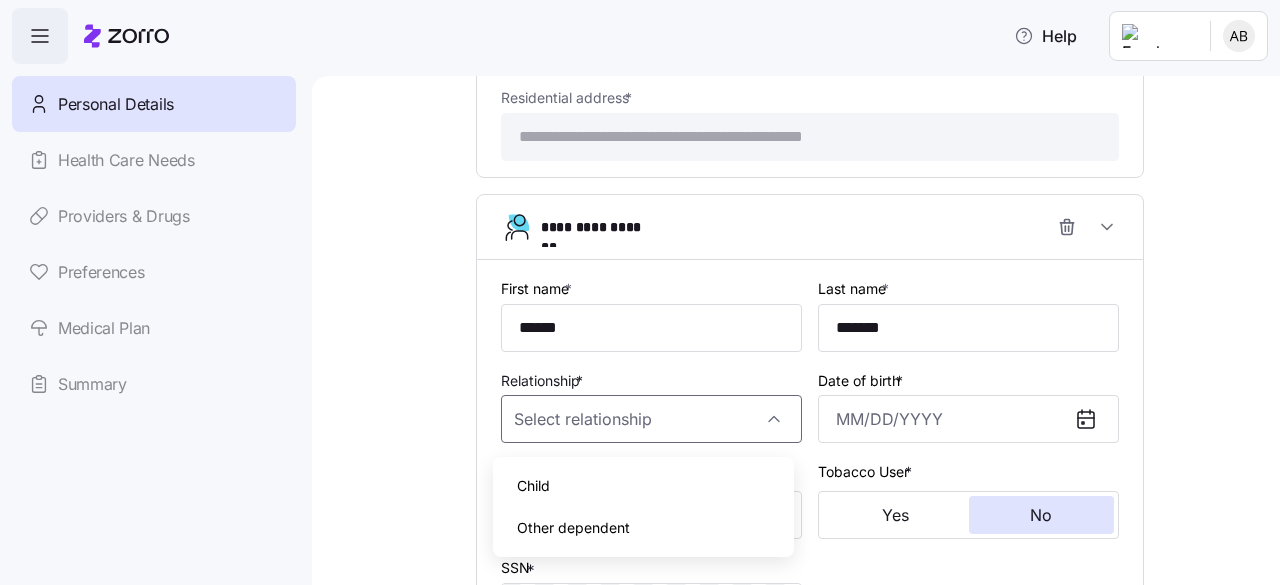 click on "Child" at bounding box center (643, 486) 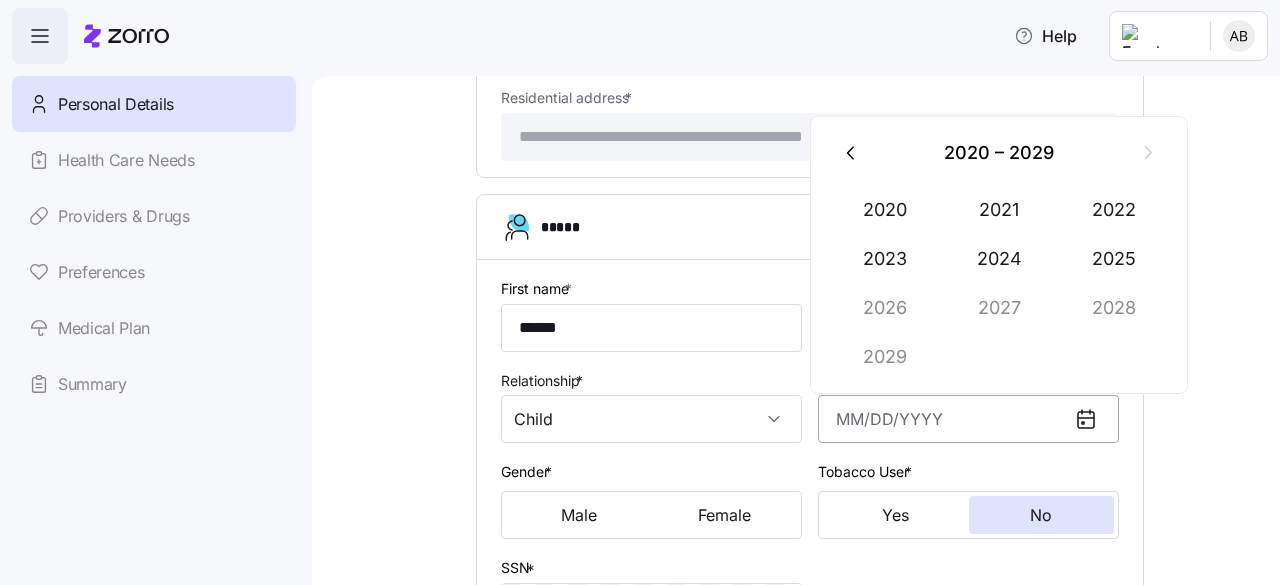 click on "Date of birth  *" at bounding box center [968, 419] 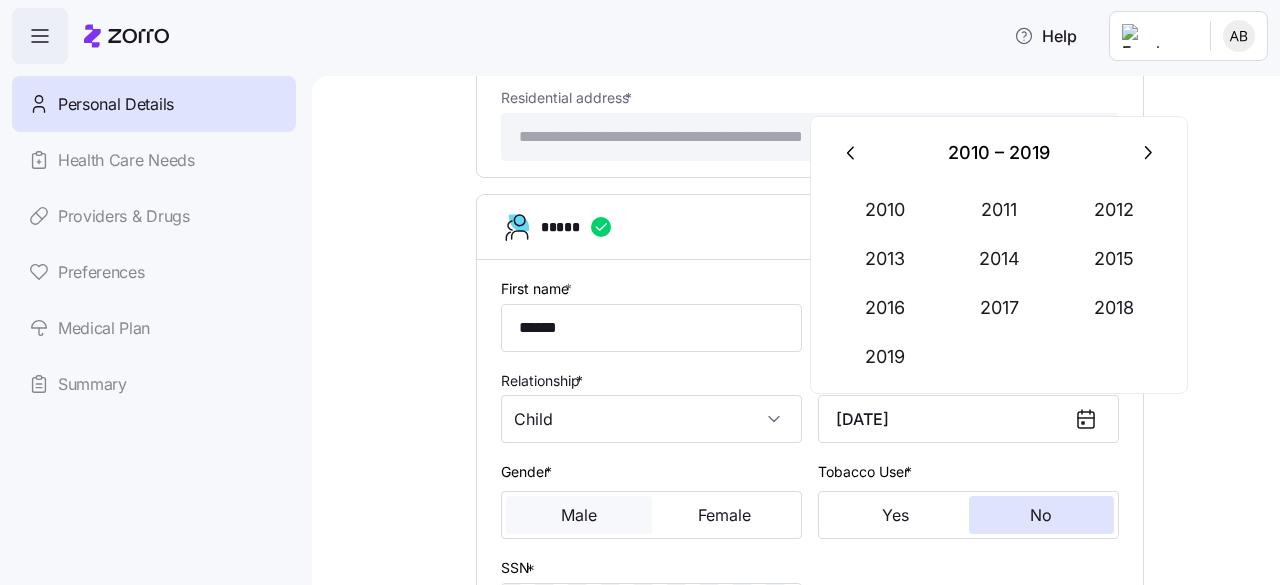 type on "[MONTH] [DAY], [YEAR]" 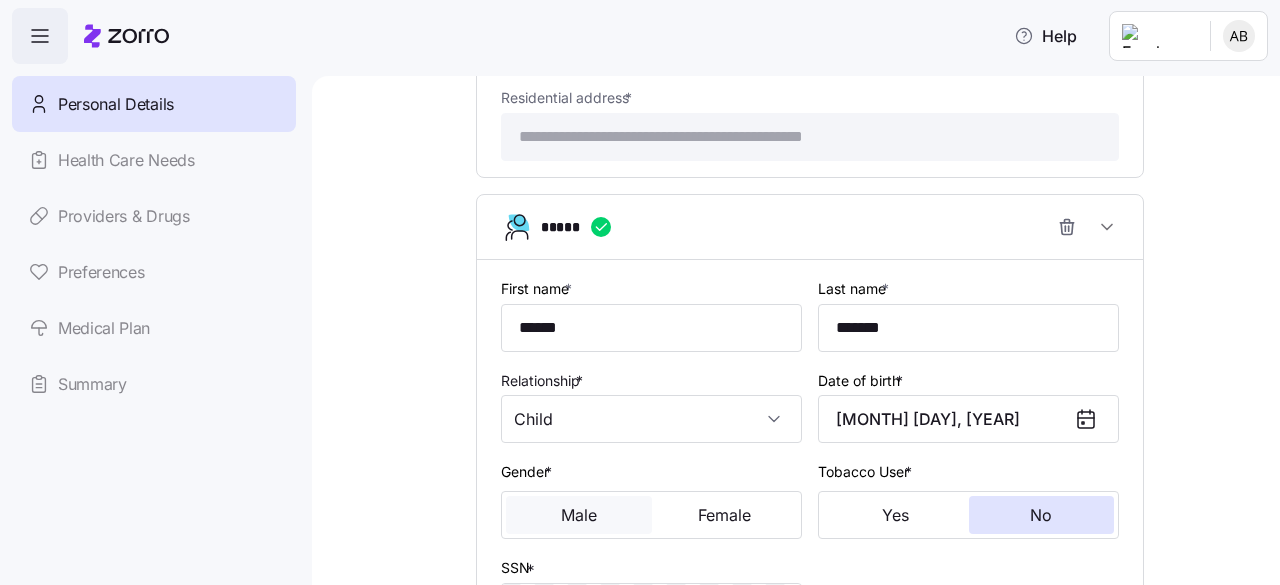 click on "Male" at bounding box center [579, 515] 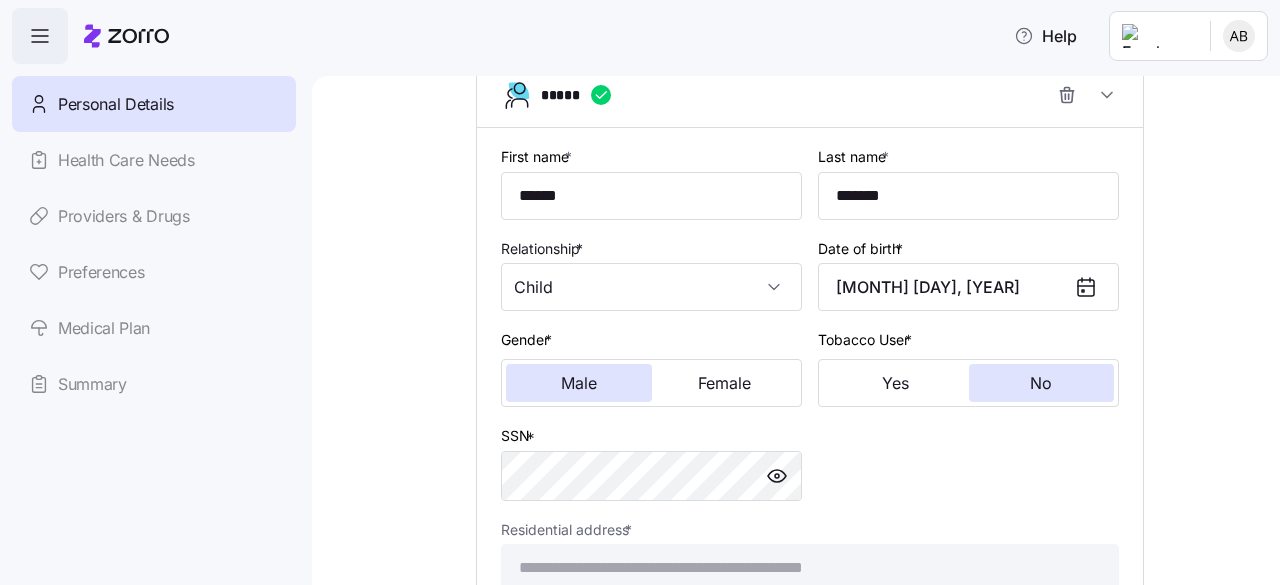 scroll, scrollTop: 1718, scrollLeft: 0, axis: vertical 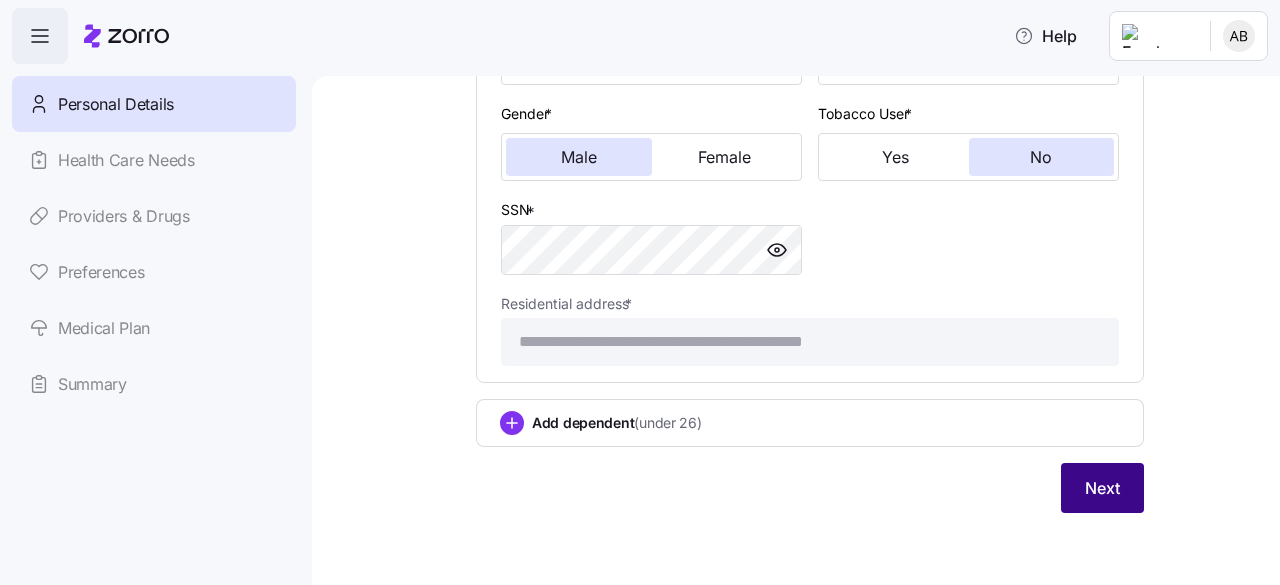 click on "Next" at bounding box center (1102, 488) 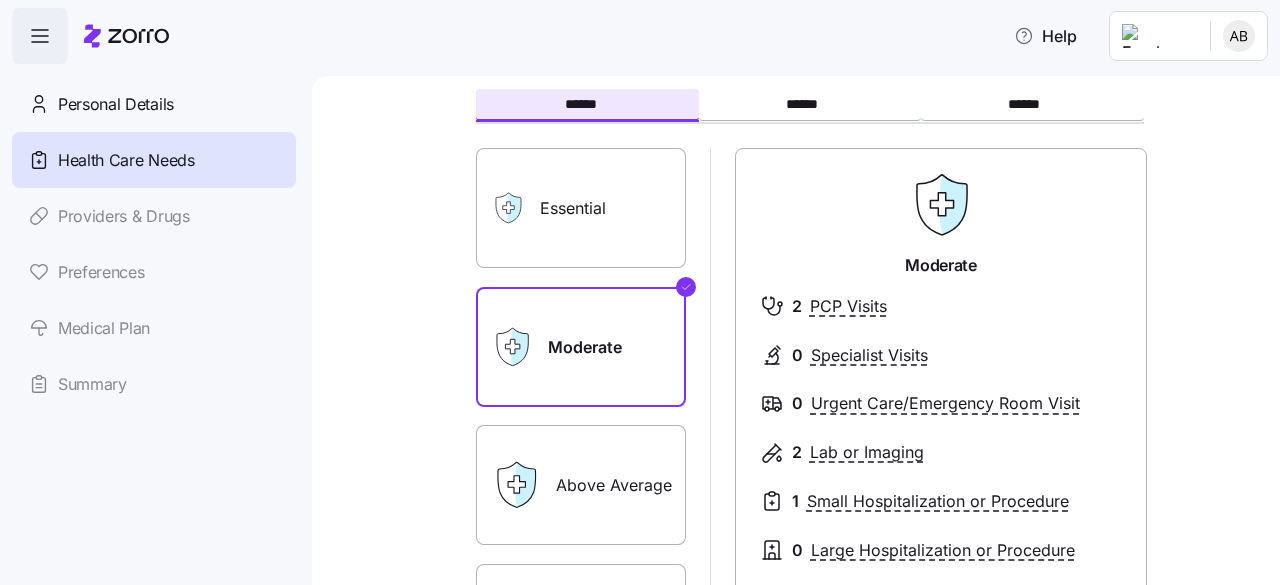 scroll, scrollTop: 200, scrollLeft: 0, axis: vertical 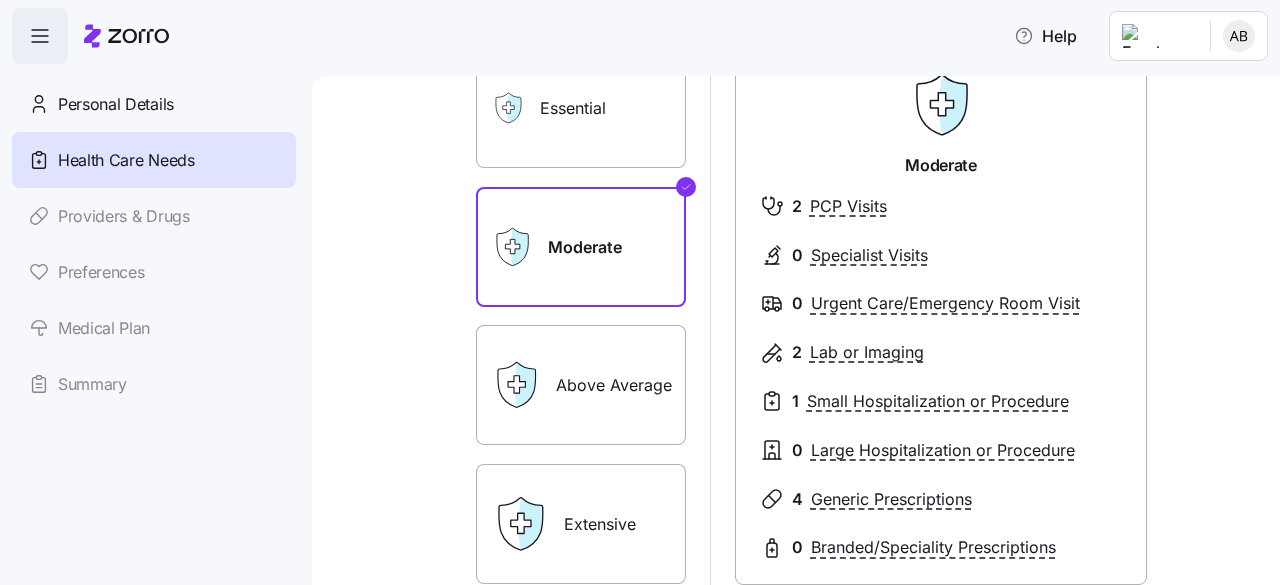 click on "Essential" at bounding box center (581, 108) 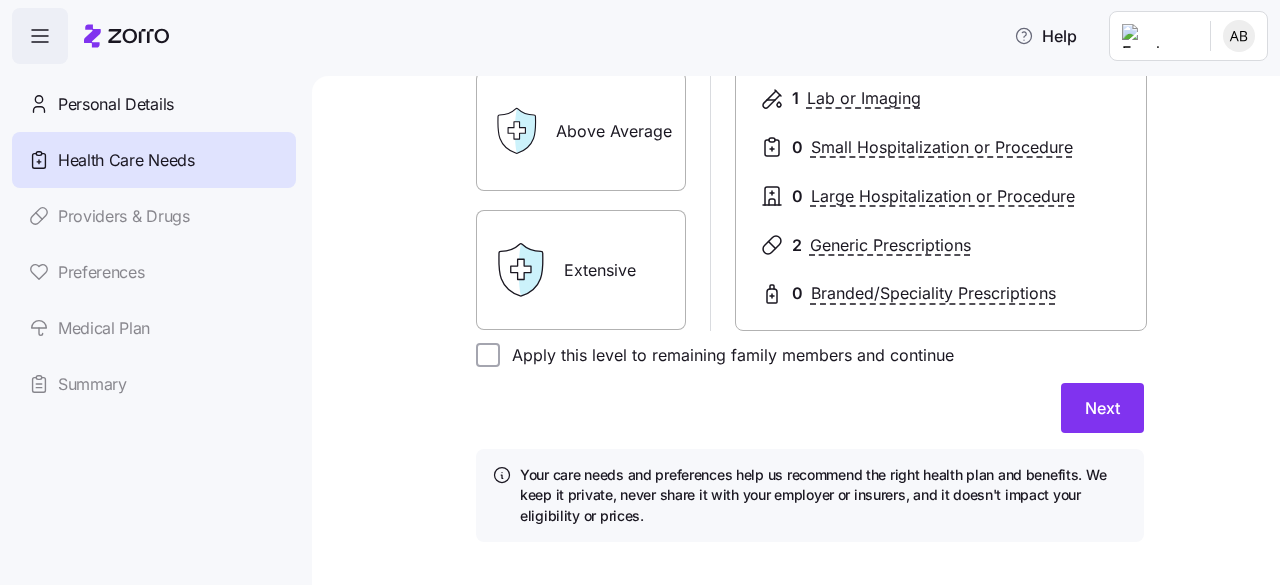 scroll, scrollTop: 482, scrollLeft: 0, axis: vertical 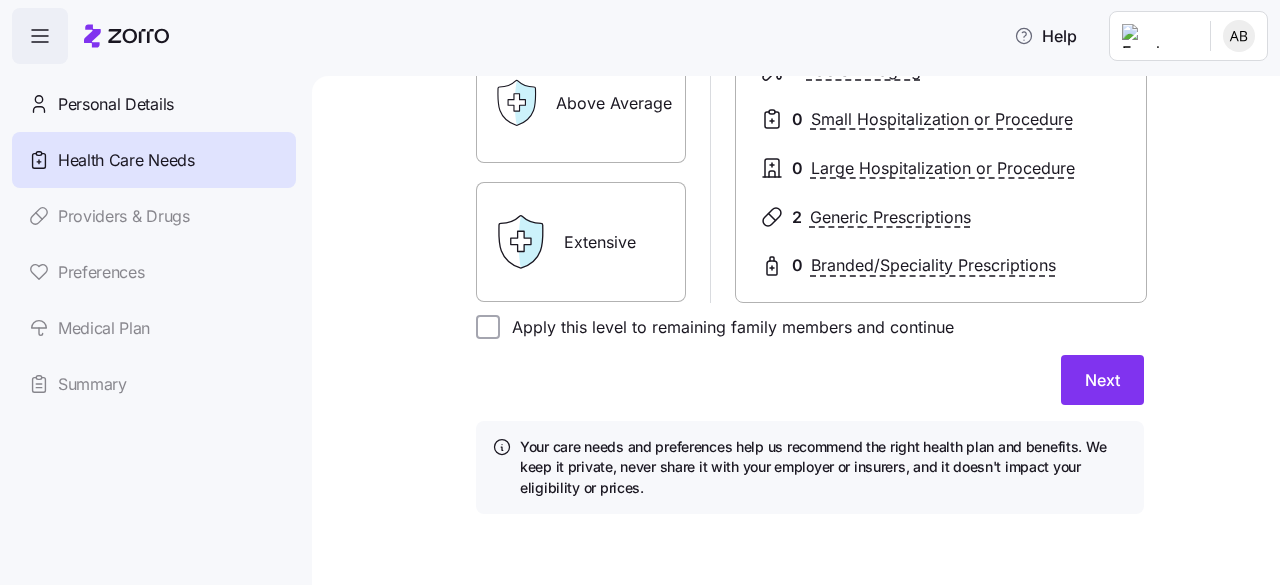 click on "Next" at bounding box center (810, 380) 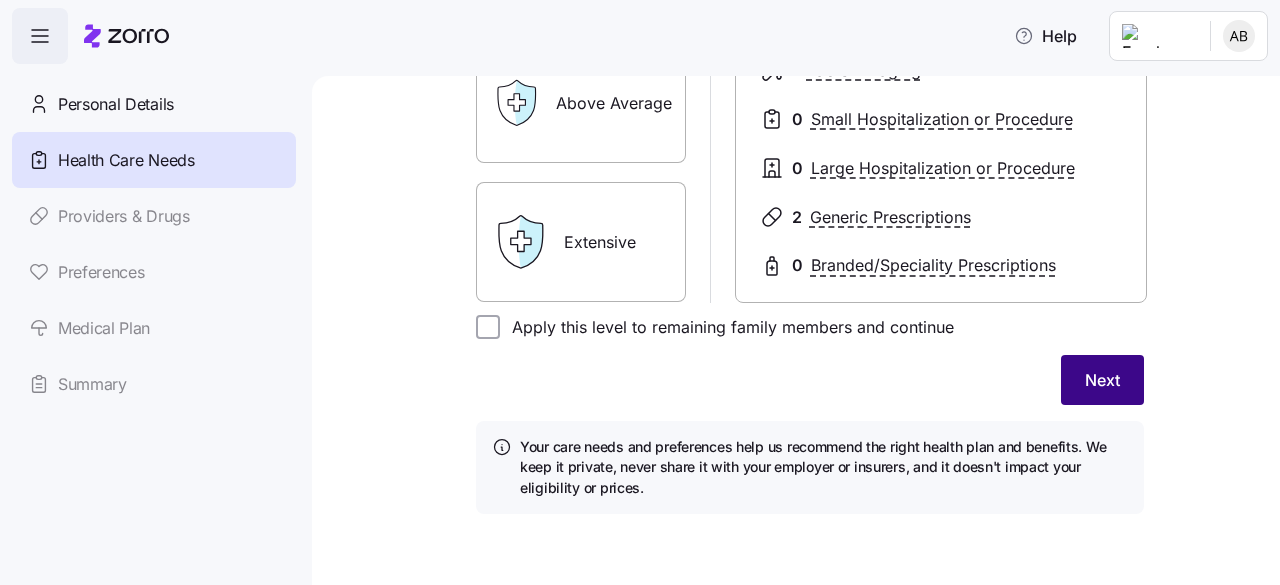 click on "Next" at bounding box center (1102, 380) 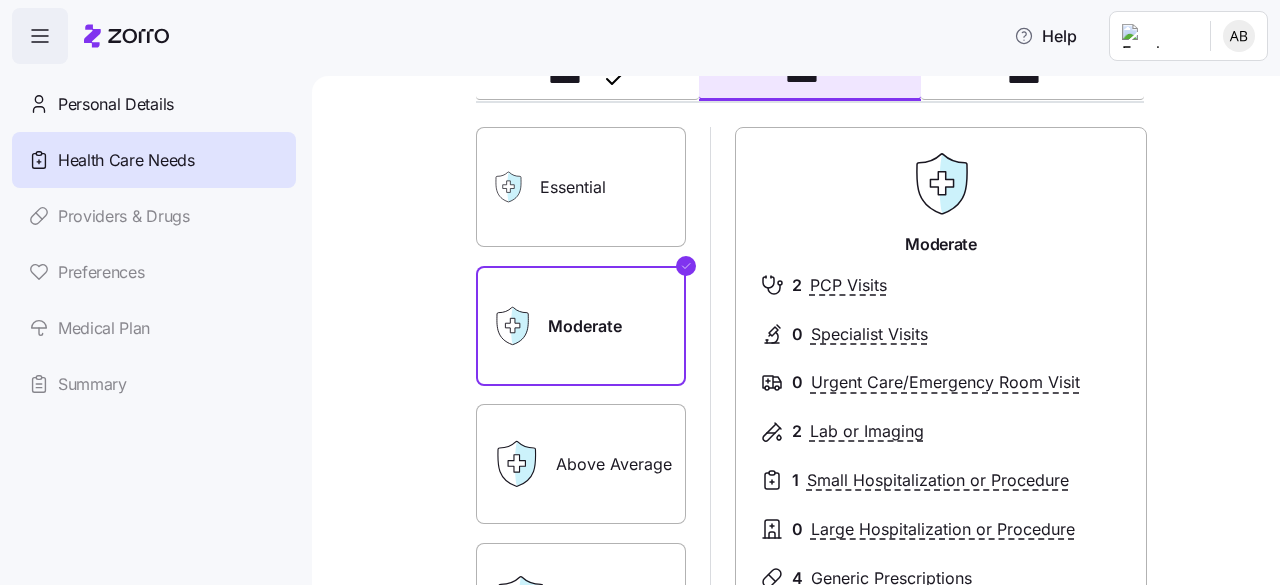 scroll, scrollTop: 0, scrollLeft: 0, axis: both 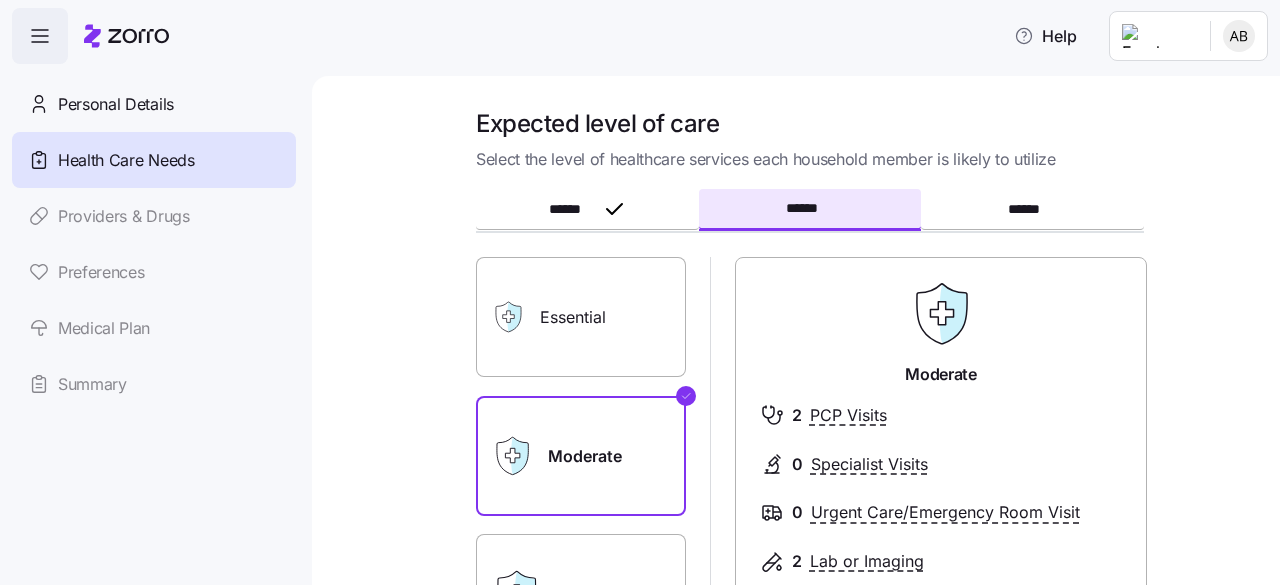 click on "Essential" at bounding box center [581, 317] 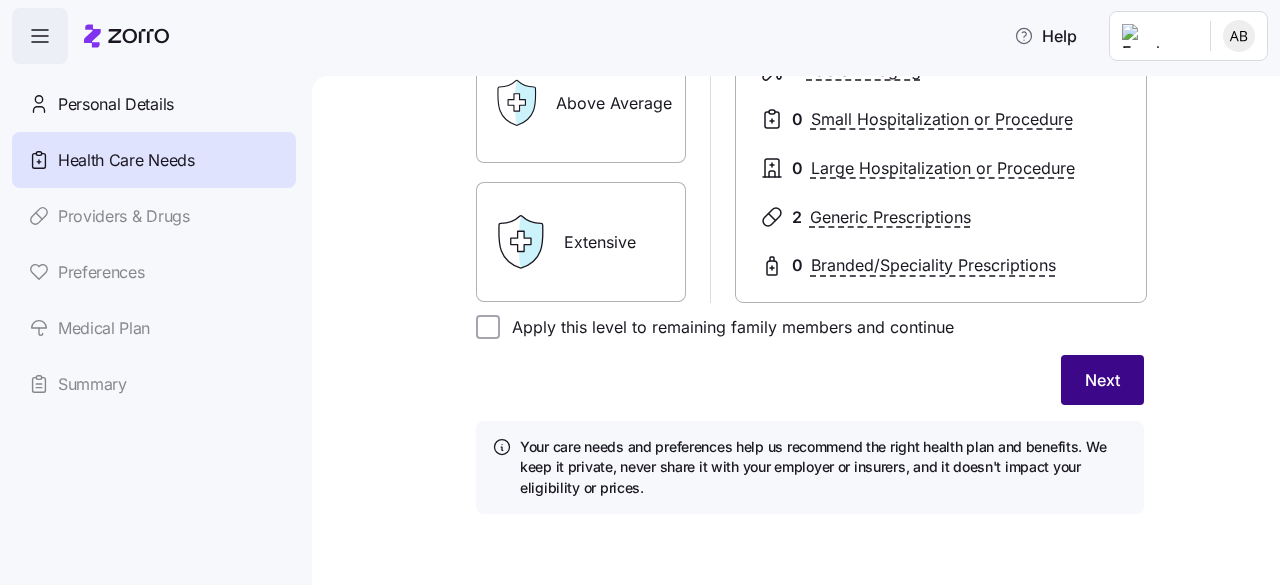 click on "Next" at bounding box center (1102, 380) 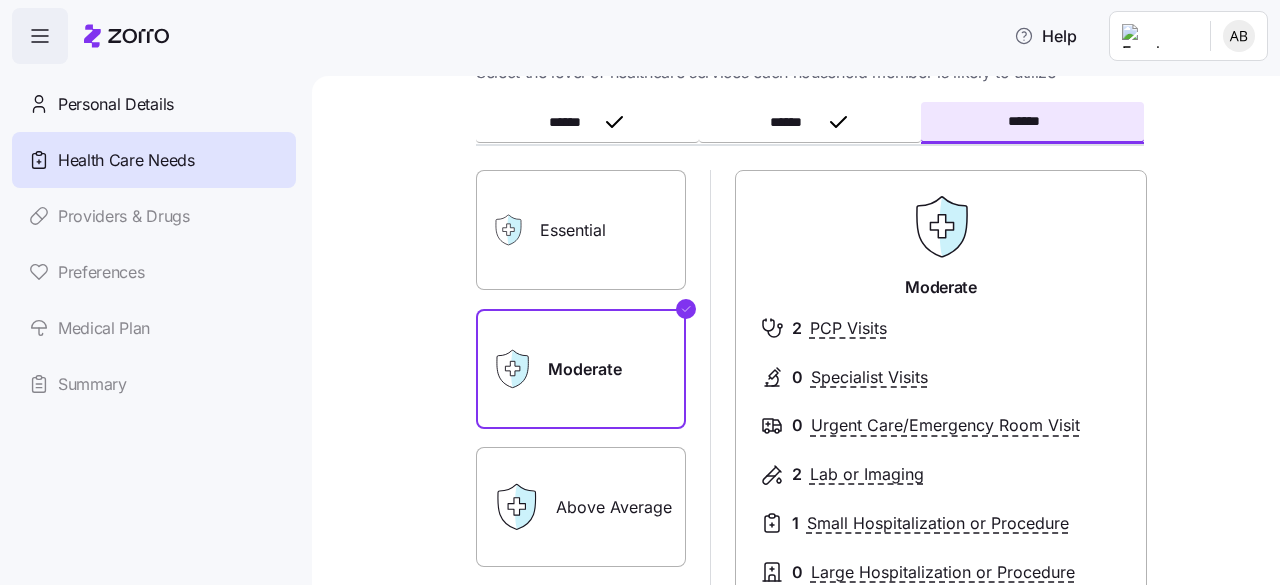 scroll, scrollTop: 0, scrollLeft: 0, axis: both 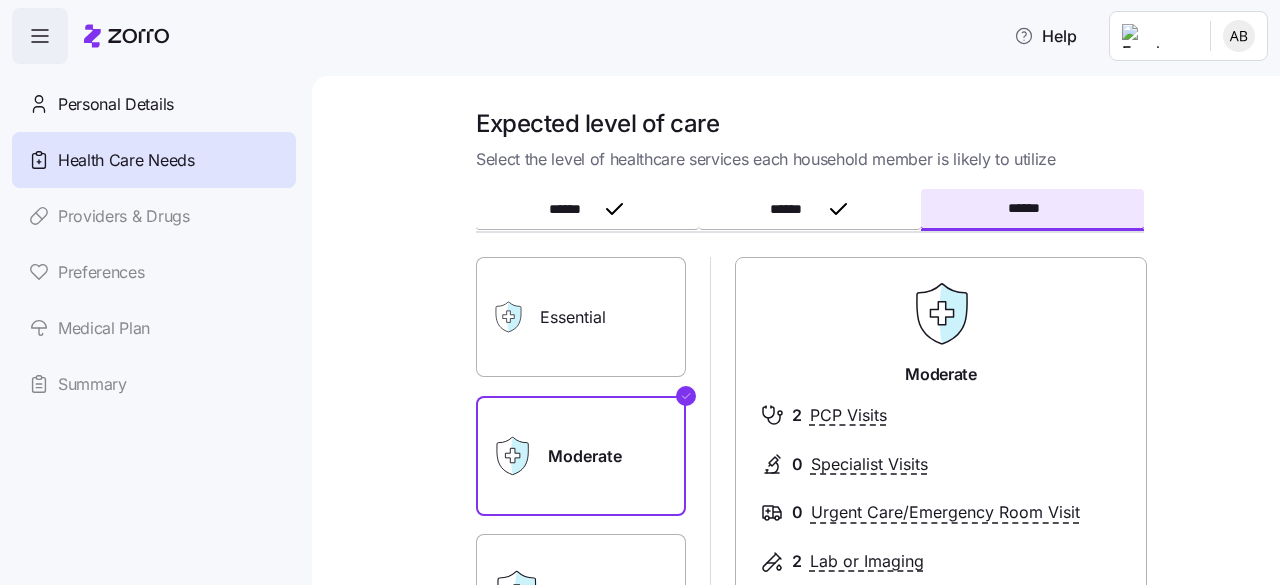 click on "Essential" at bounding box center [581, 317] 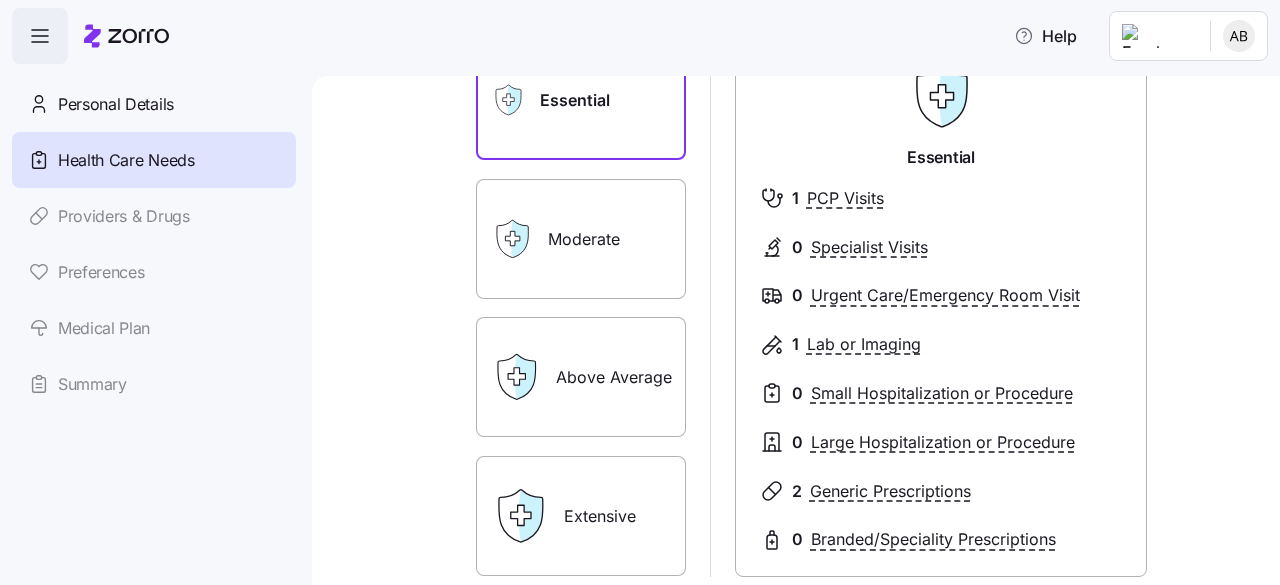 scroll, scrollTop: 455, scrollLeft: 0, axis: vertical 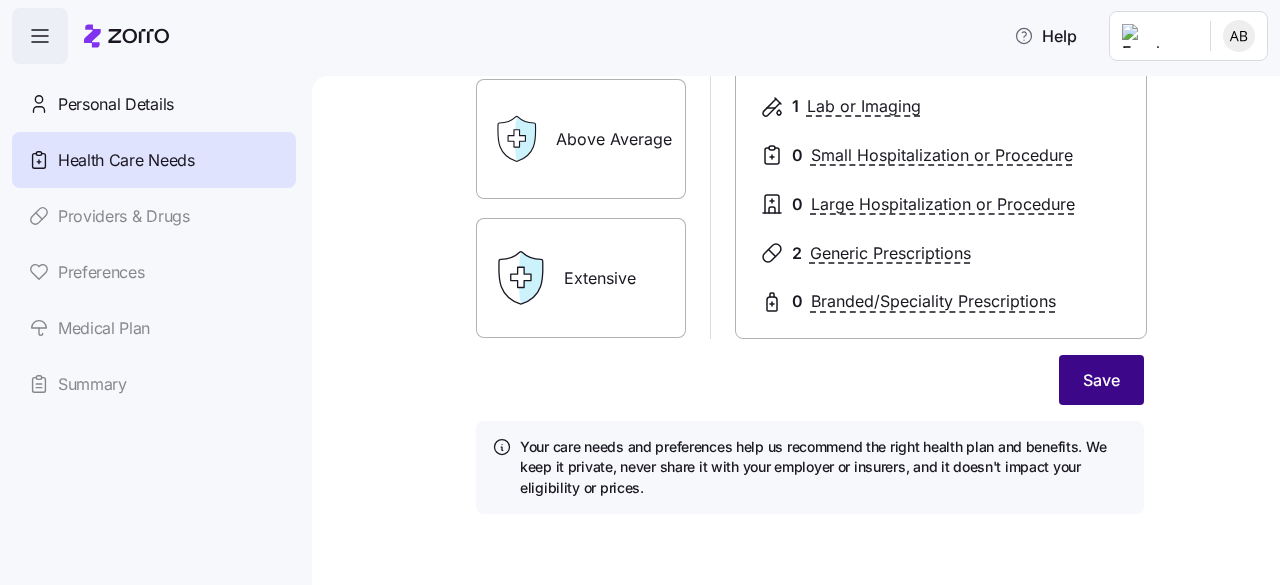 click on "Save" at bounding box center [1101, 380] 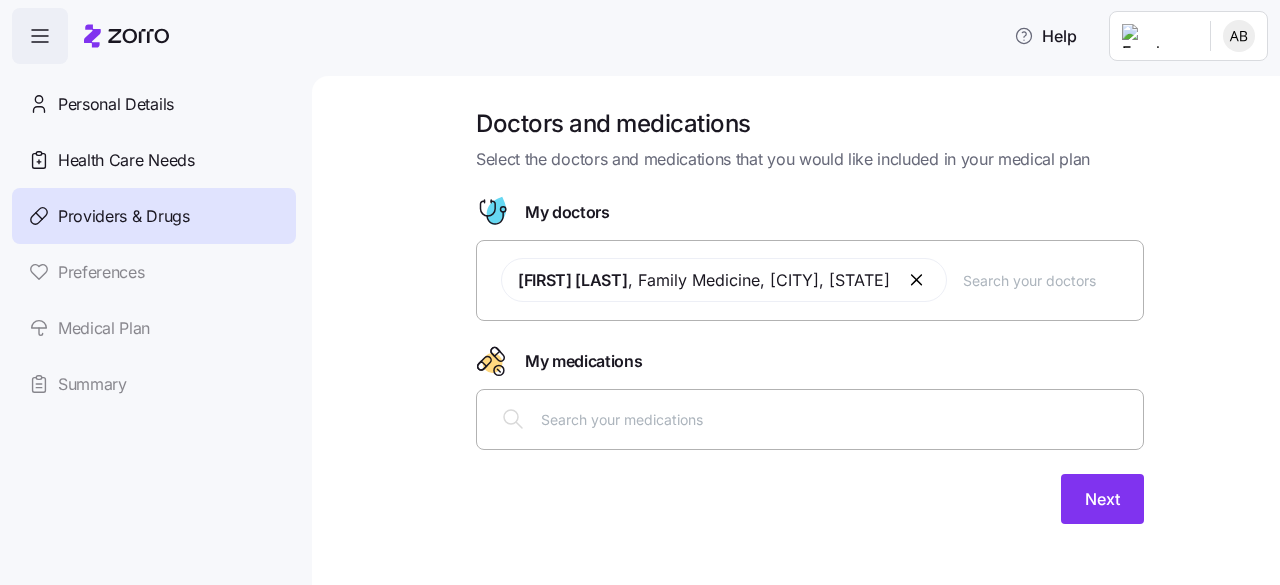 click at bounding box center (1047, 280) 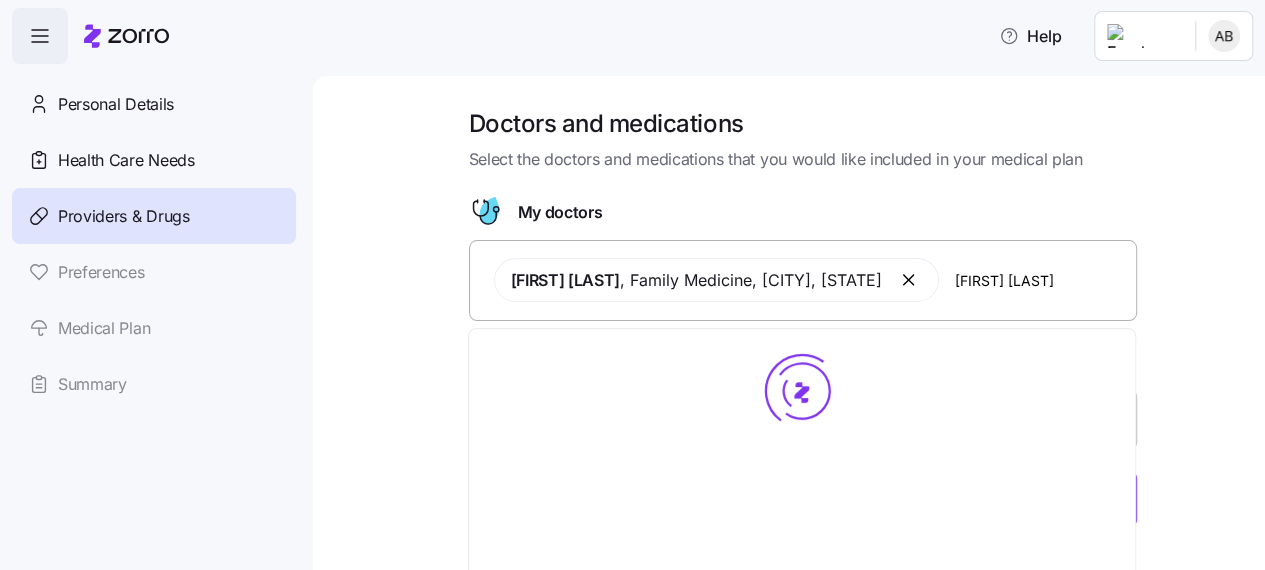 type on "[FIRST] [LAST]" 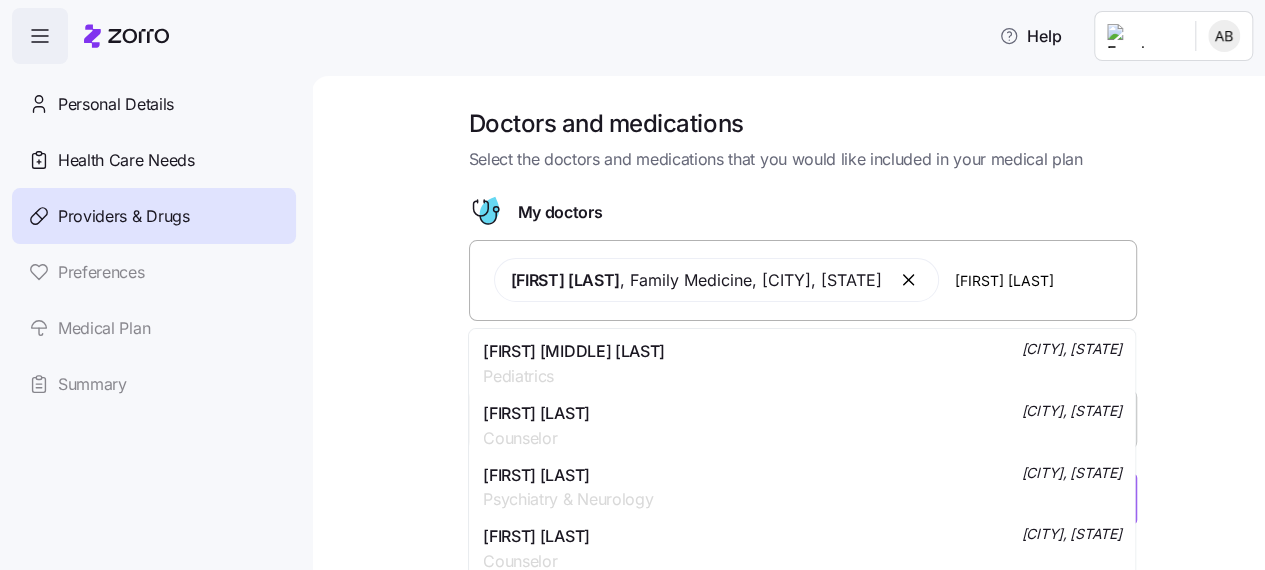 click on "[FIRST] [LAST] [COMPANY] [CITY], [STATE]" at bounding box center (802, 364) 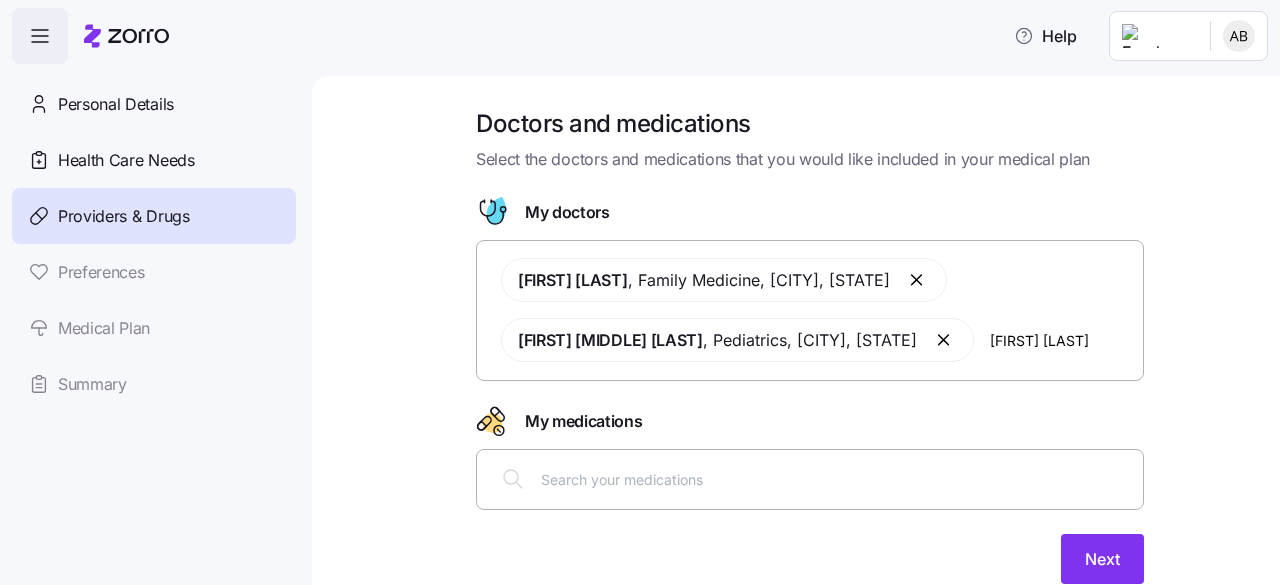 type on "[FIRST] [LAST]" 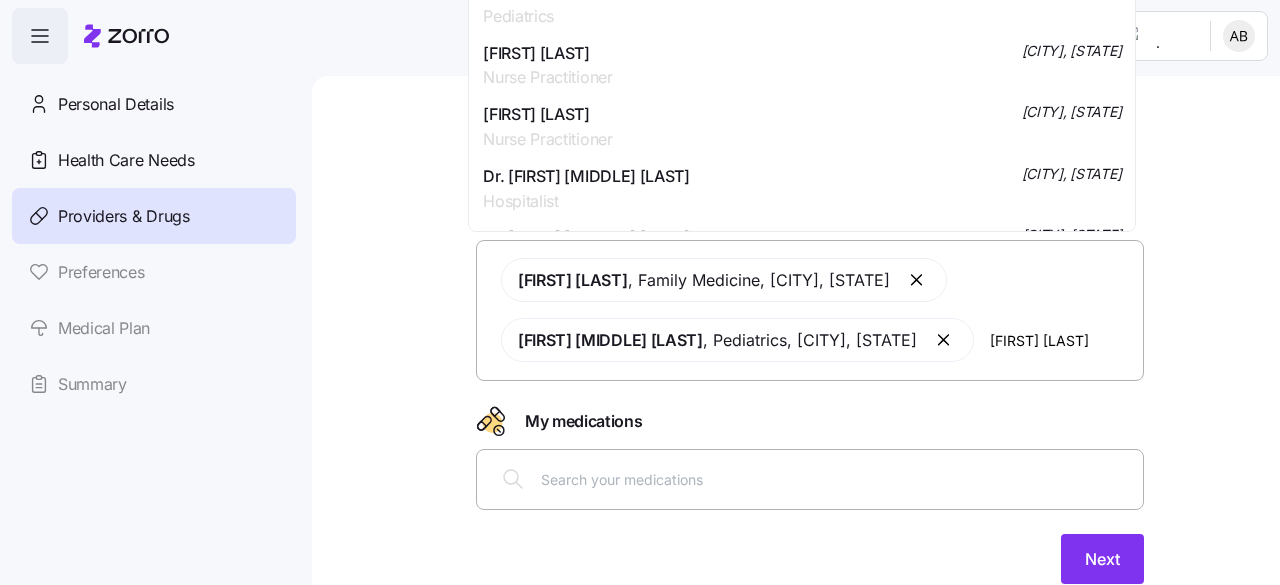 click on "Dr. [FIRST] [FIRST] [LAST] [CITY], [STATE]" at bounding box center (802, 4) 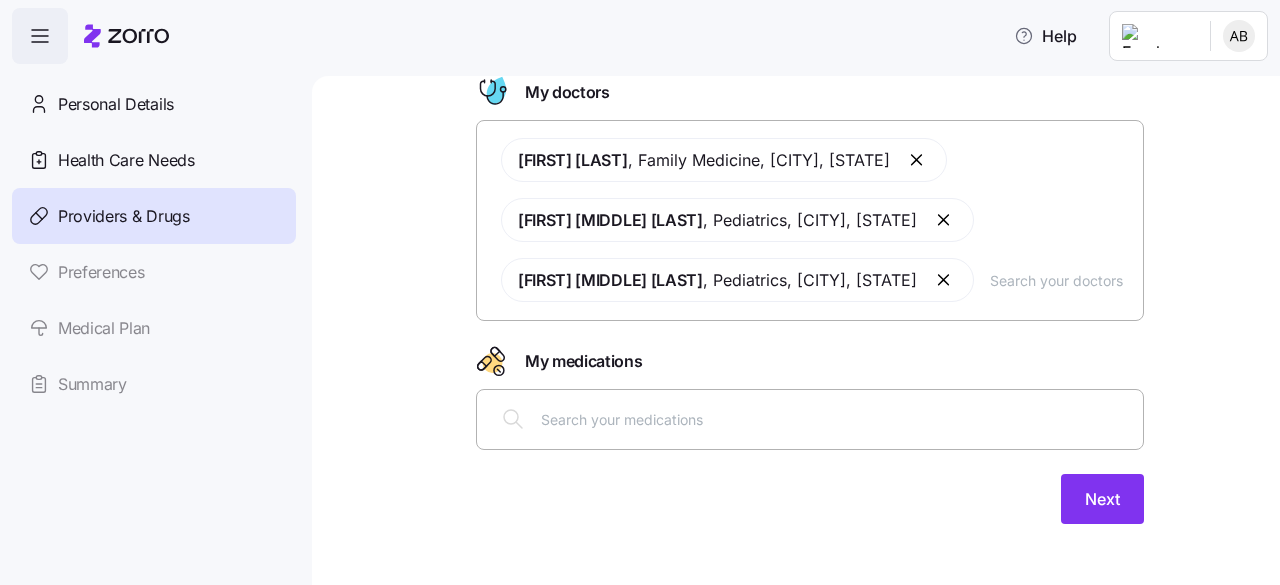 scroll, scrollTop: 129, scrollLeft: 0, axis: vertical 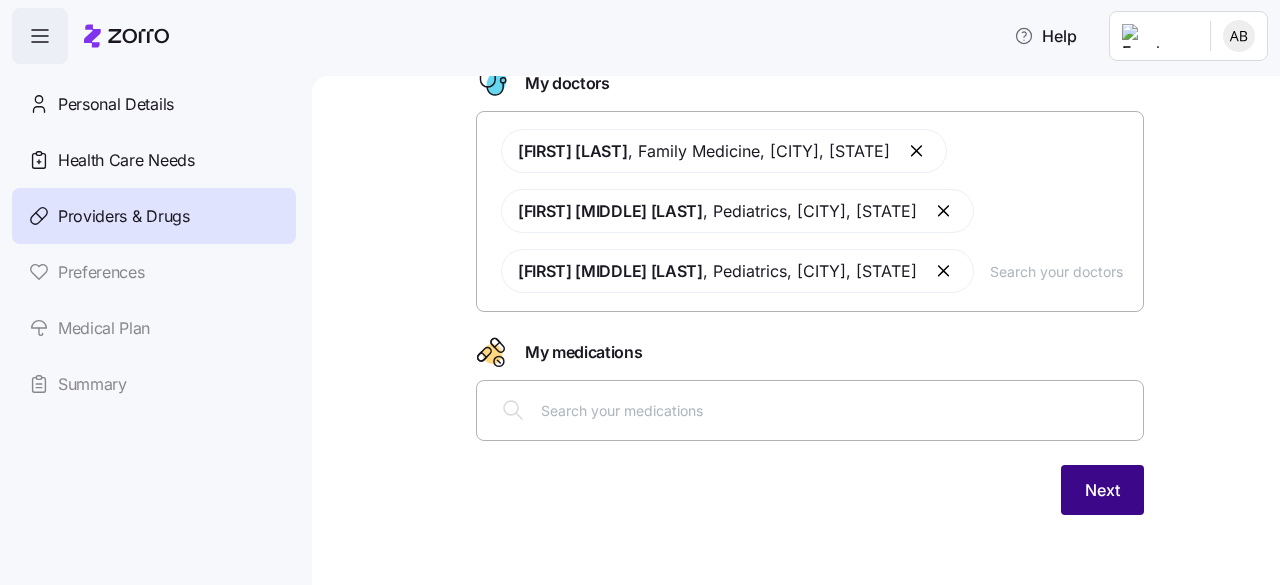 click on "Next" at bounding box center (1102, 490) 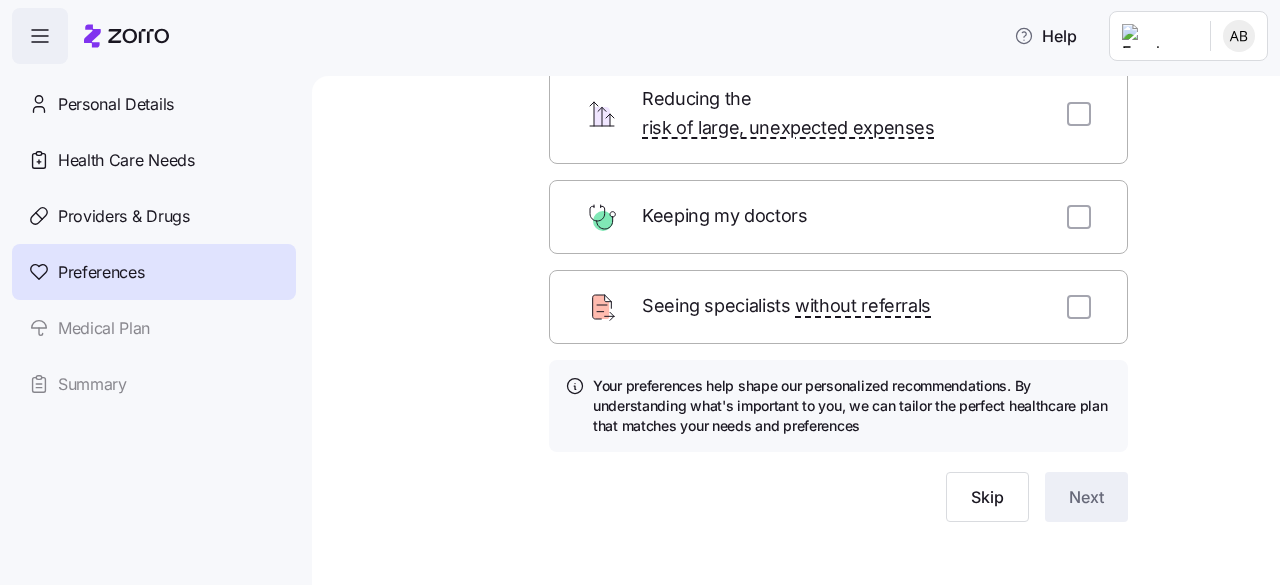 scroll, scrollTop: 226, scrollLeft: 0, axis: vertical 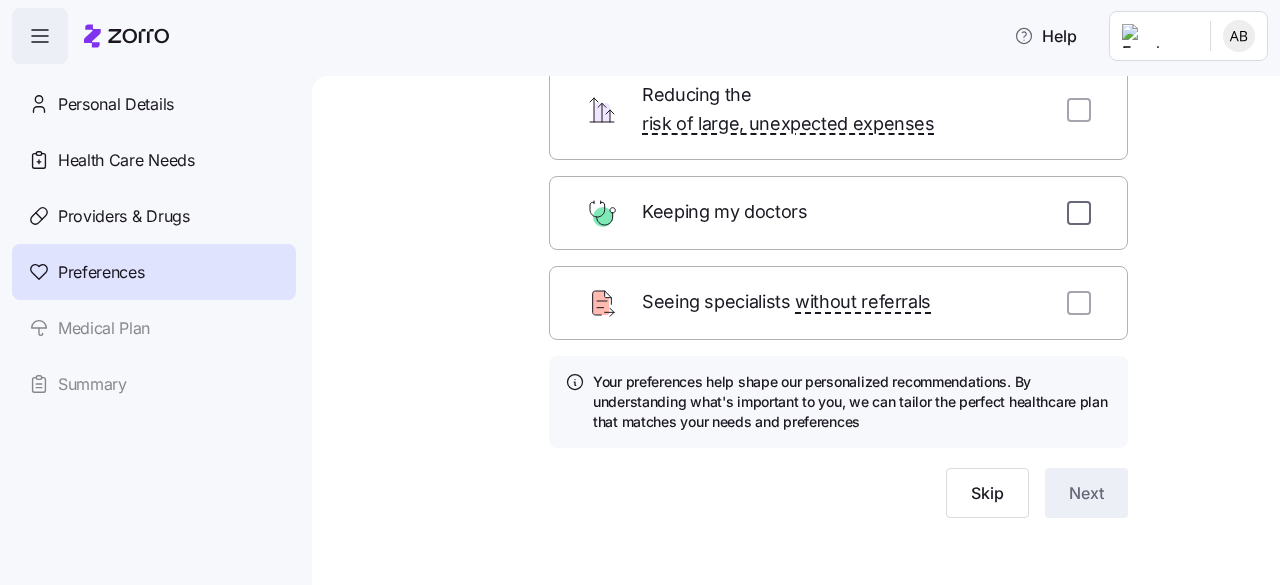 click at bounding box center (1079, 213) 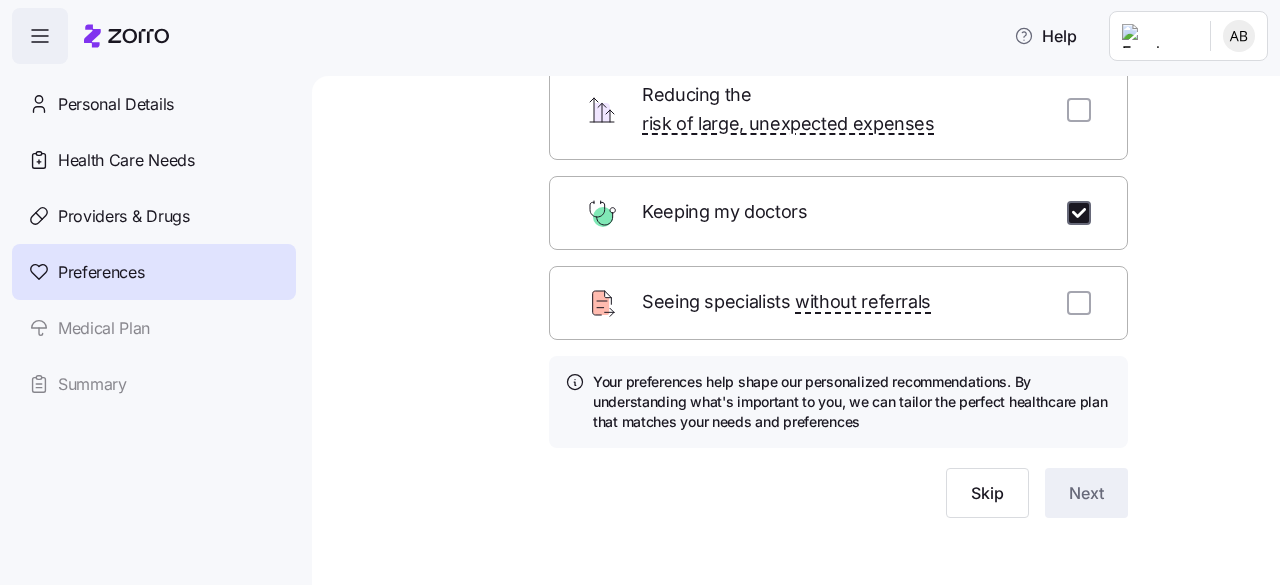 checkbox on "true" 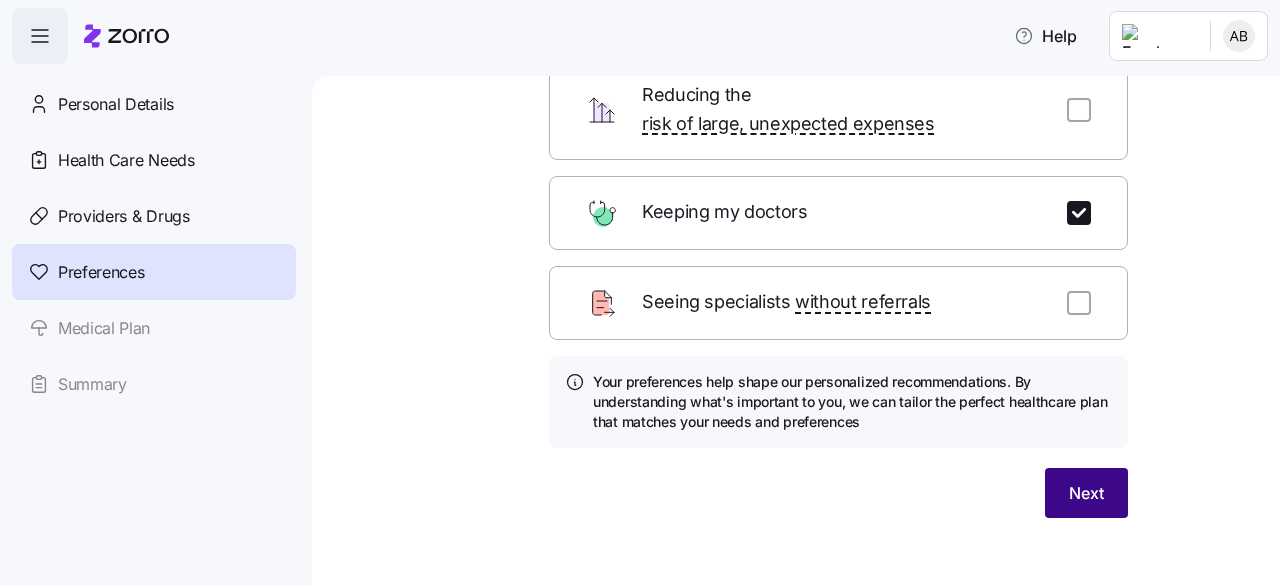 click on "Next" at bounding box center [1086, 493] 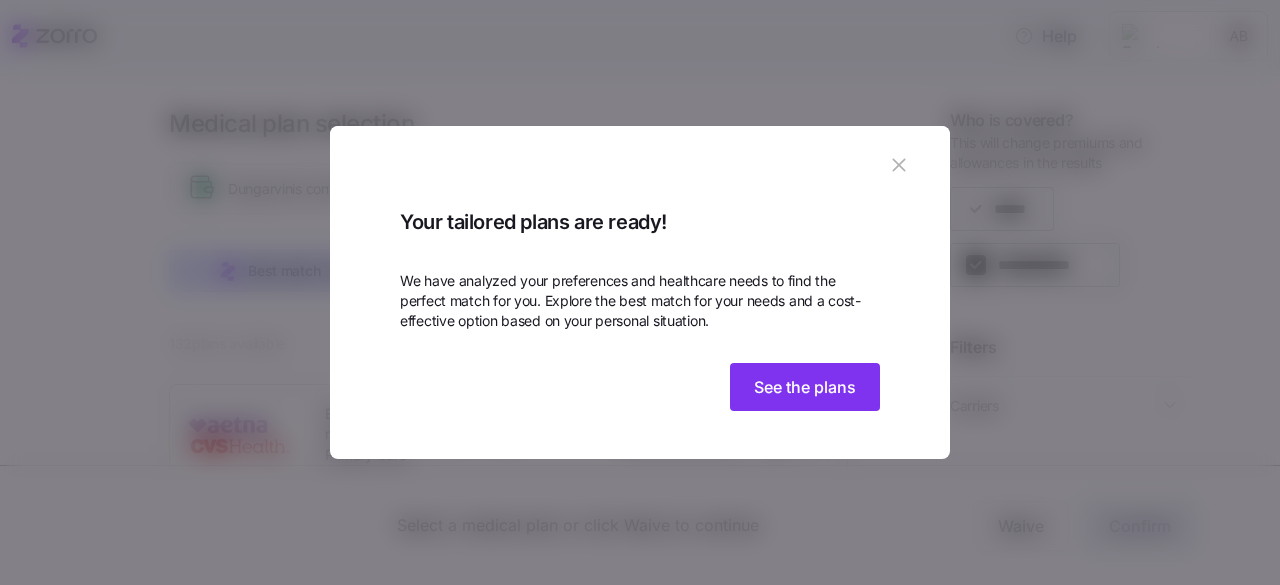 scroll, scrollTop: 74, scrollLeft: 0, axis: vertical 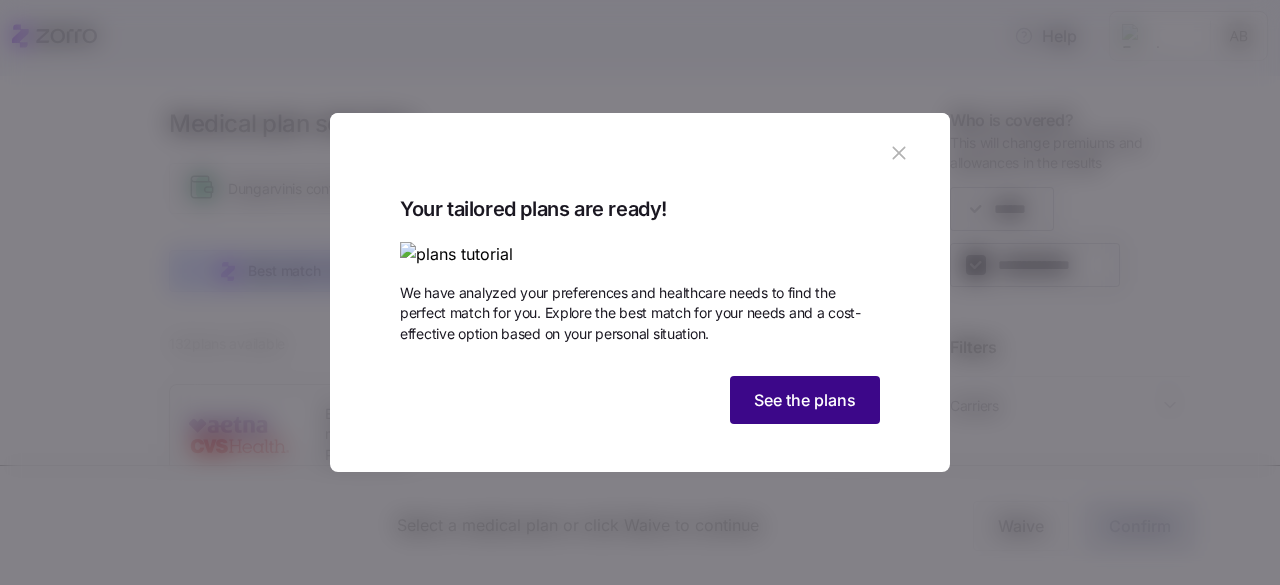 click on "See the plans" at bounding box center [805, 400] 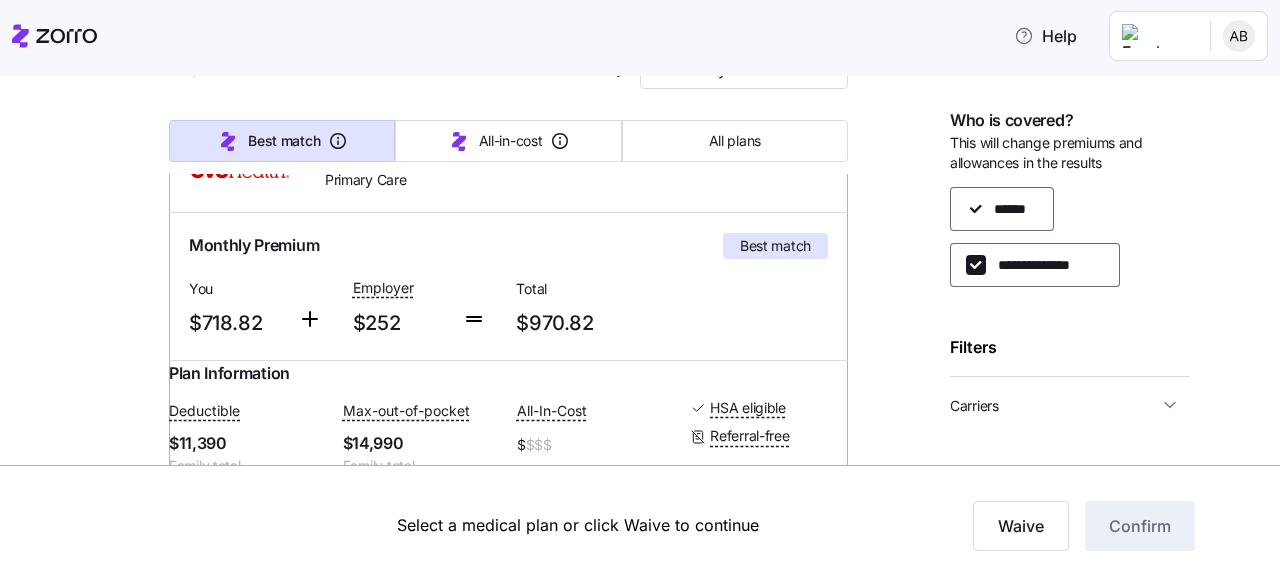 scroll, scrollTop: 300, scrollLeft: 0, axis: vertical 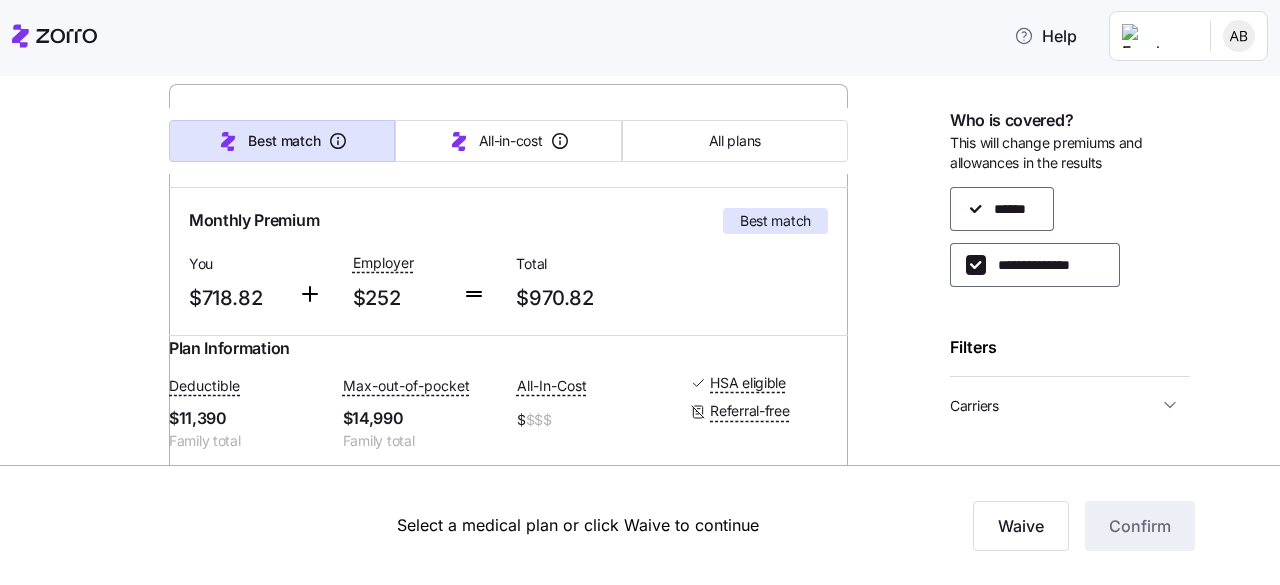 click on "Carriers" at bounding box center [974, 406] 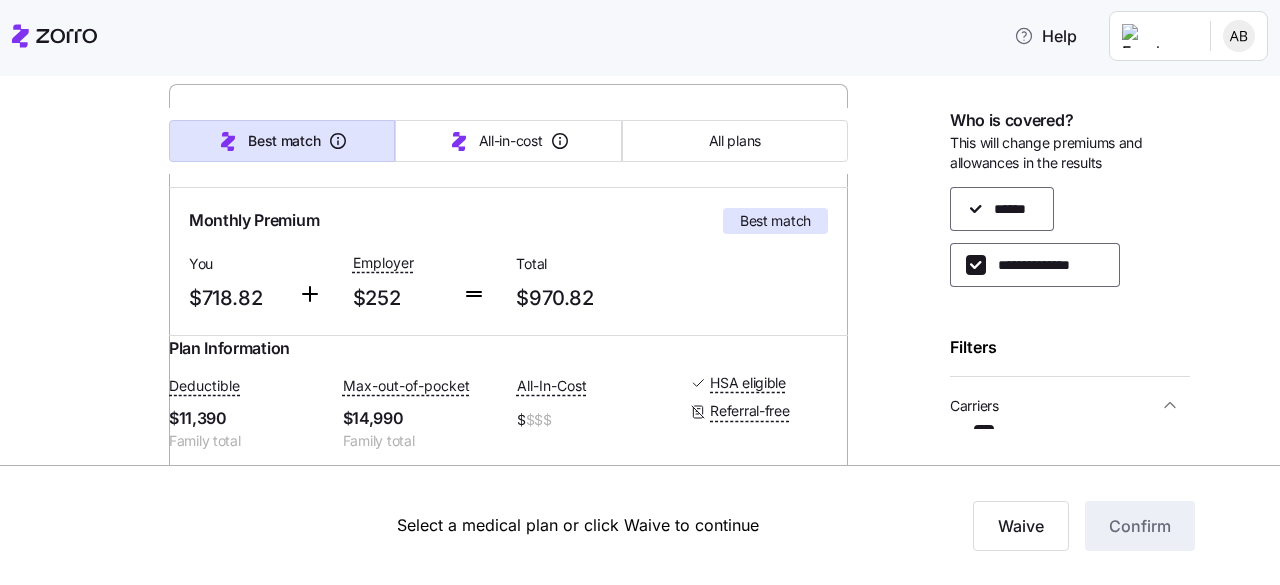 scroll, scrollTop: 500, scrollLeft: 0, axis: vertical 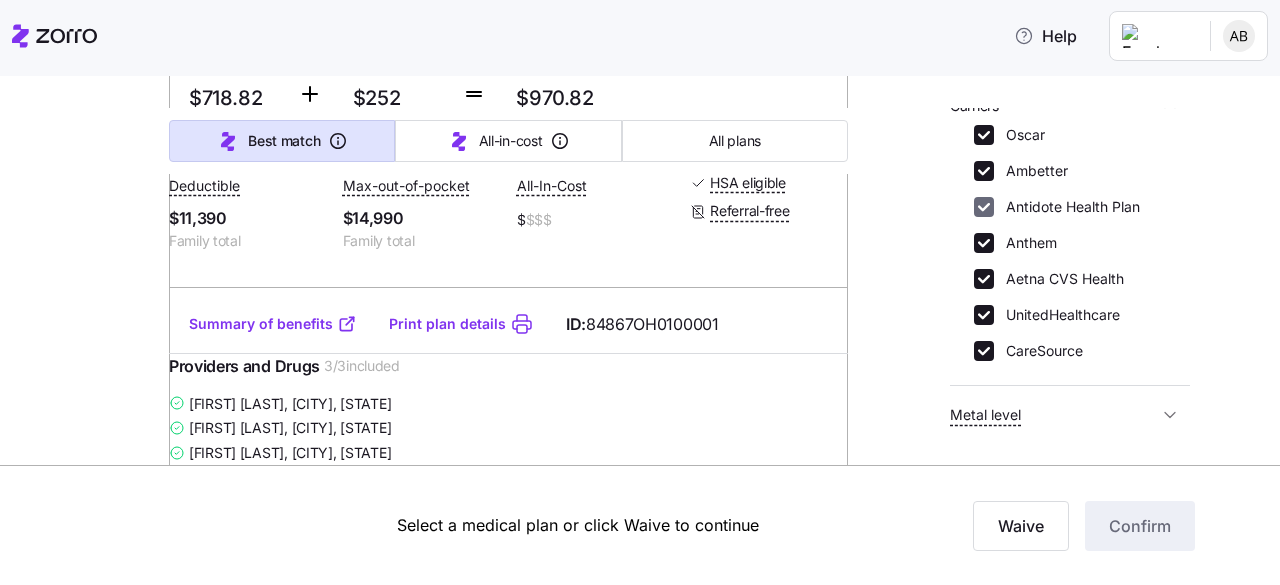drag, startPoint x: 990, startPoint y: 246, endPoint x: 984, endPoint y: 209, distance: 37.48333 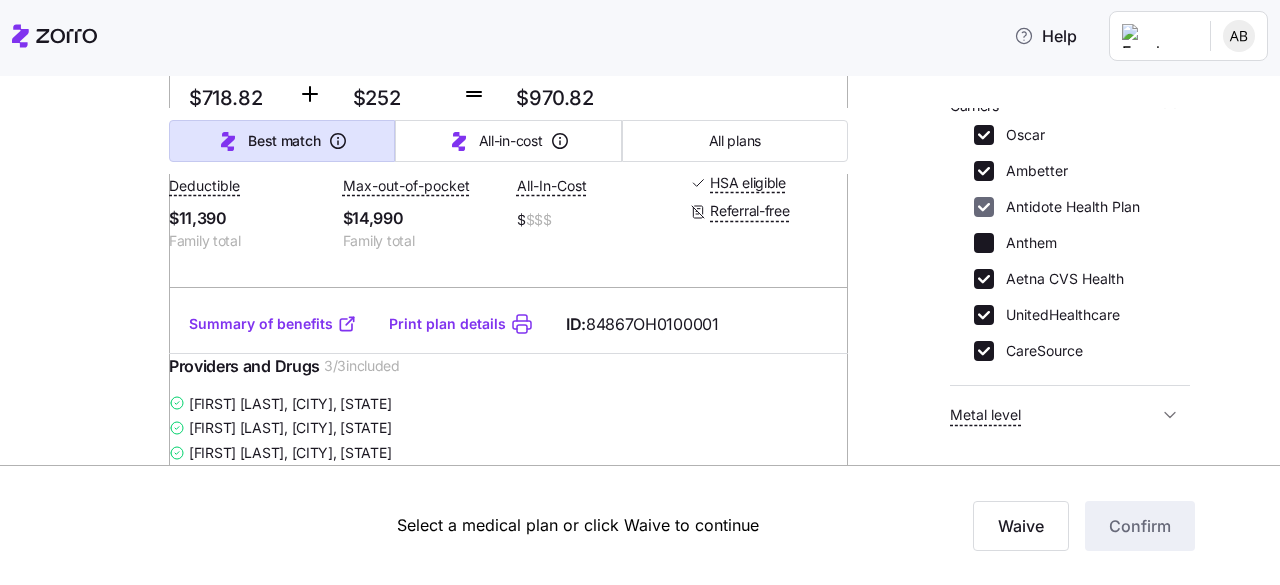 checkbox on "false" 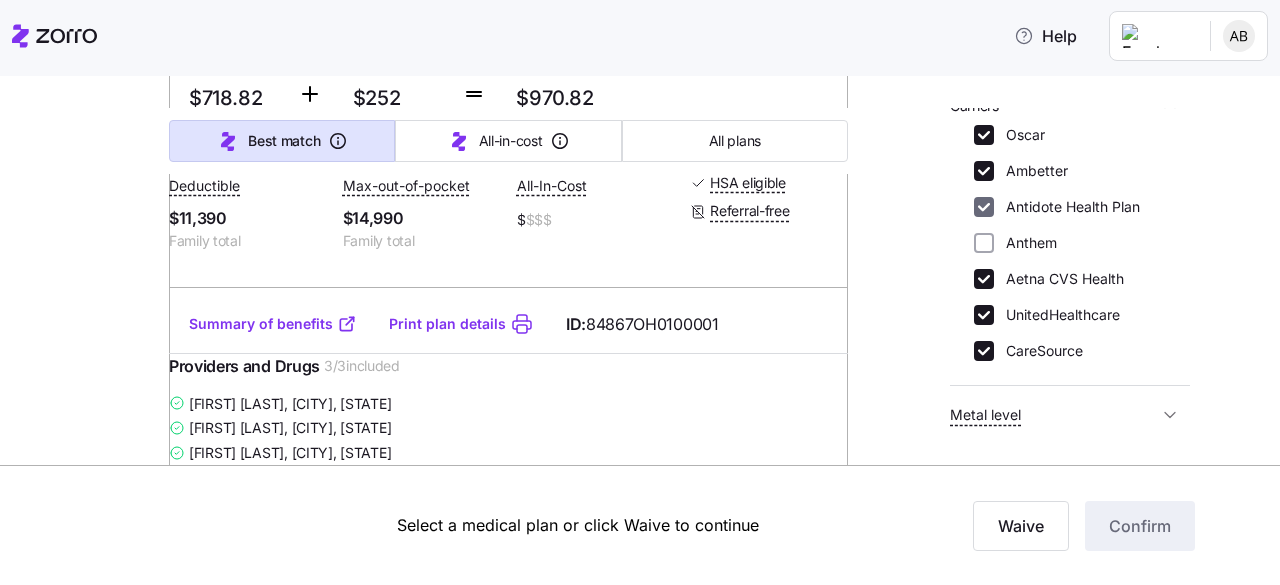 click on "Antidote Health Plan" at bounding box center (984, 207) 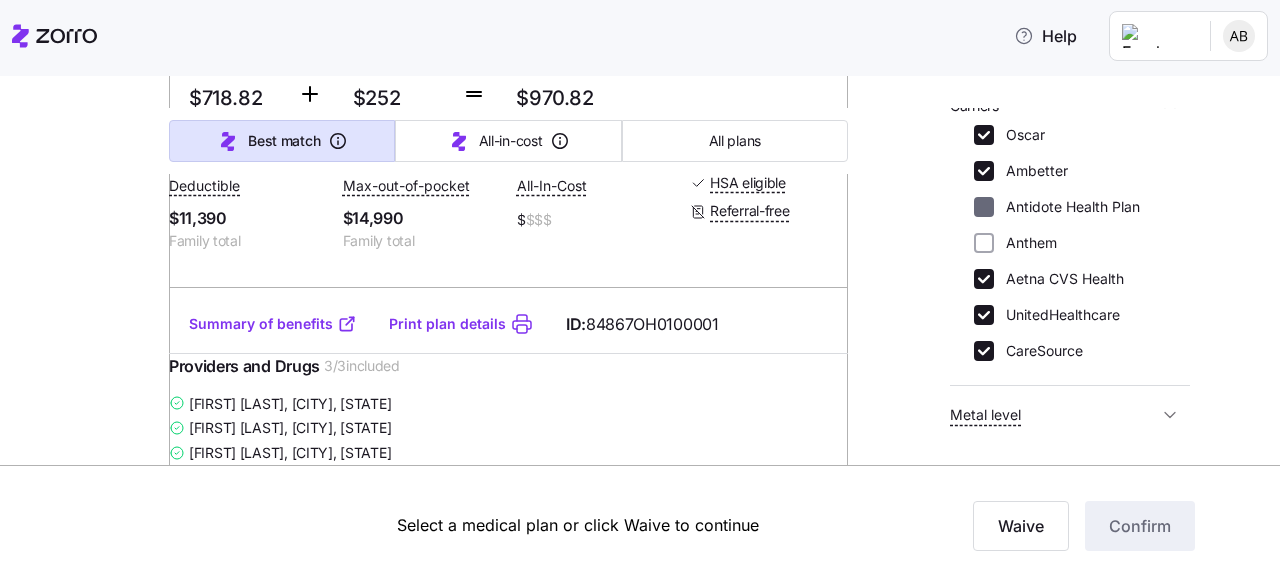 checkbox on "false" 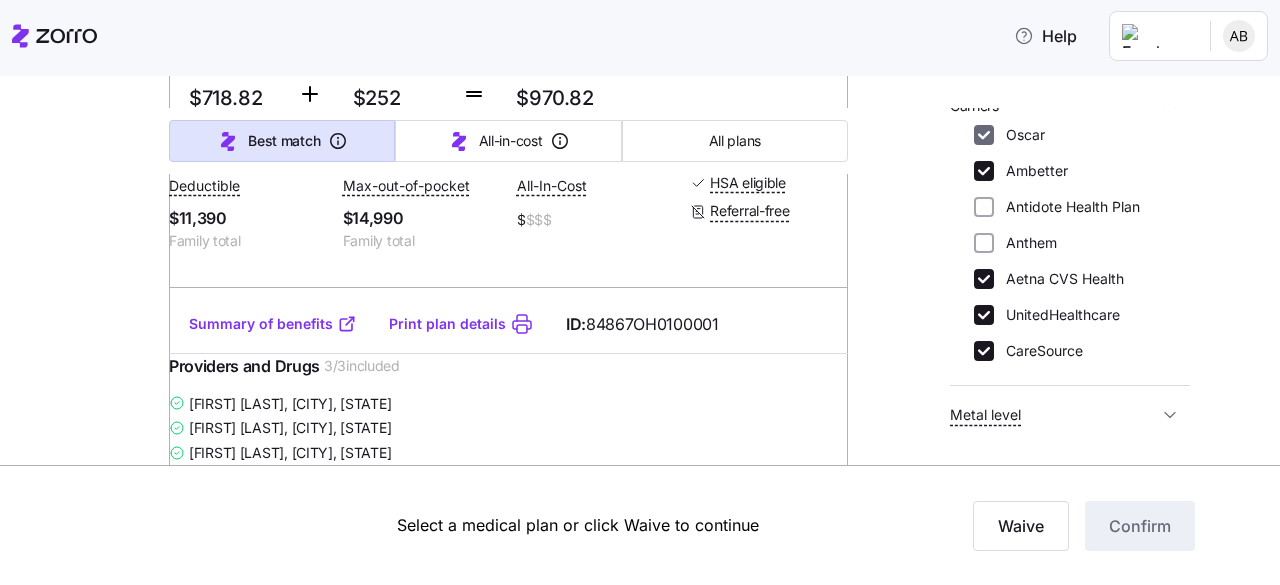 click on "Ambetter" at bounding box center [984, 171] 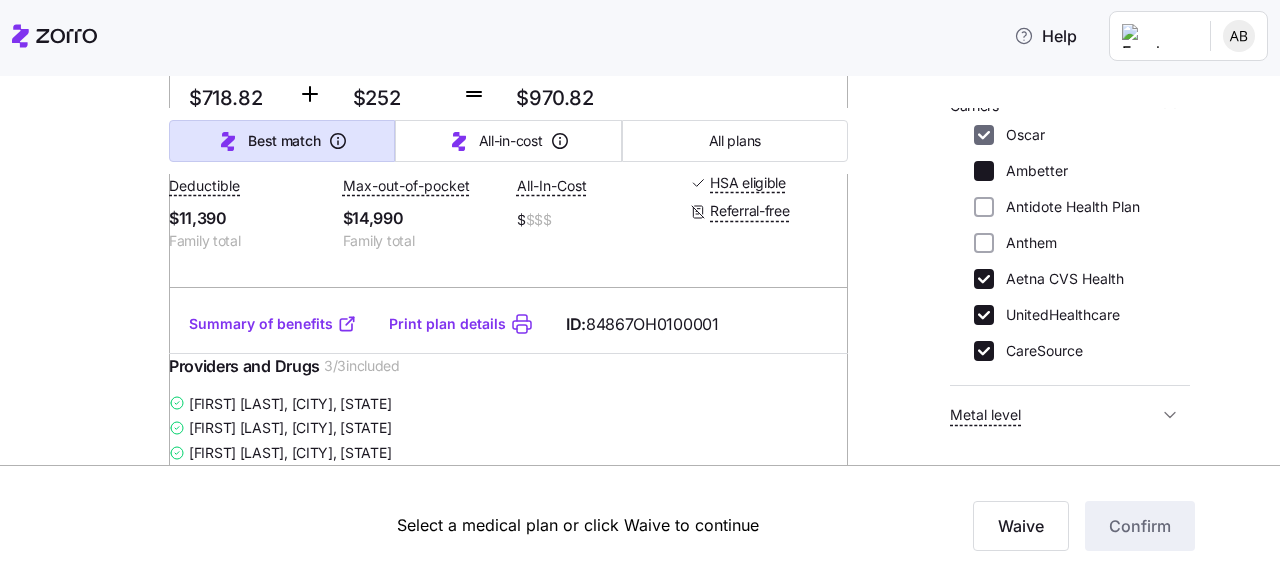 checkbox on "false" 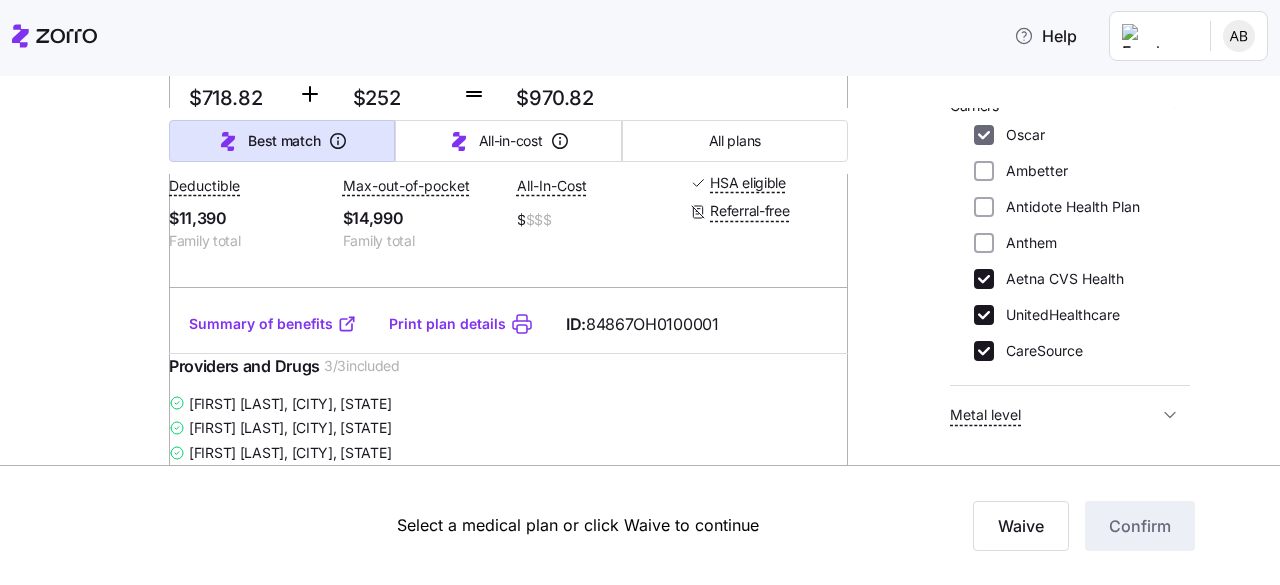 click on "Oscar" at bounding box center (984, 135) 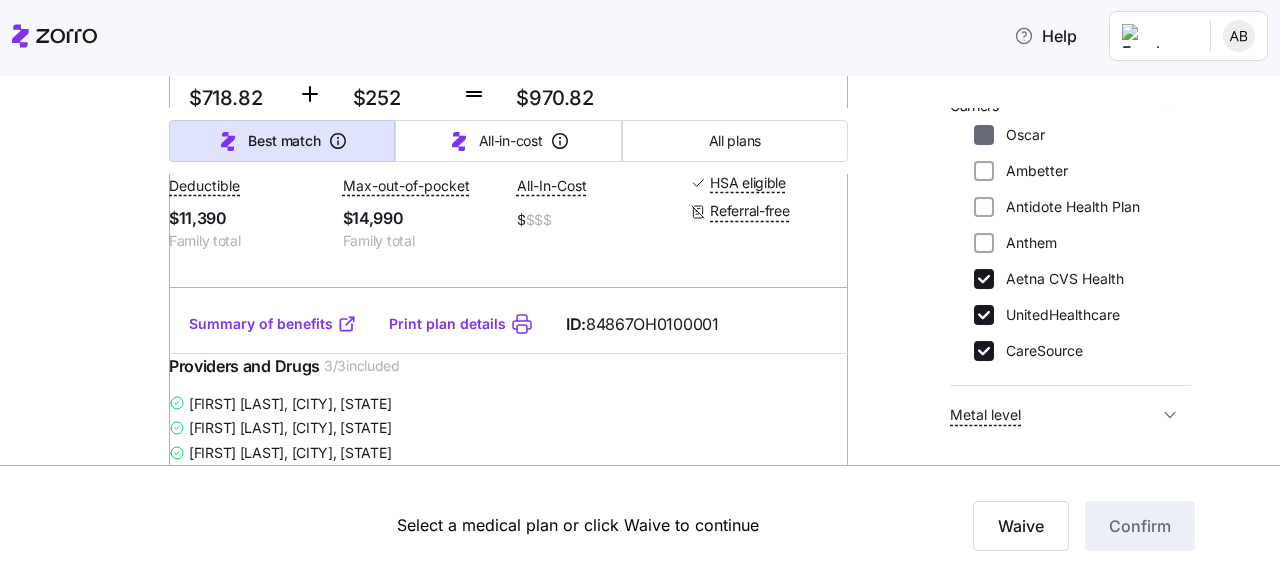 checkbox on "false" 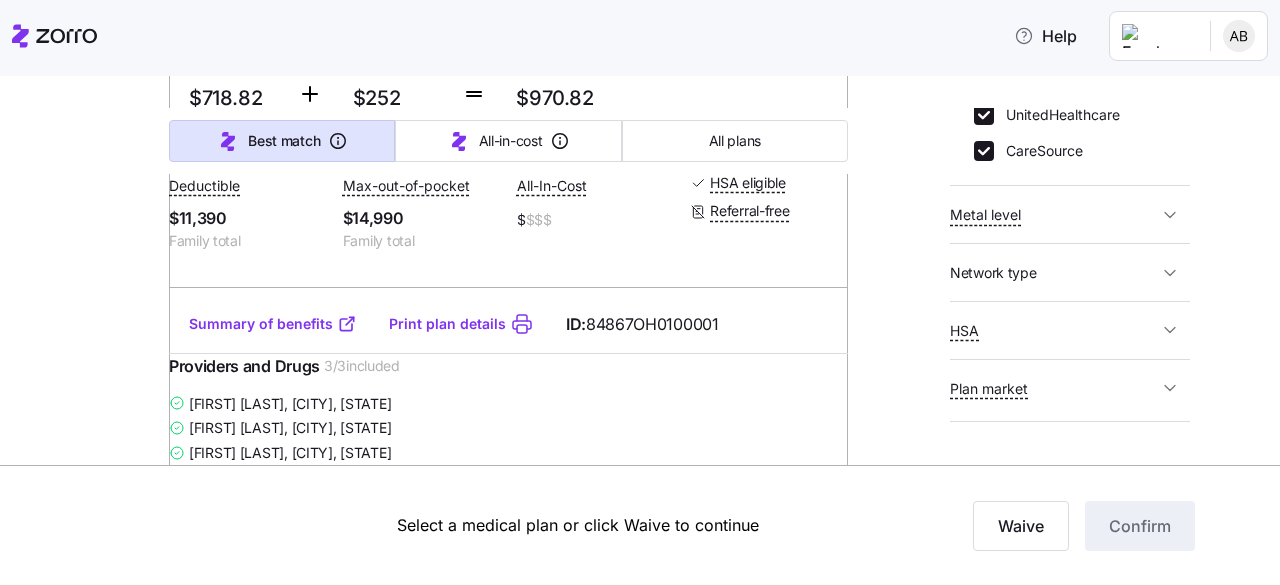 scroll, scrollTop: 542, scrollLeft: 0, axis: vertical 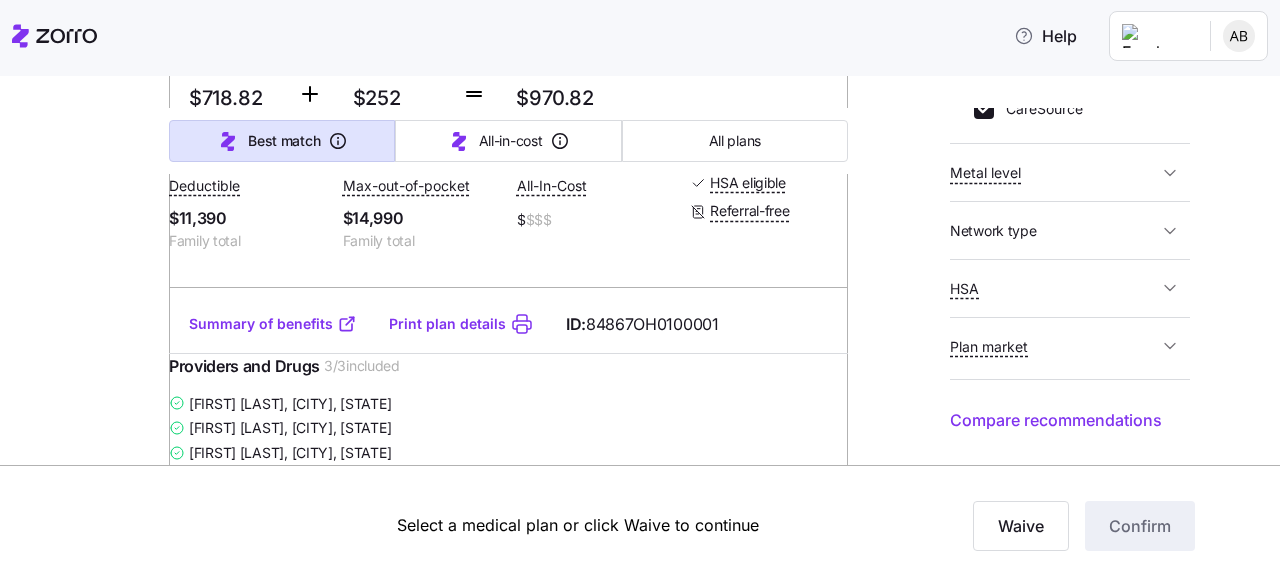 click on "Compare recommendations" at bounding box center (1056, 420) 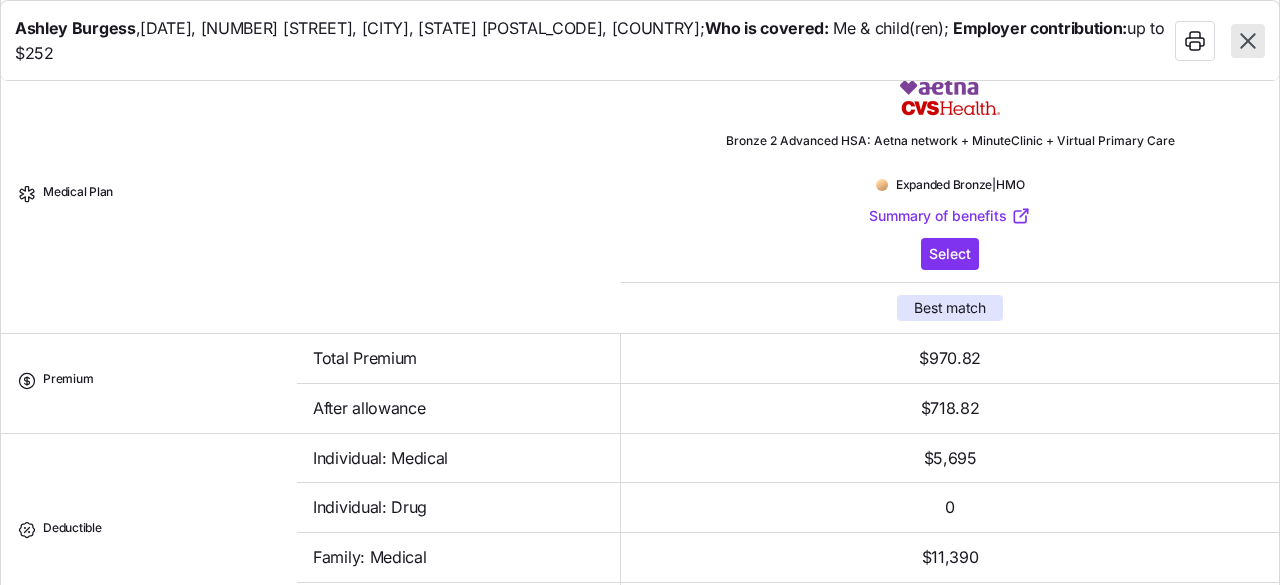 scroll, scrollTop: 0, scrollLeft: 0, axis: both 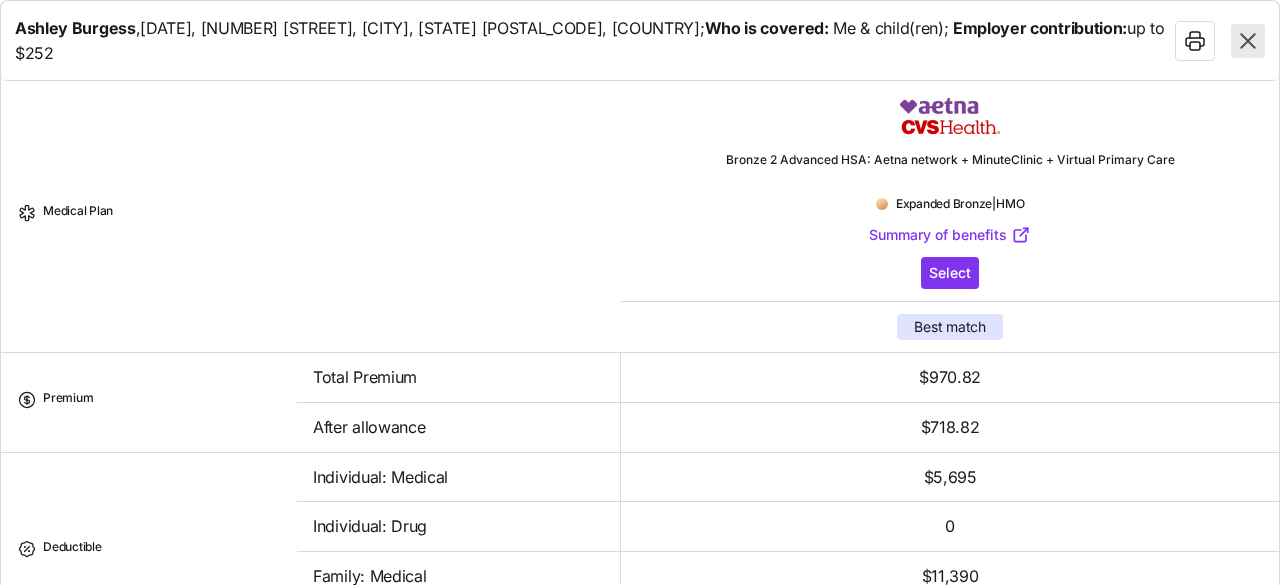 click 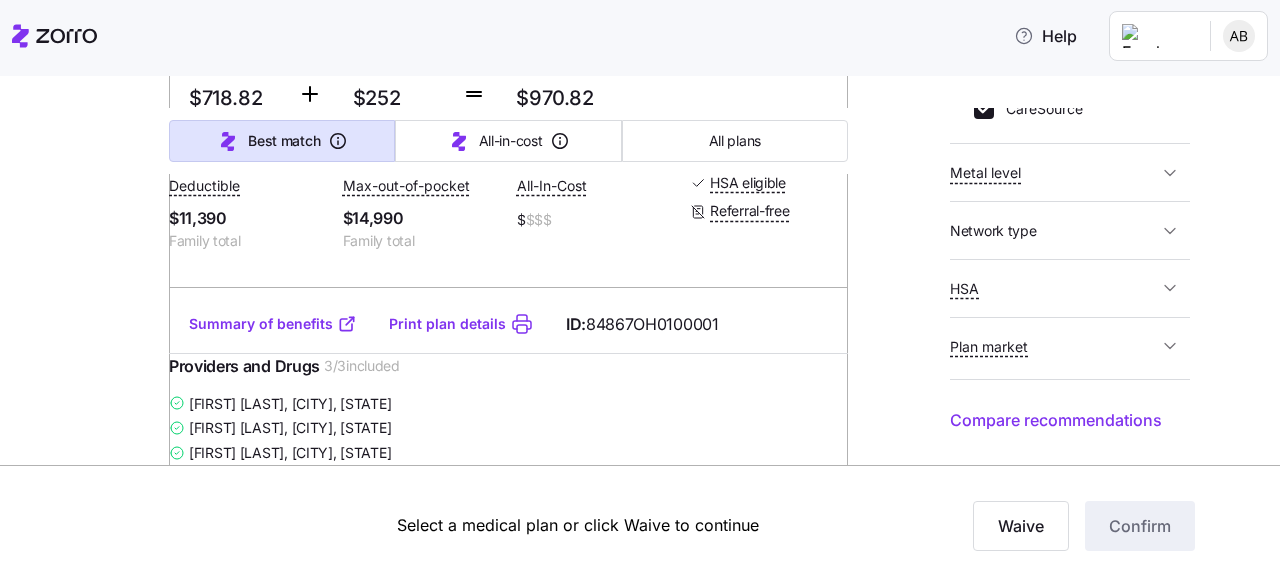 scroll, scrollTop: 0, scrollLeft: 0, axis: both 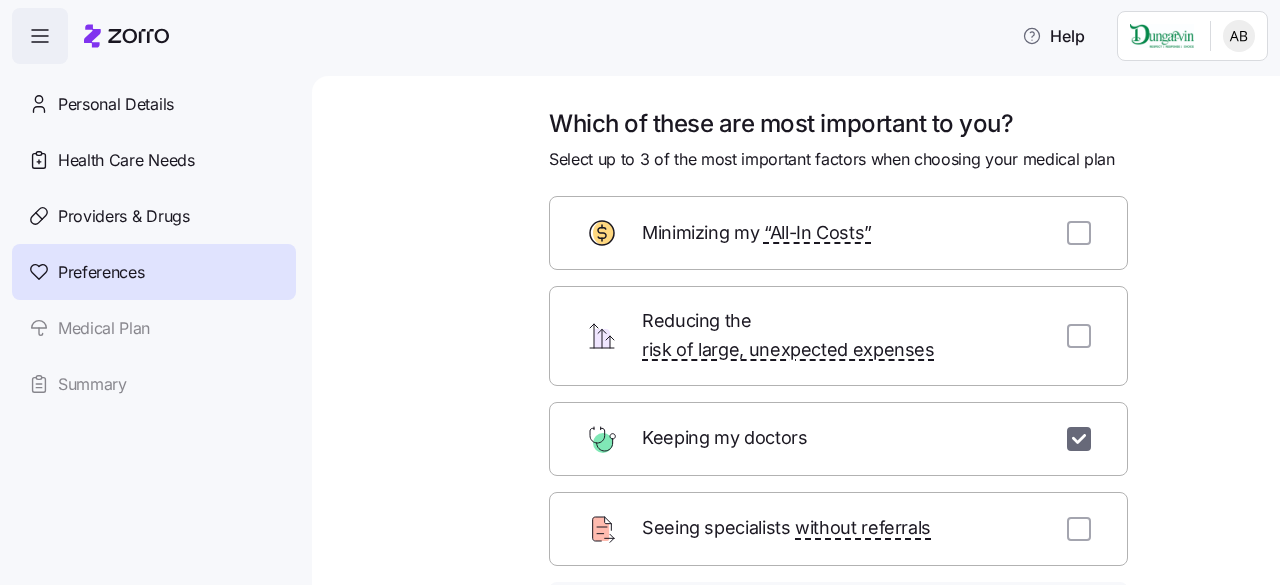 click at bounding box center (1079, 439) 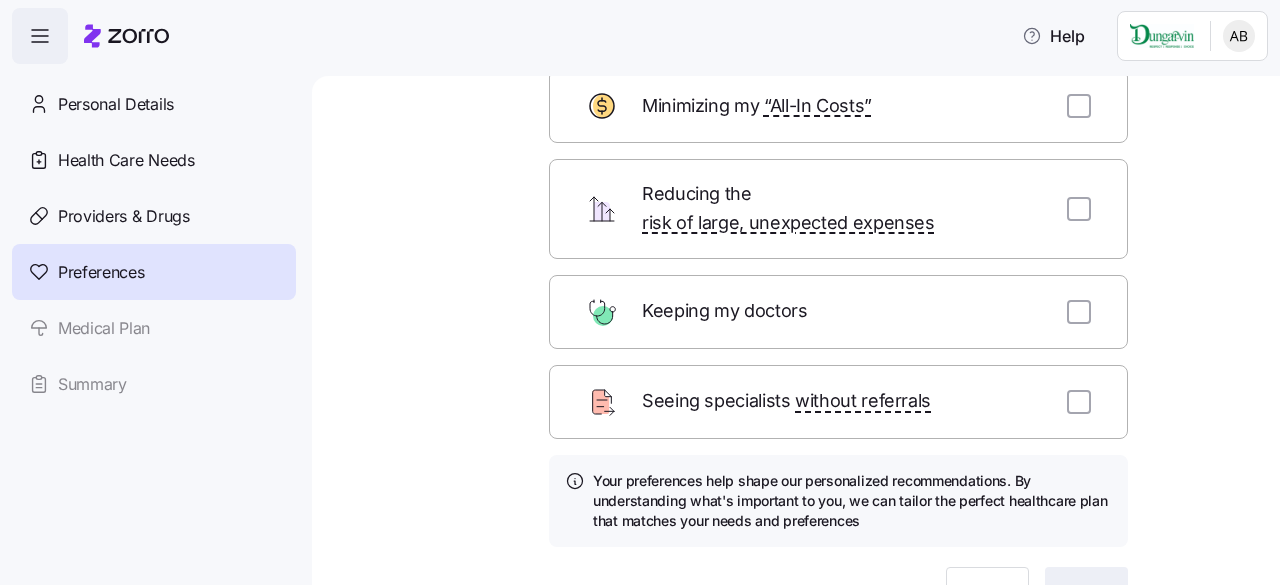 scroll, scrollTop: 200, scrollLeft: 0, axis: vertical 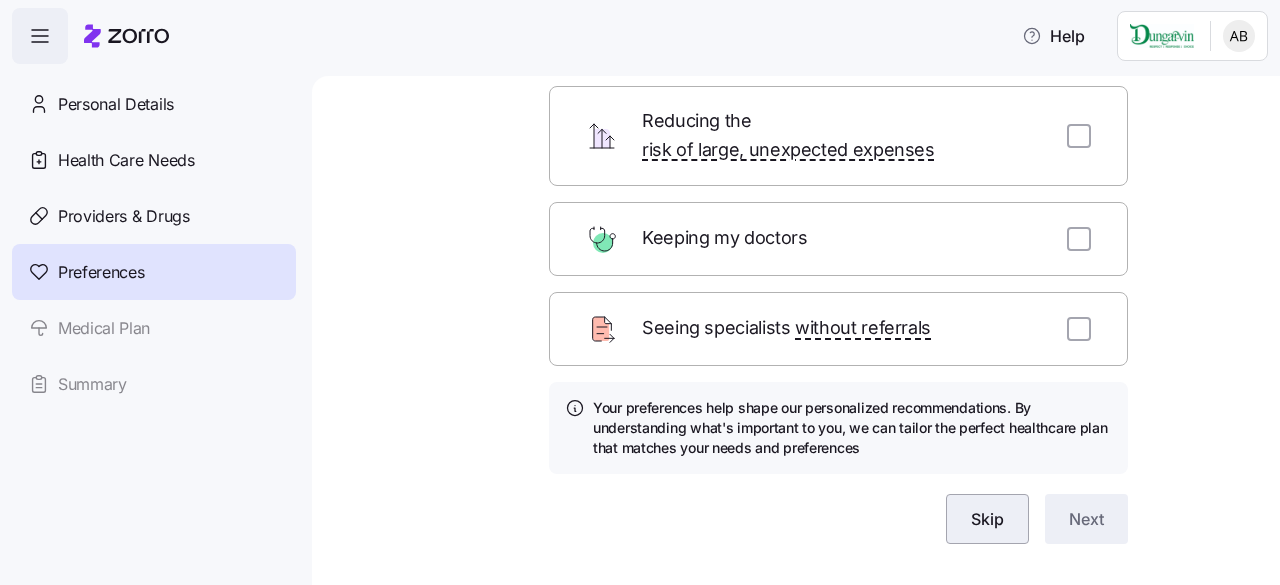 click on "Skip" at bounding box center [987, 519] 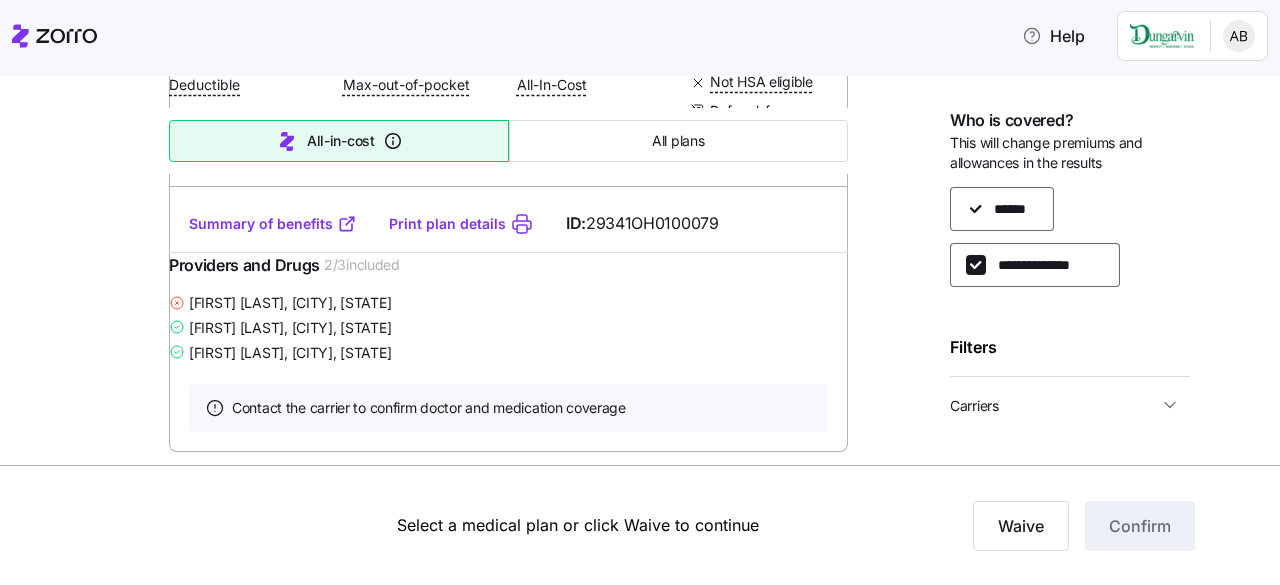 scroll, scrollTop: 4300, scrollLeft: 0, axis: vertical 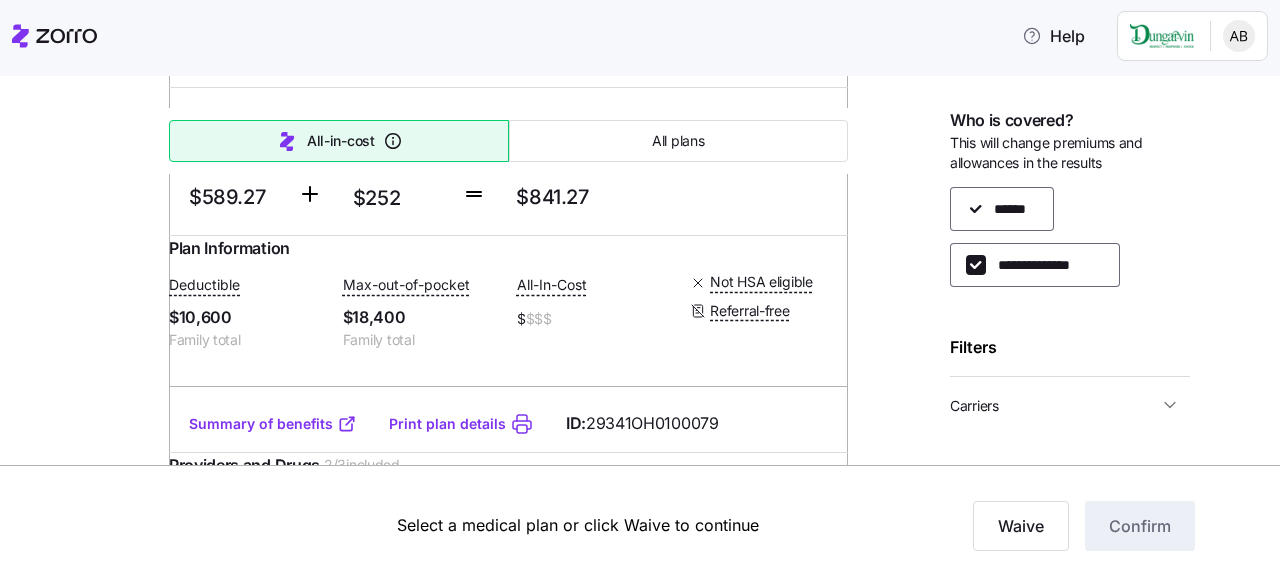 click on "Carriers" at bounding box center (974, 406) 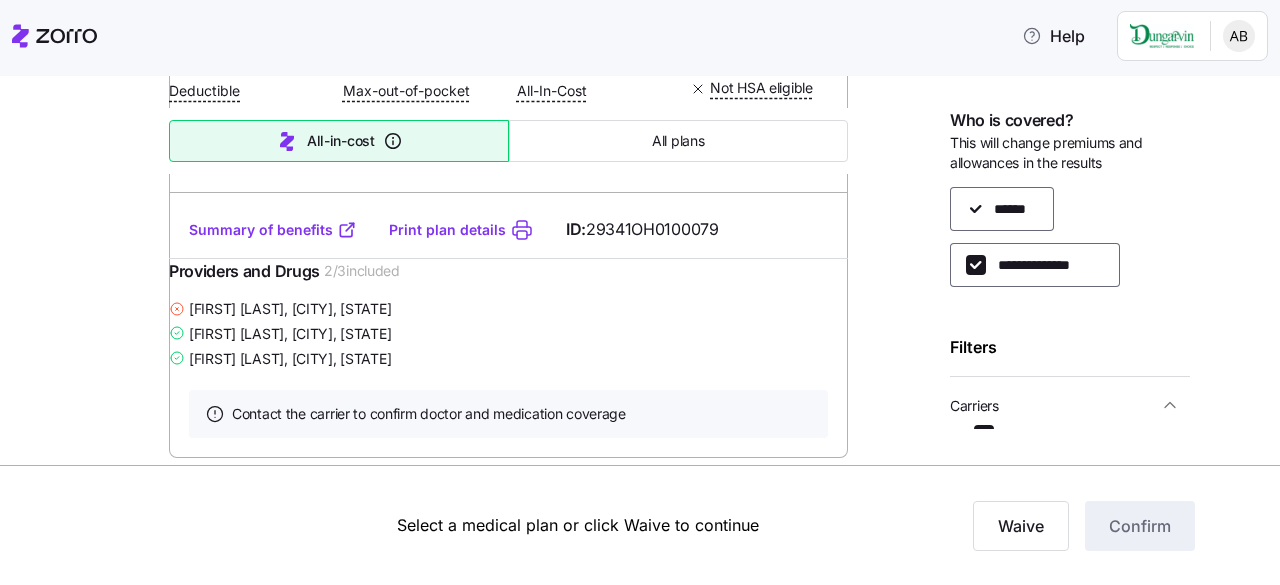 scroll, scrollTop: 4500, scrollLeft: 0, axis: vertical 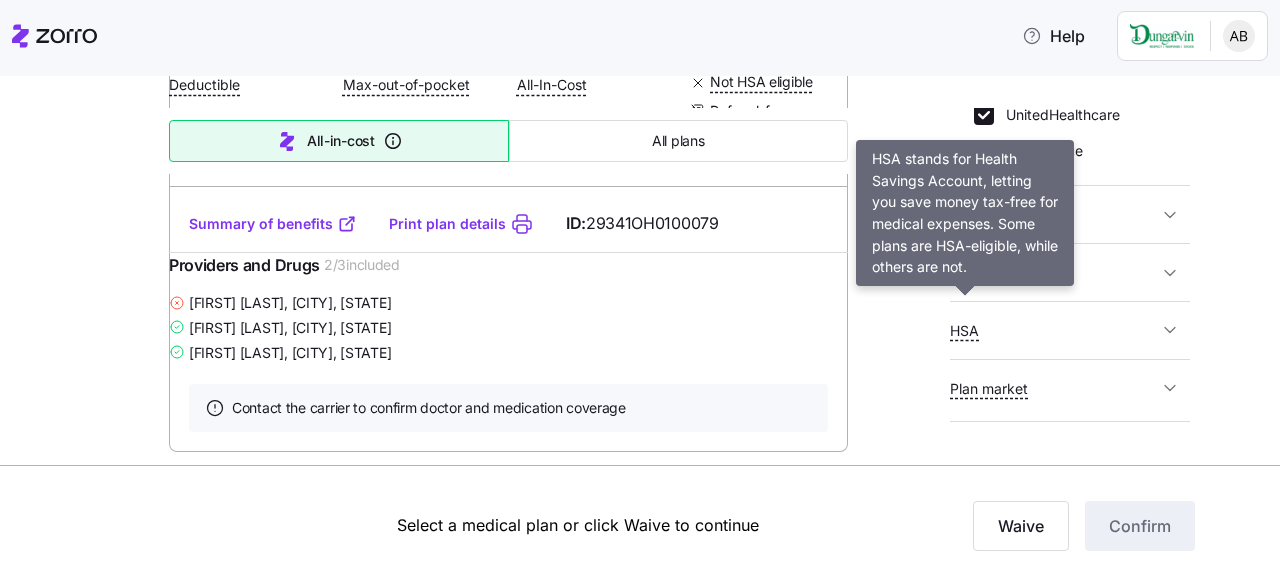click on "HSA" at bounding box center [964, 331] 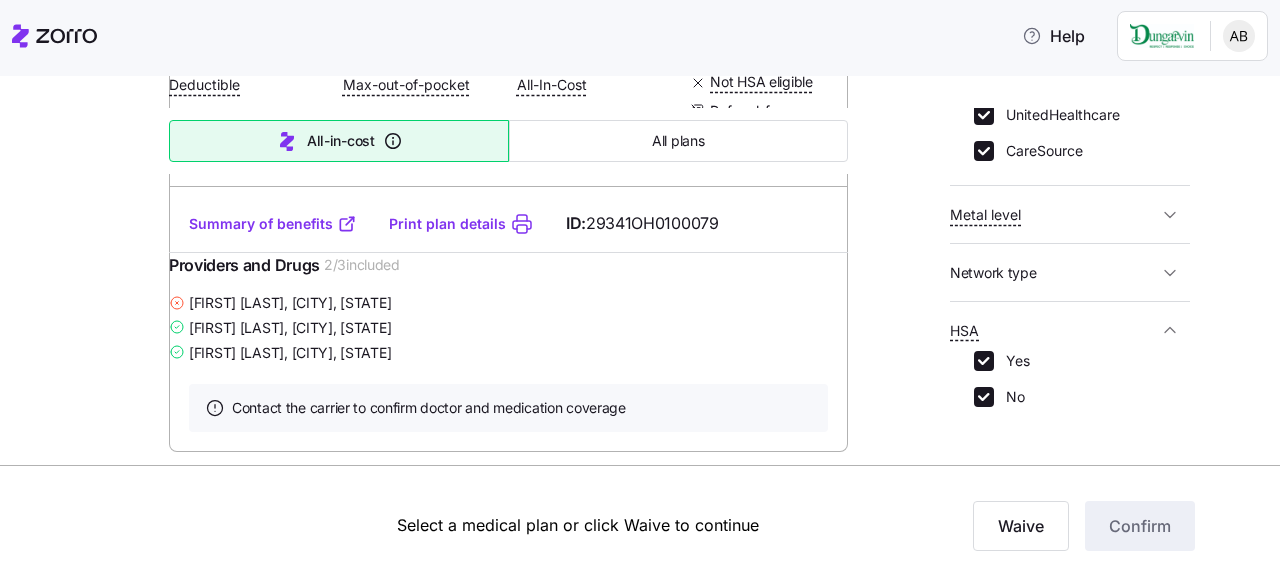 click on "No" at bounding box center (1009, 397) 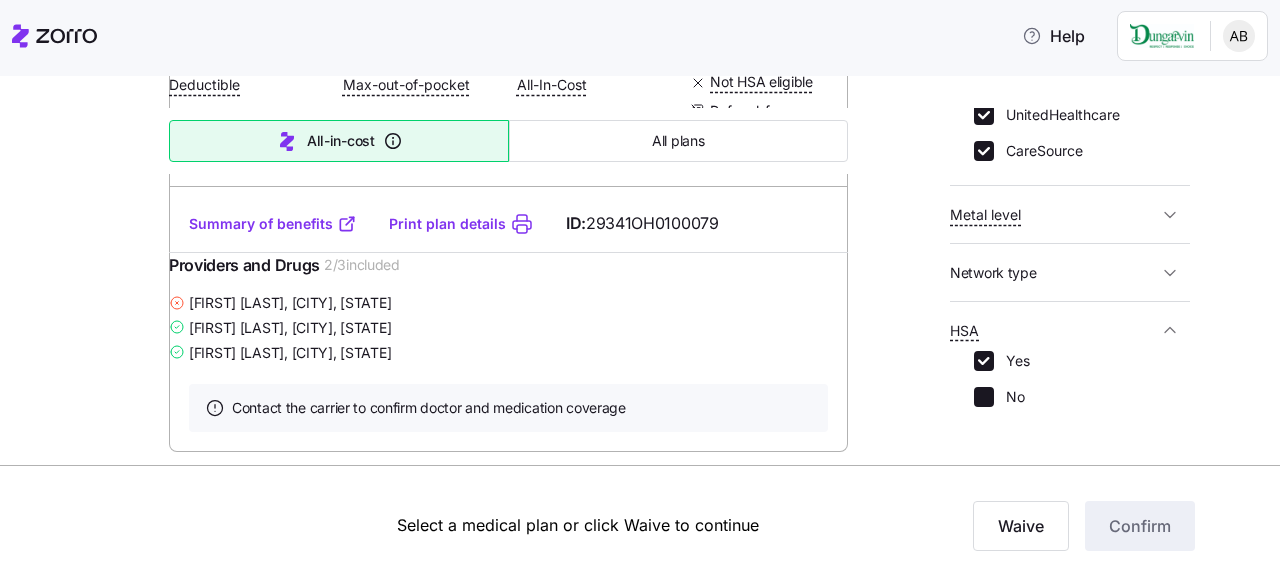 checkbox on "false" 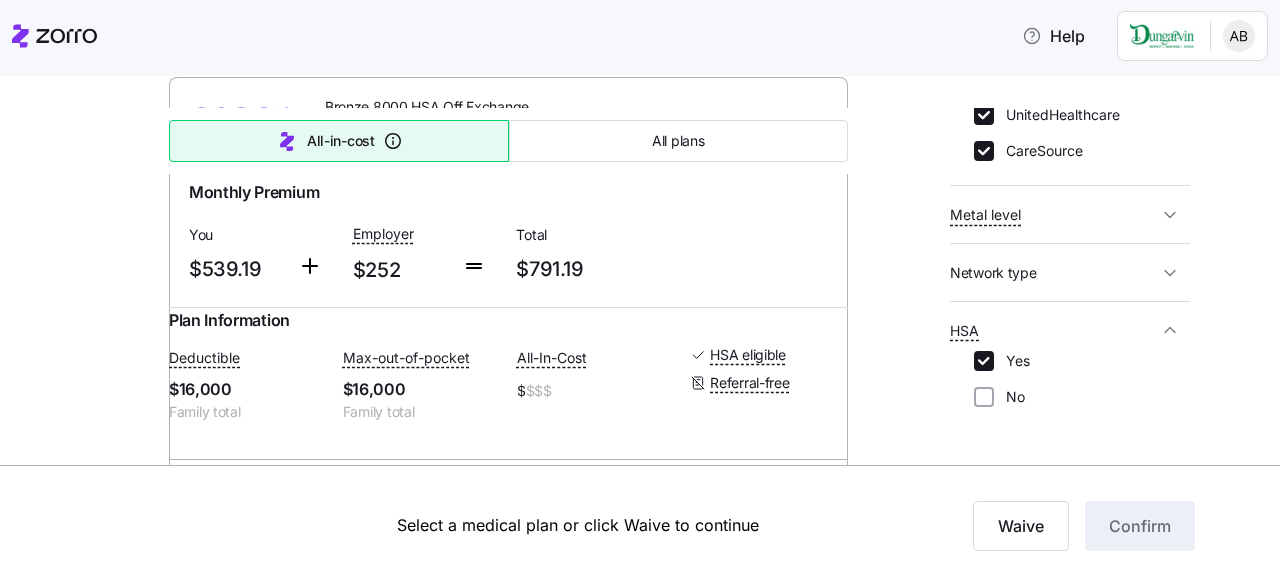 scroll, scrollTop: 200, scrollLeft: 0, axis: vertical 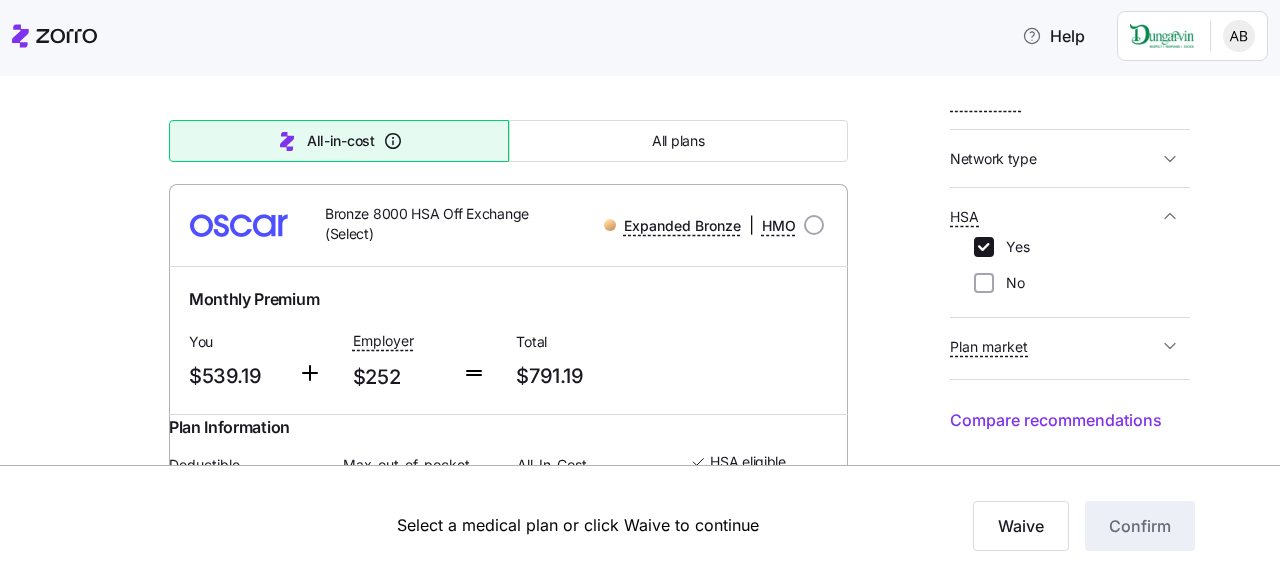 click on "Plan market" at bounding box center (1054, 346) 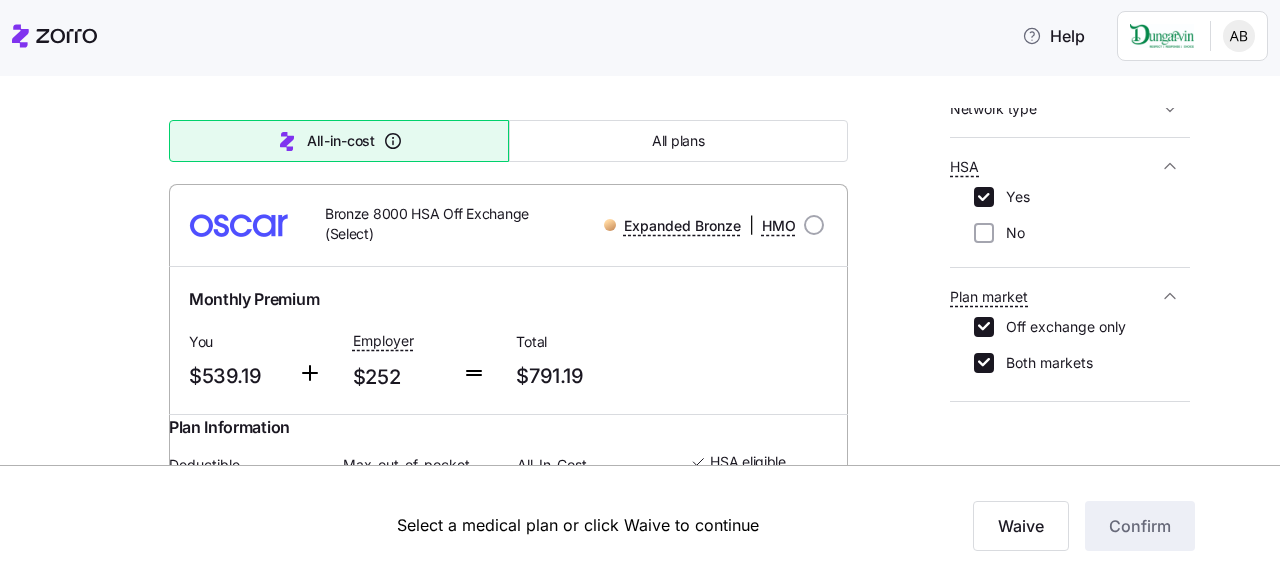scroll, scrollTop: 686, scrollLeft: 0, axis: vertical 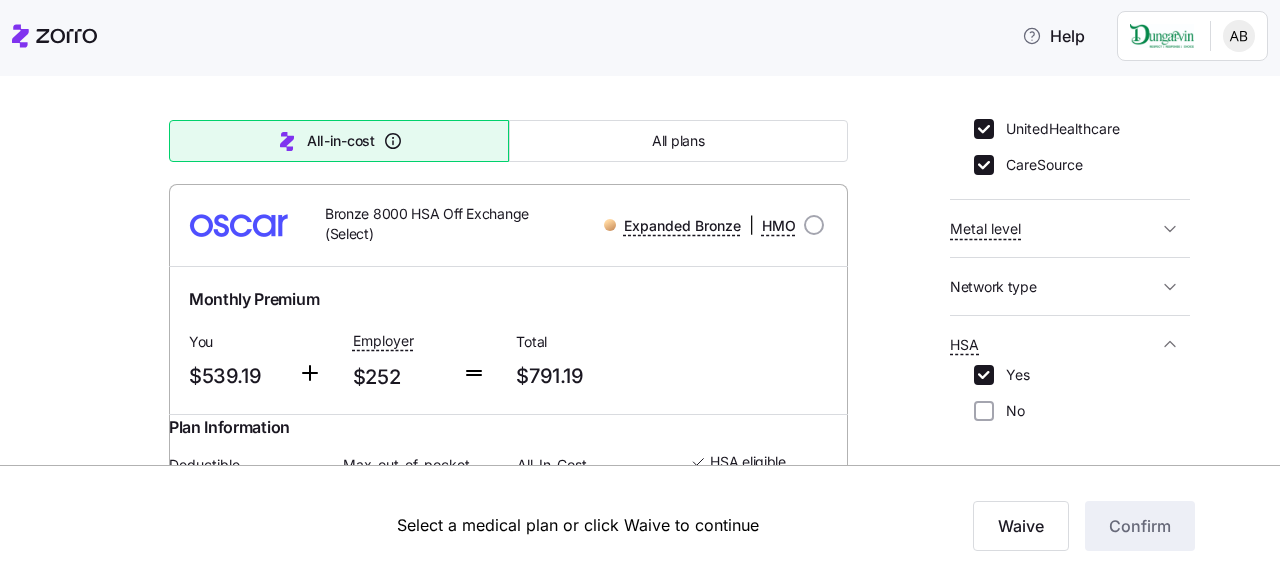 click on "Network type" at bounding box center [1054, 286] 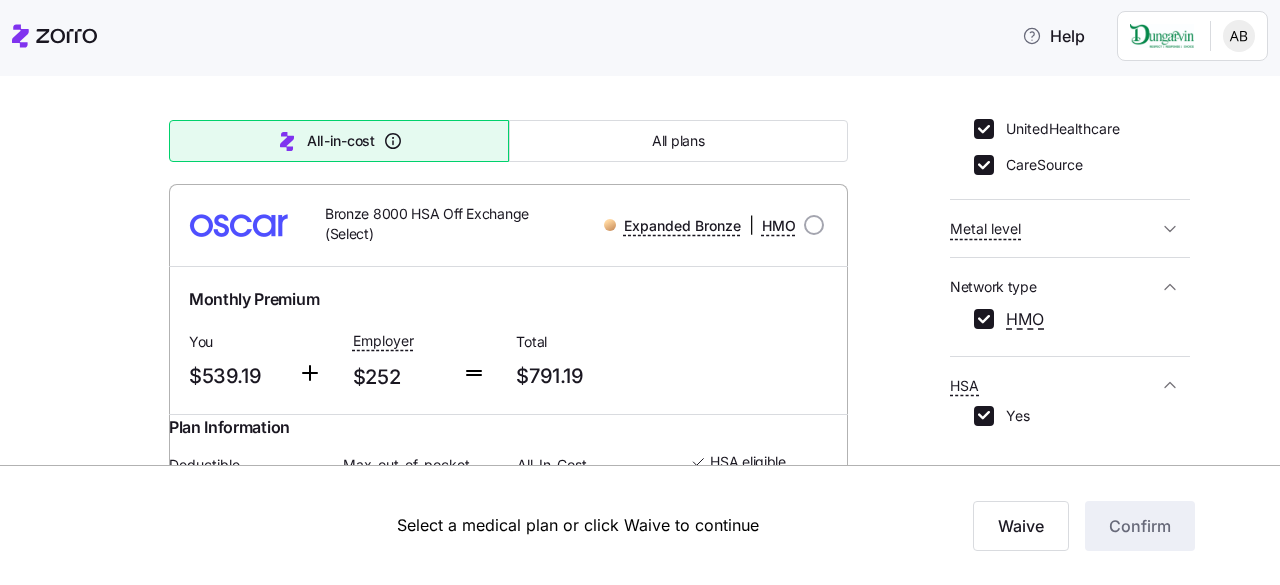 click on "Metal level" at bounding box center (1054, 228) 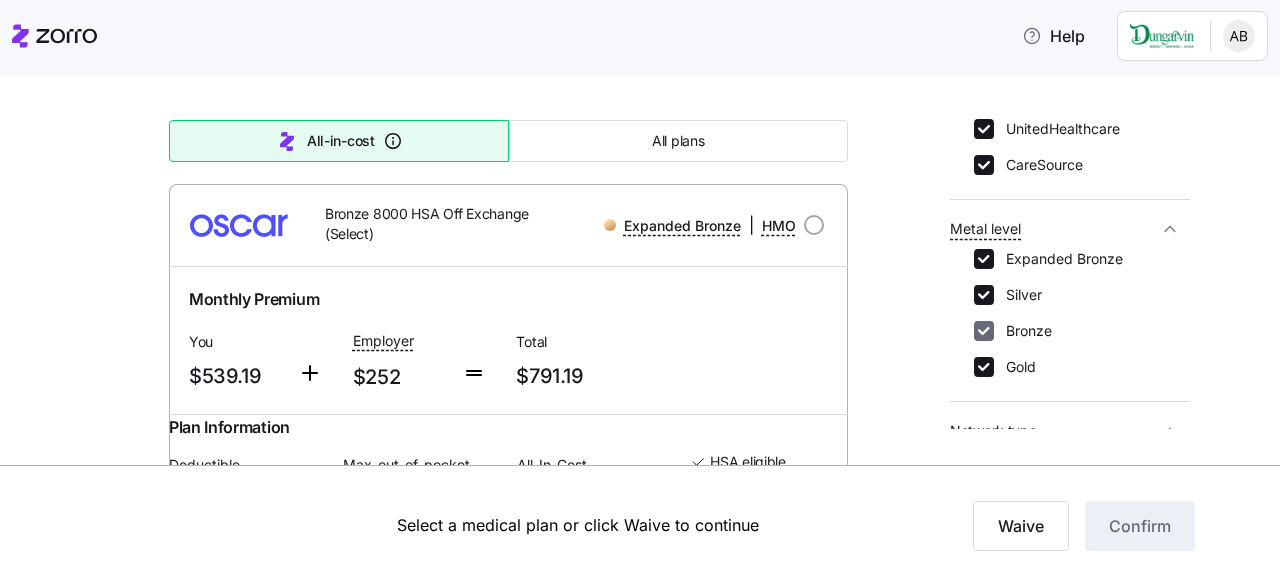 click on "Bronze" at bounding box center [984, 331] 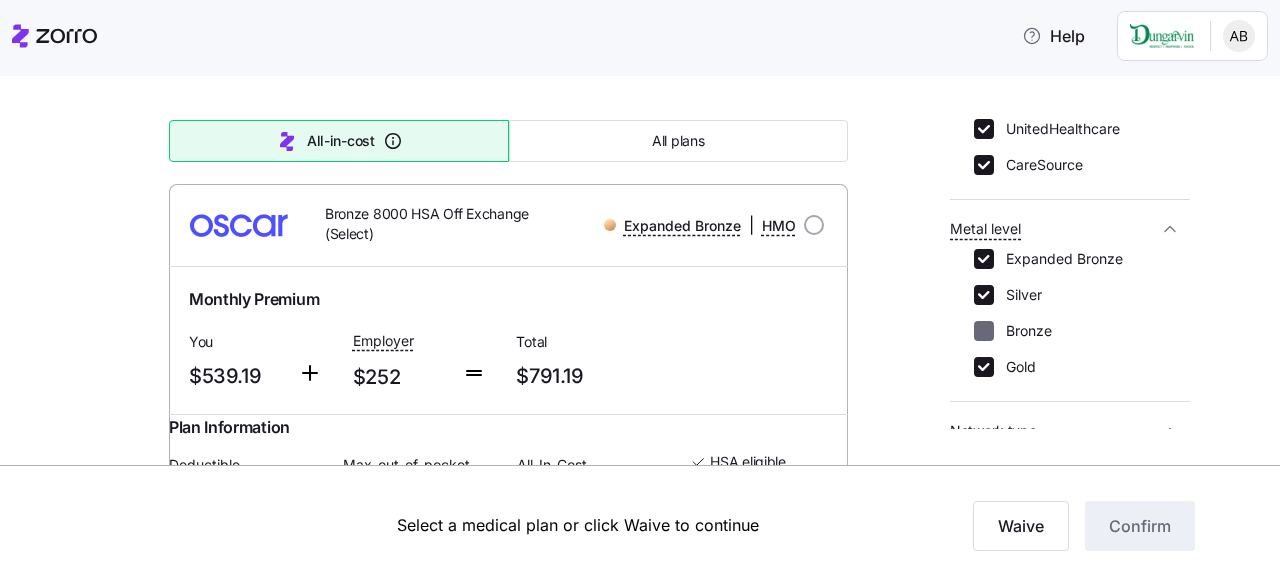 checkbox on "false" 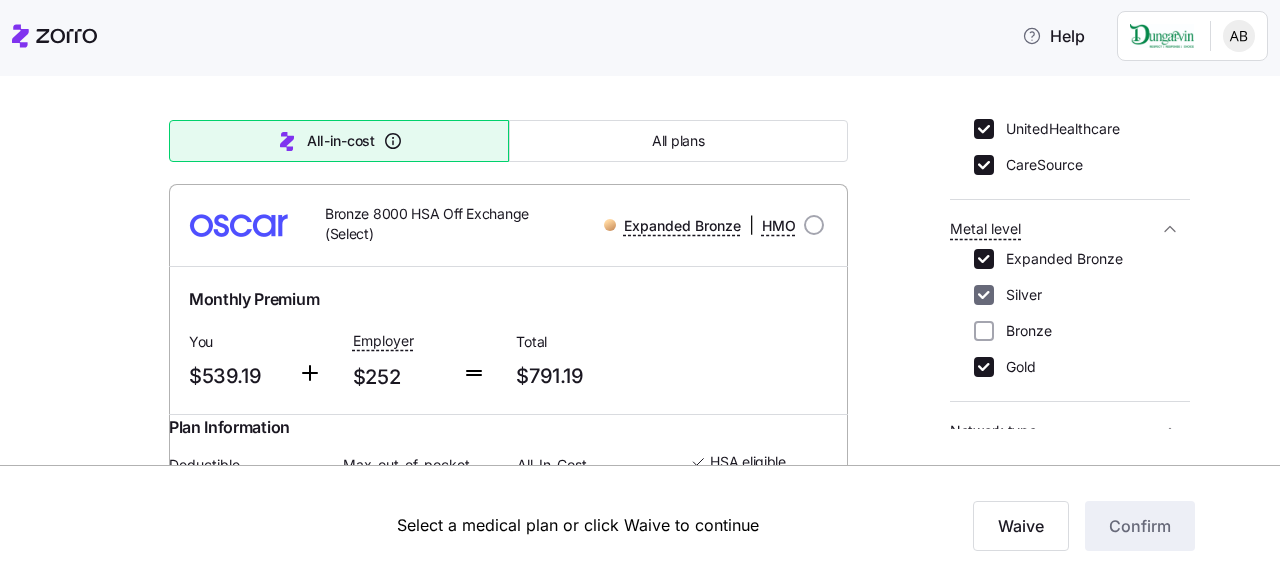 click on "Silver" at bounding box center (984, 295) 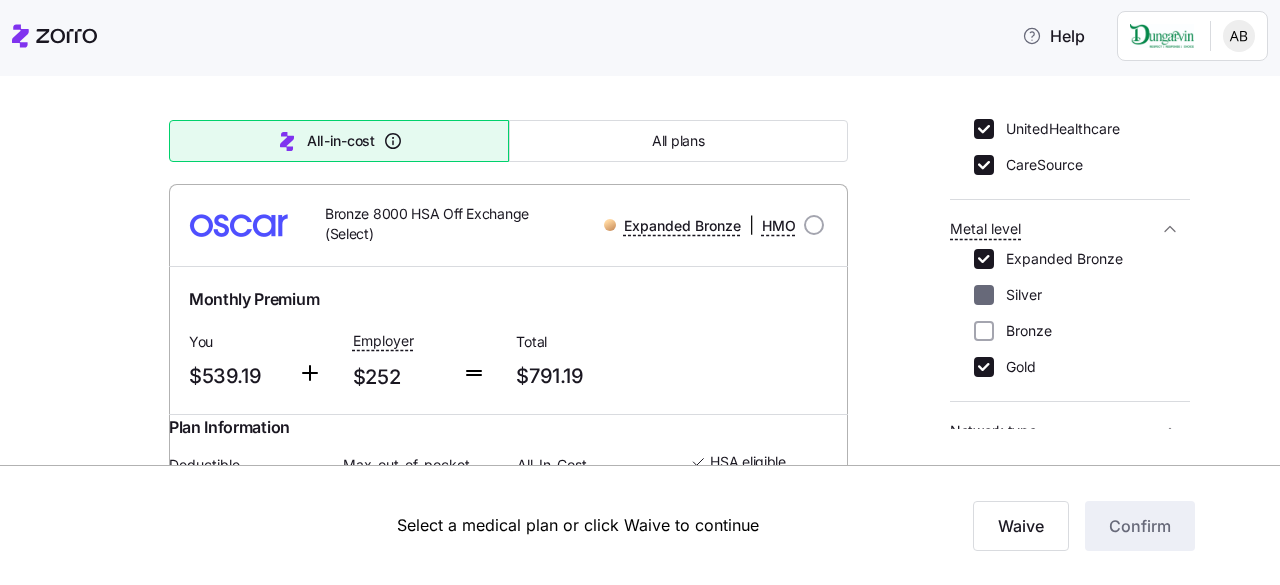 checkbox on "false" 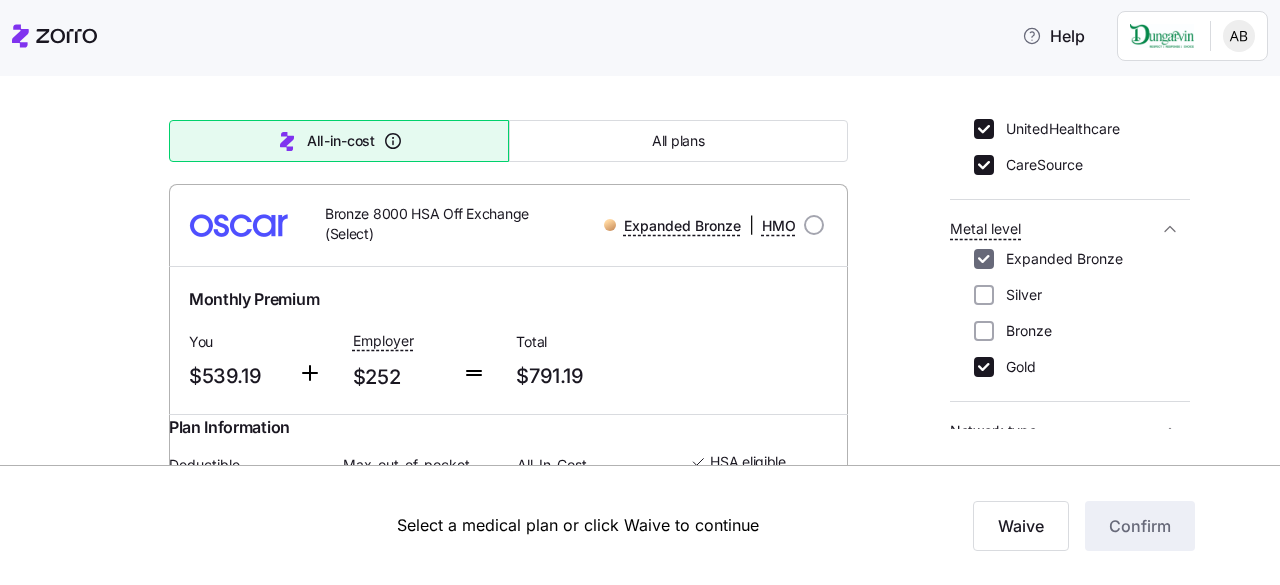 click on "Expanded Bronze" at bounding box center [984, 259] 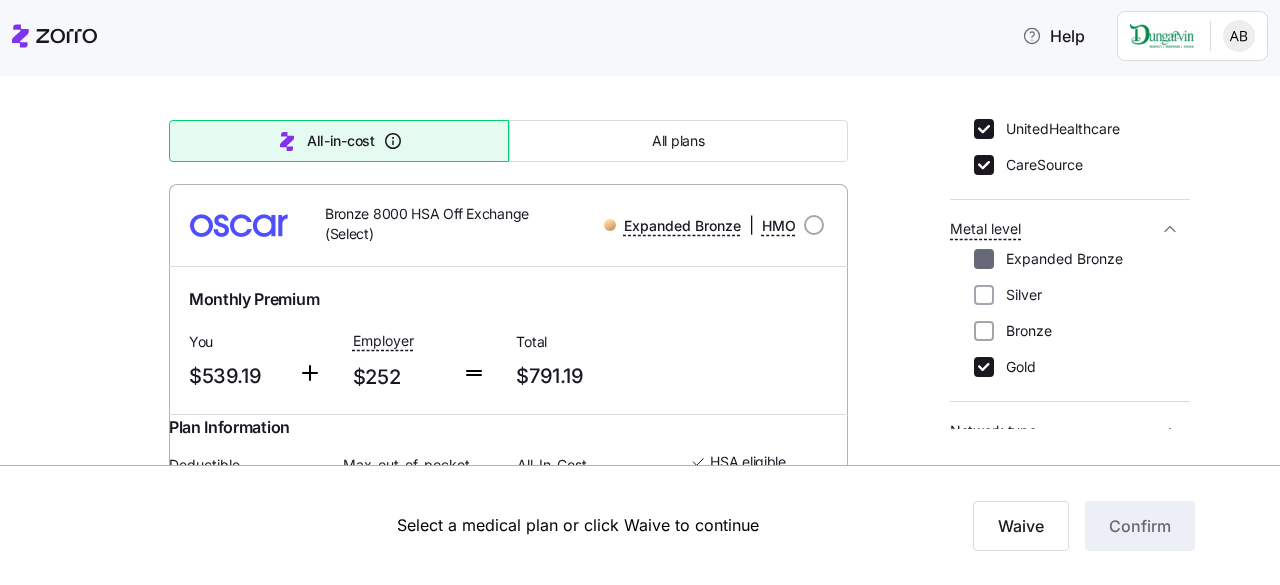 checkbox on "false" 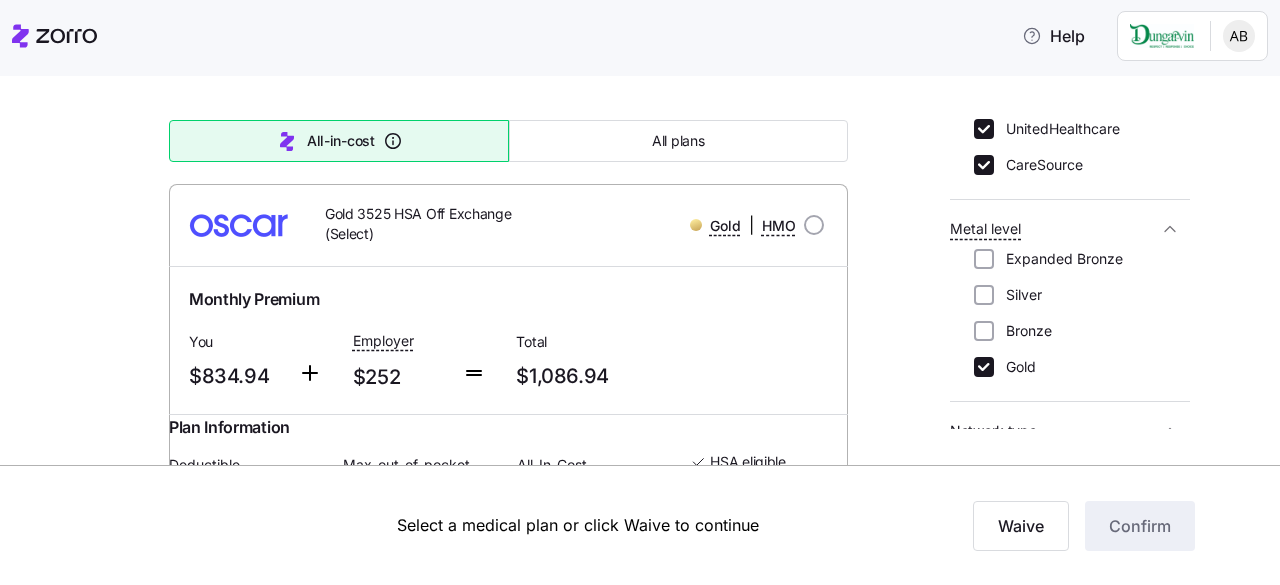 click on "Bronze" at bounding box center [1023, 331] 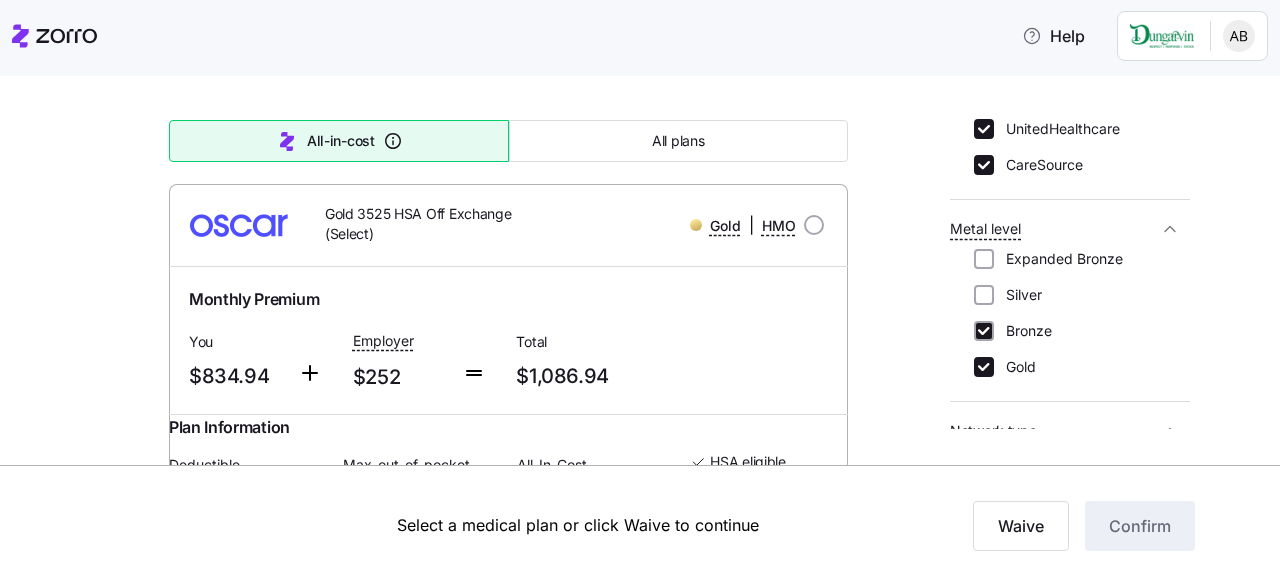 checkbox on "true" 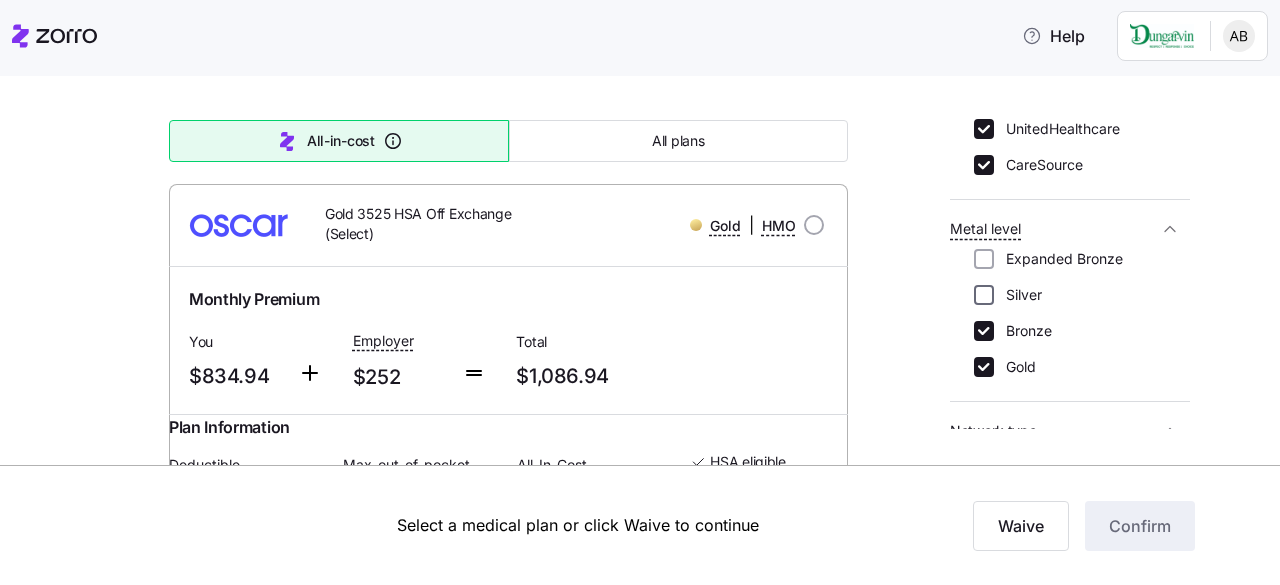 click on "Silver" at bounding box center [984, 295] 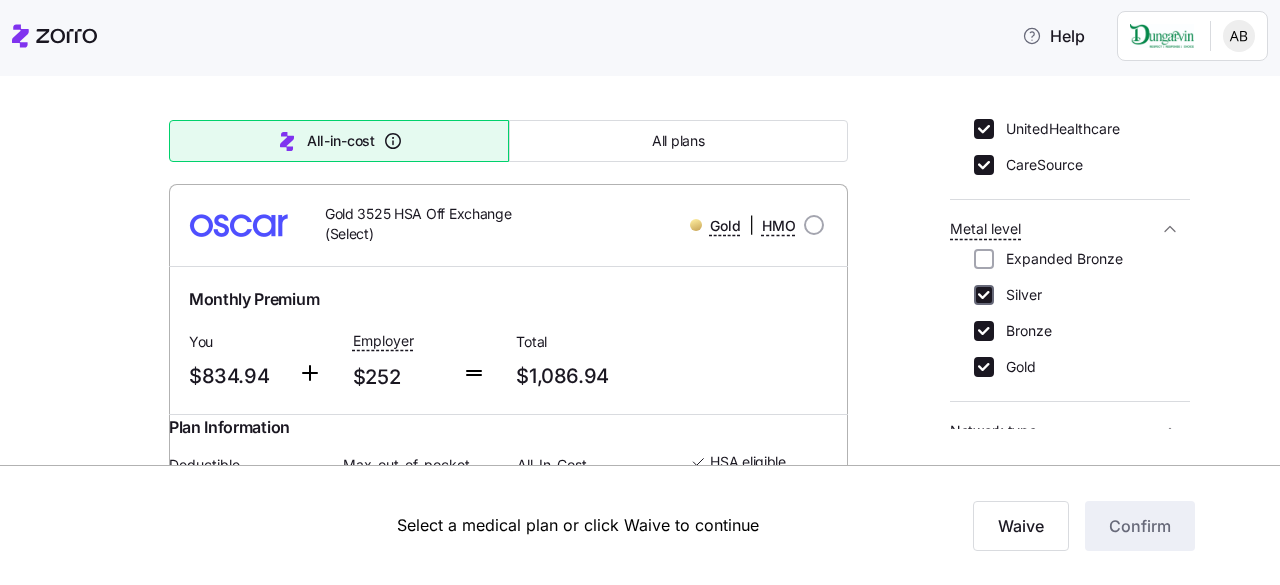 checkbox on "true" 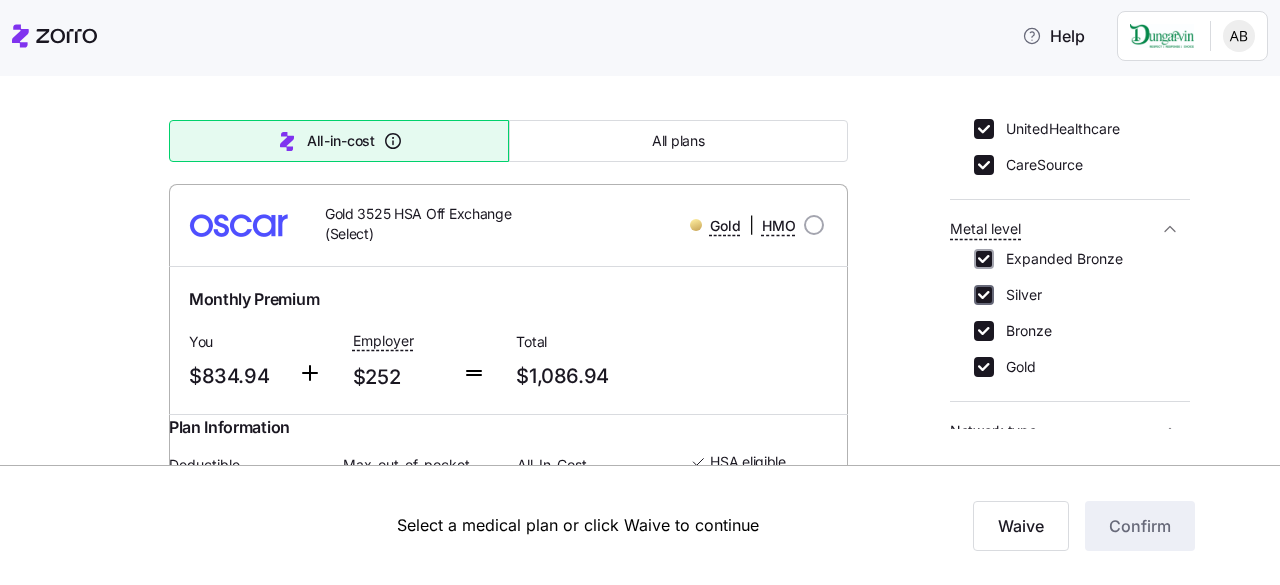 checkbox on "true" 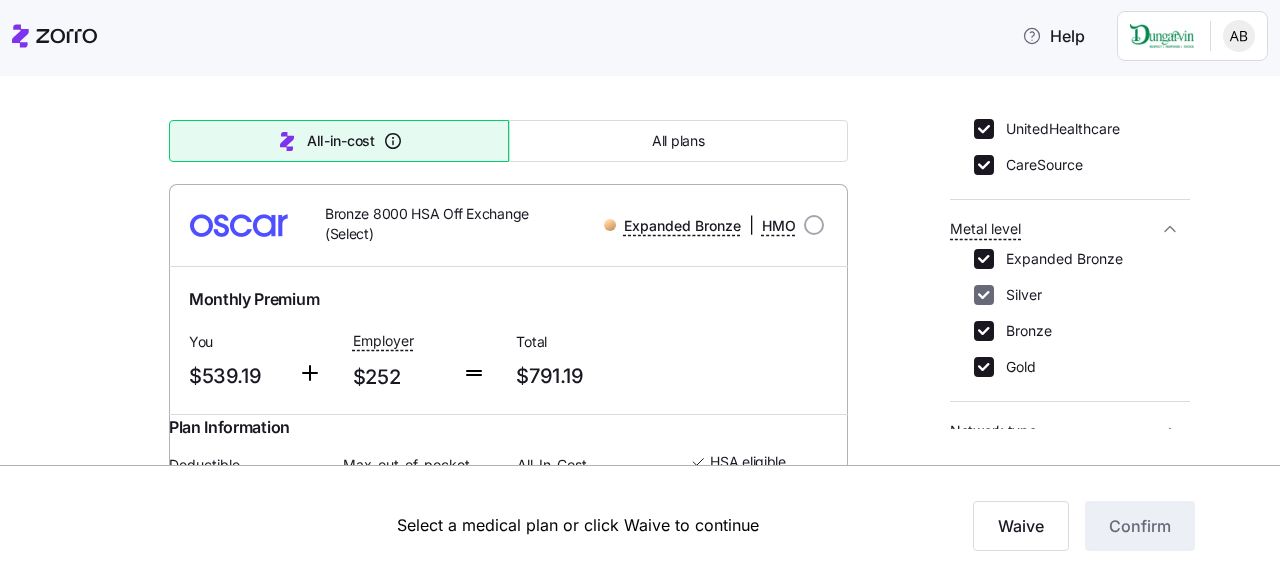 click on "Silver" at bounding box center [984, 295] 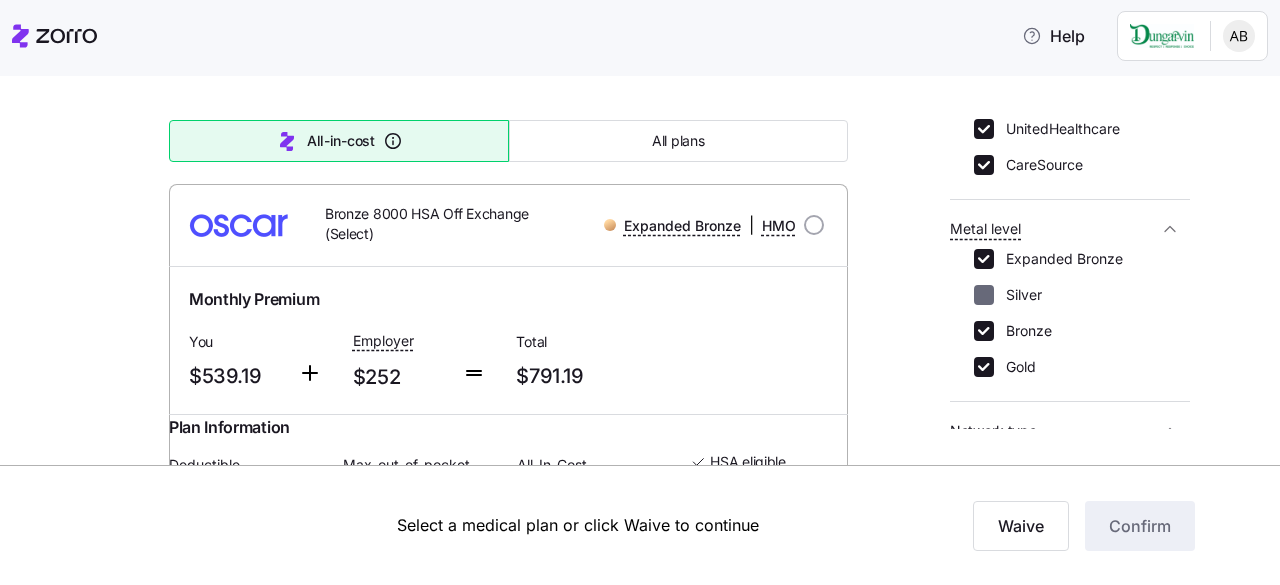 checkbox on "false" 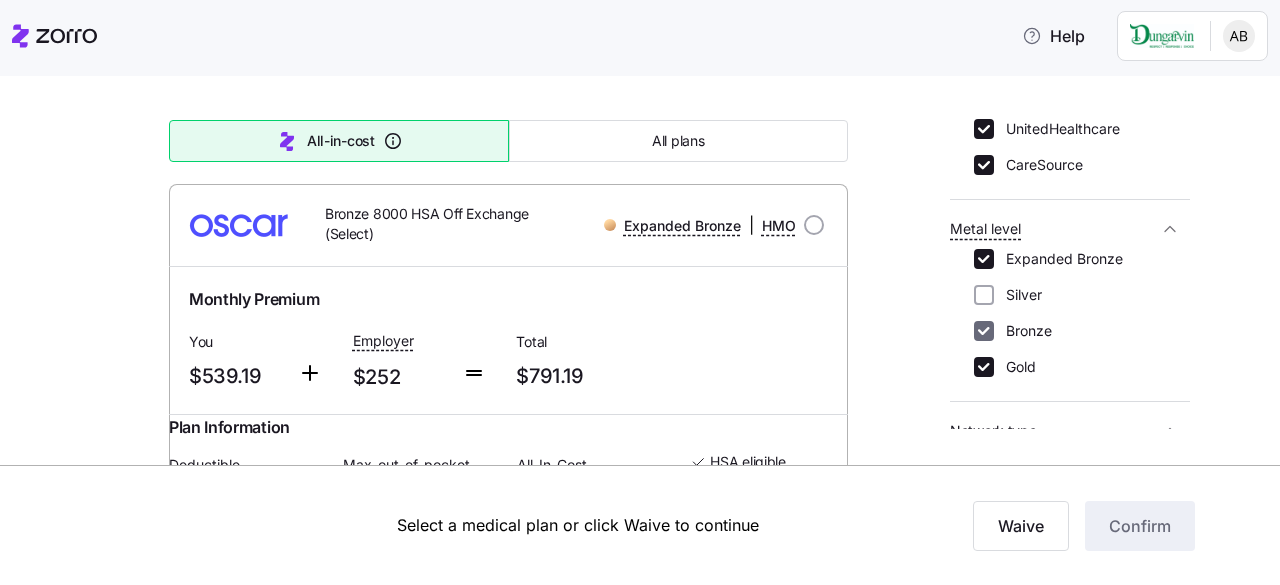 click on "Bronze" at bounding box center [984, 331] 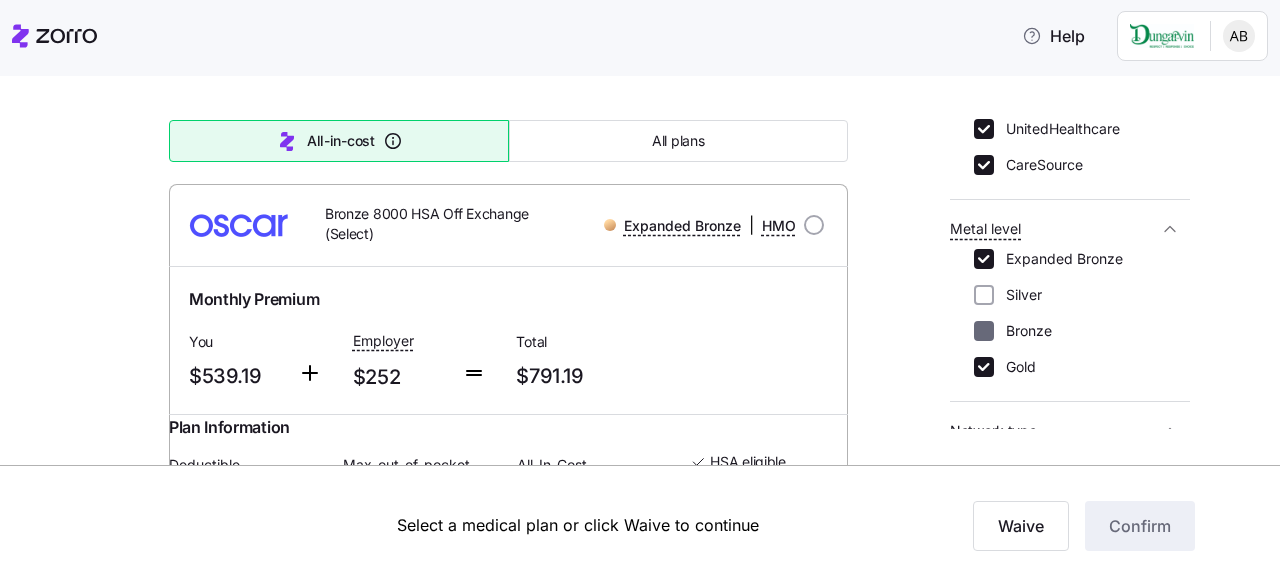 checkbox on "false" 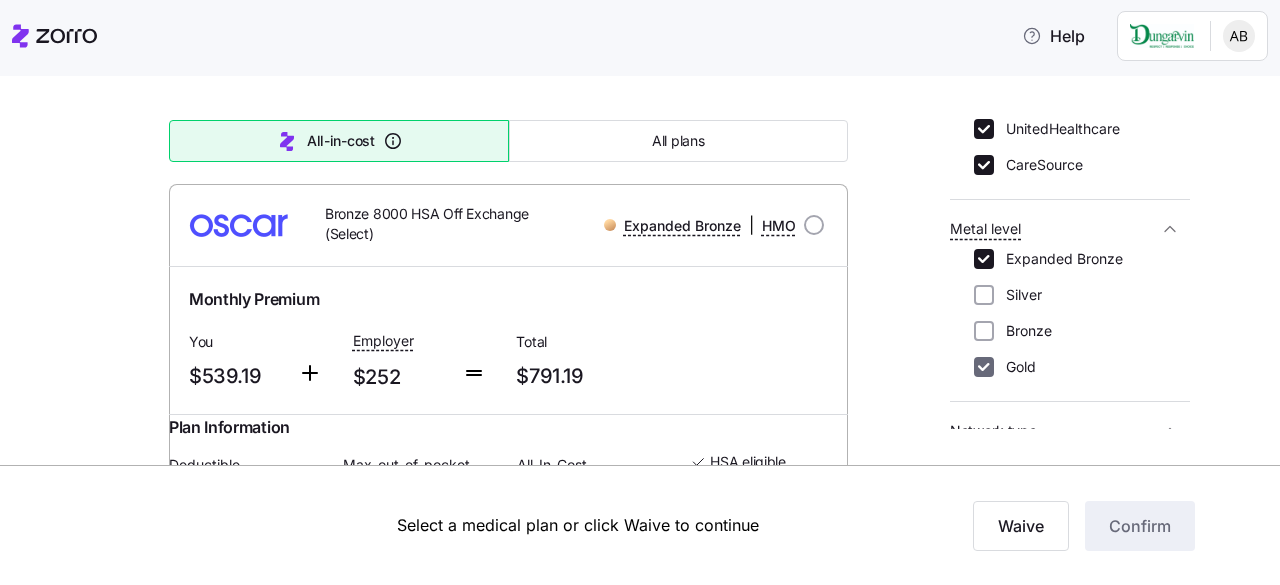 click on "Gold" at bounding box center [984, 367] 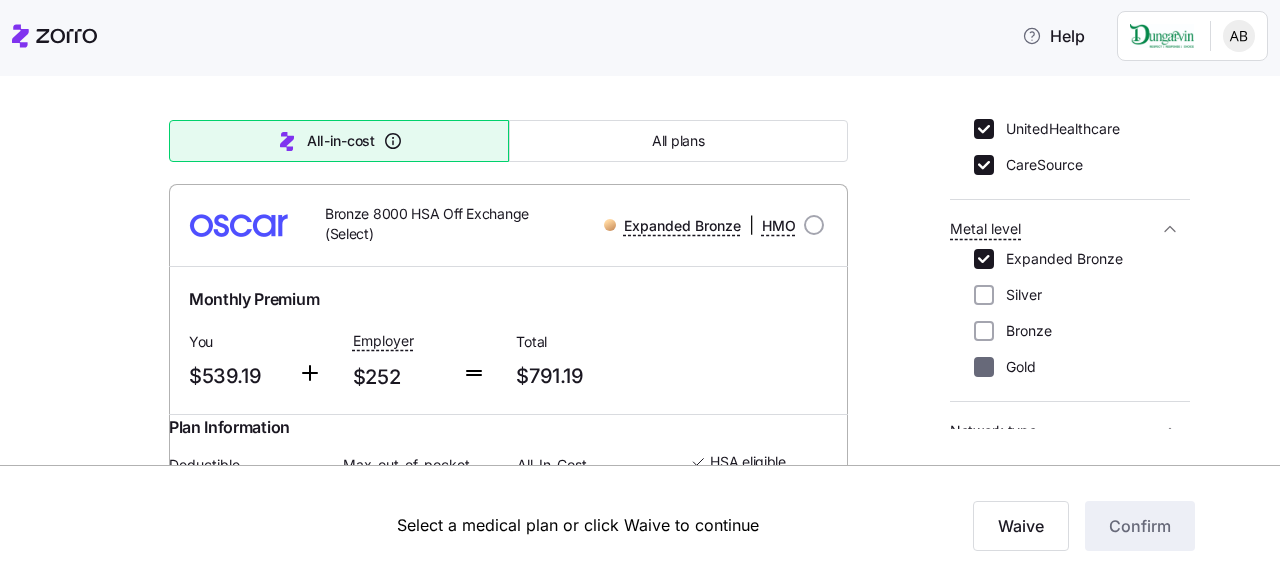 checkbox on "false" 